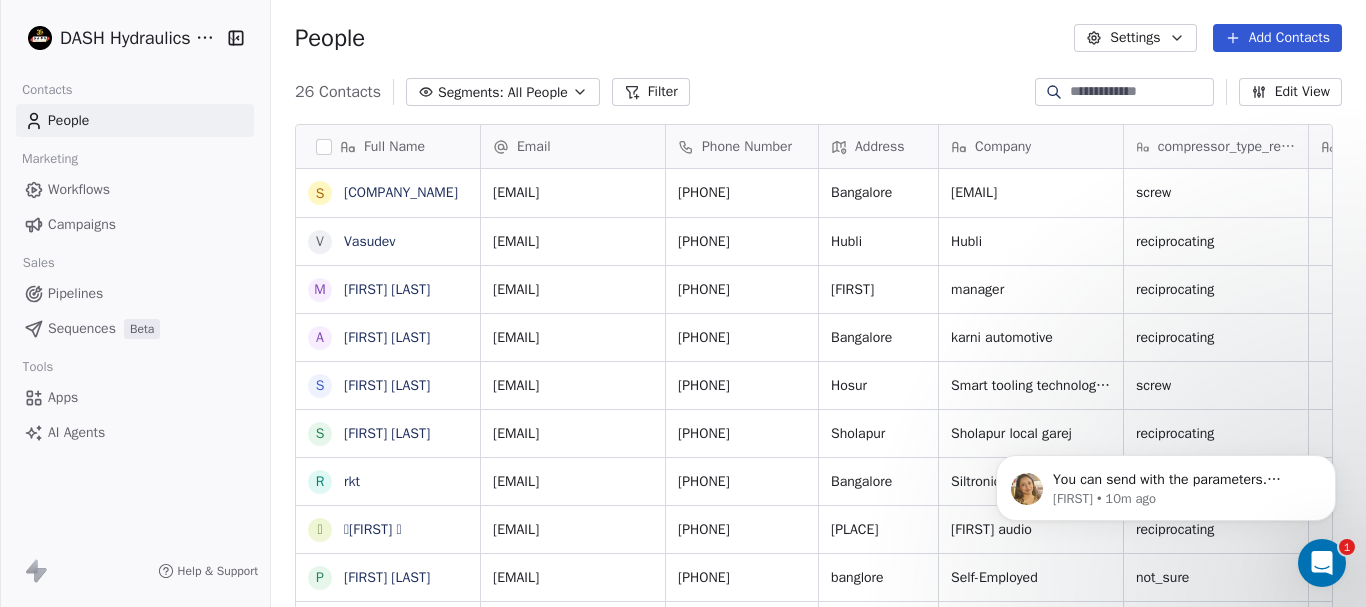scroll, scrollTop: 0, scrollLeft: 0, axis: both 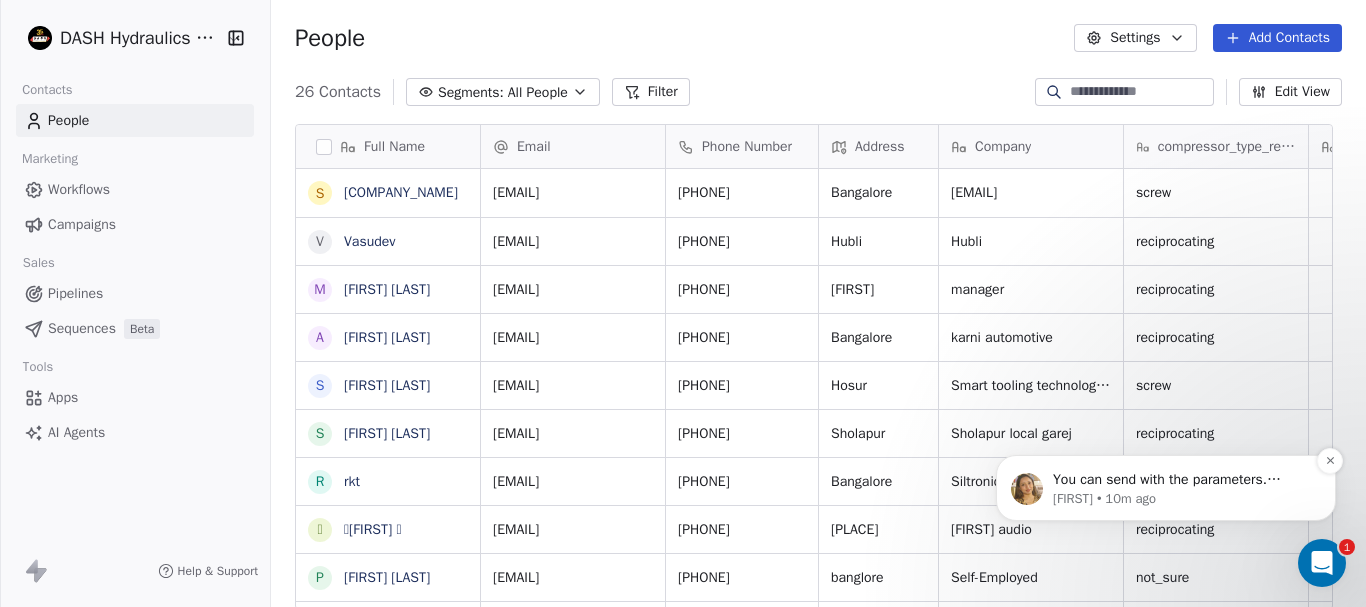 click on "You can send with the parameters. Vinay has shared an example on discord." at bounding box center (1182, 480) 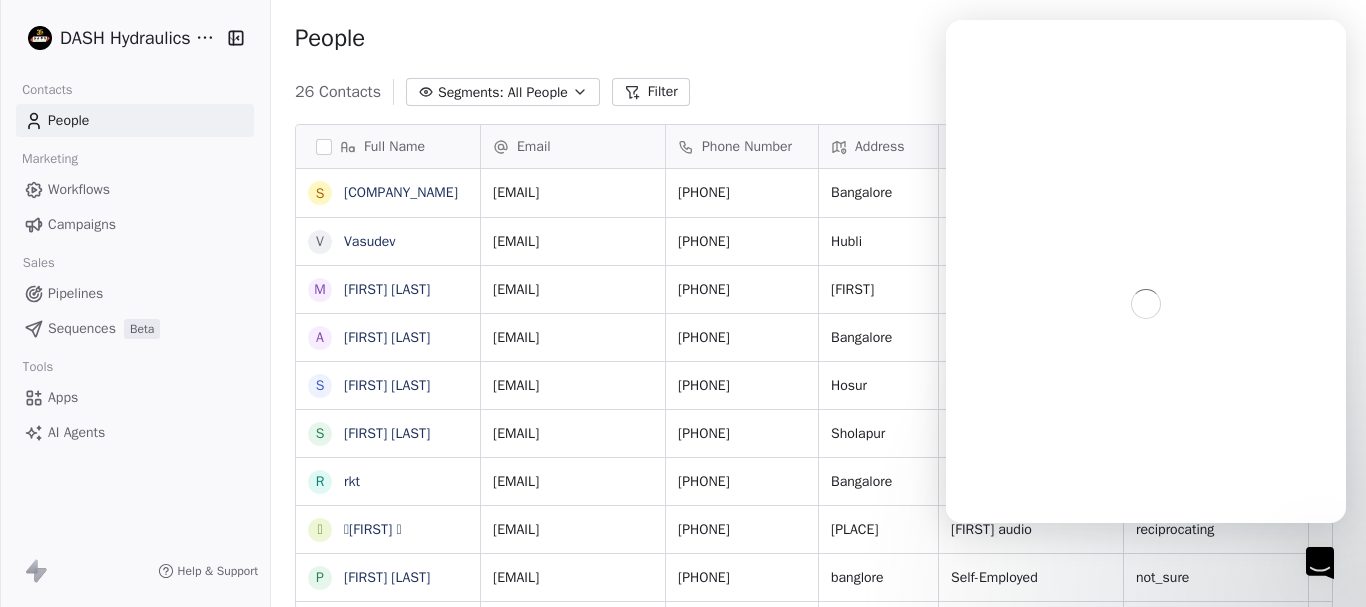 scroll, scrollTop: 0, scrollLeft: 0, axis: both 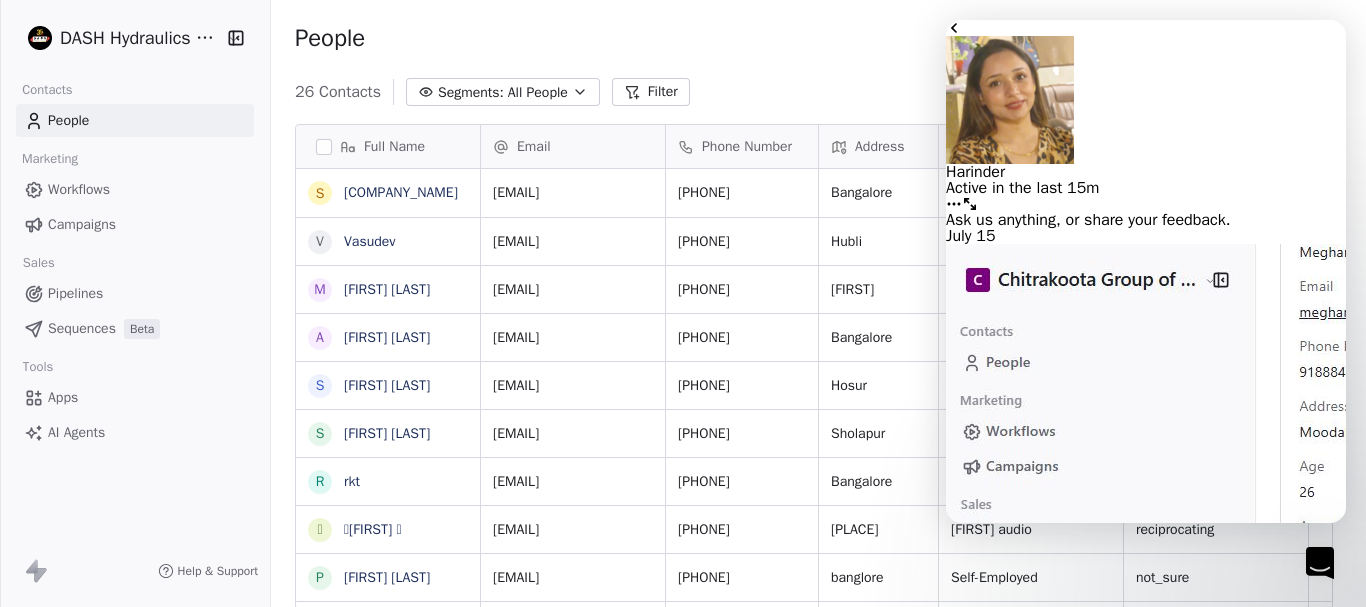 click 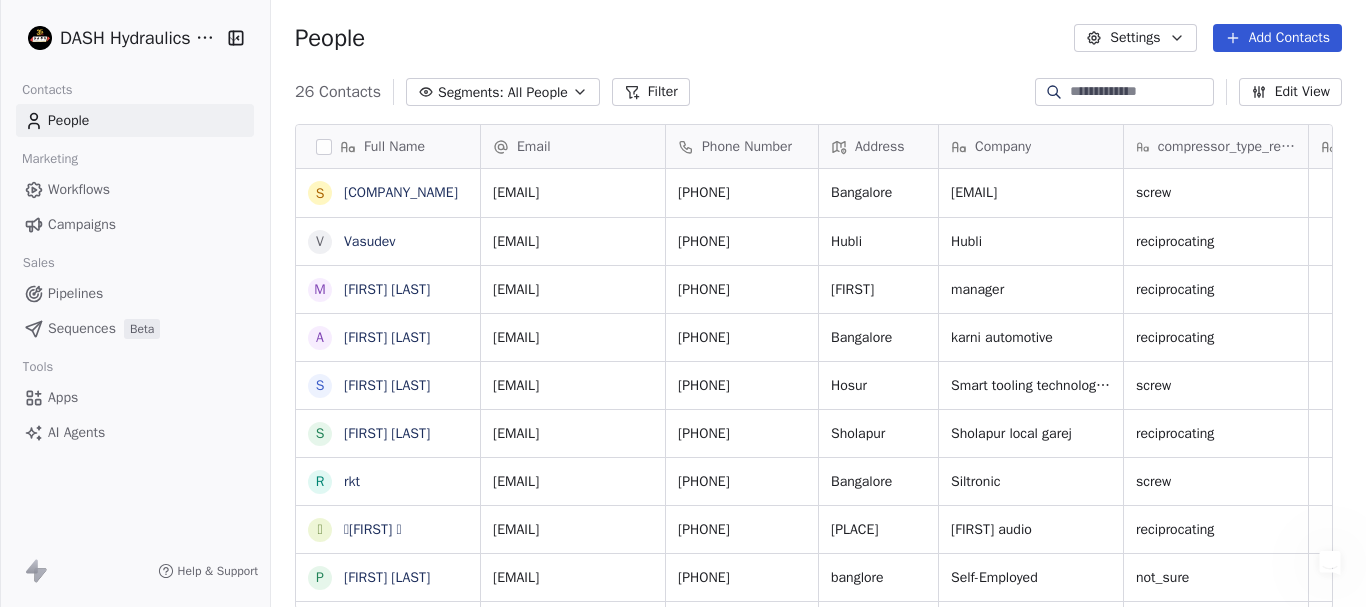 scroll, scrollTop: 0, scrollLeft: 0, axis: both 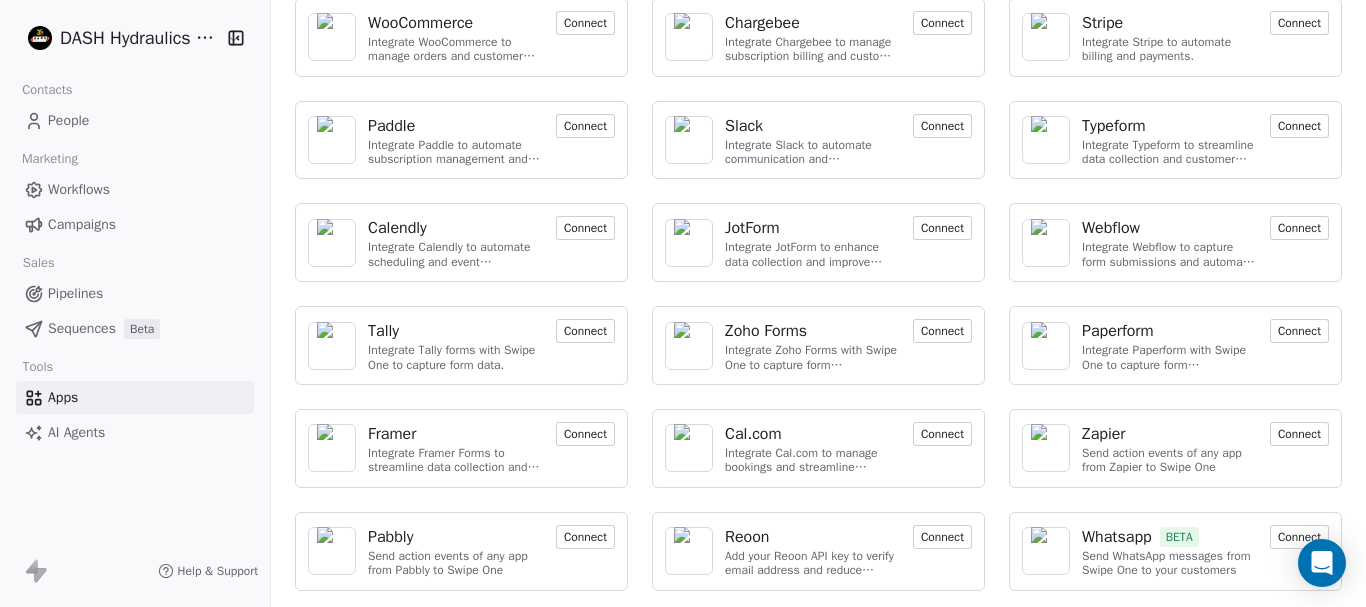 click on "Connect" at bounding box center (1299, 537) 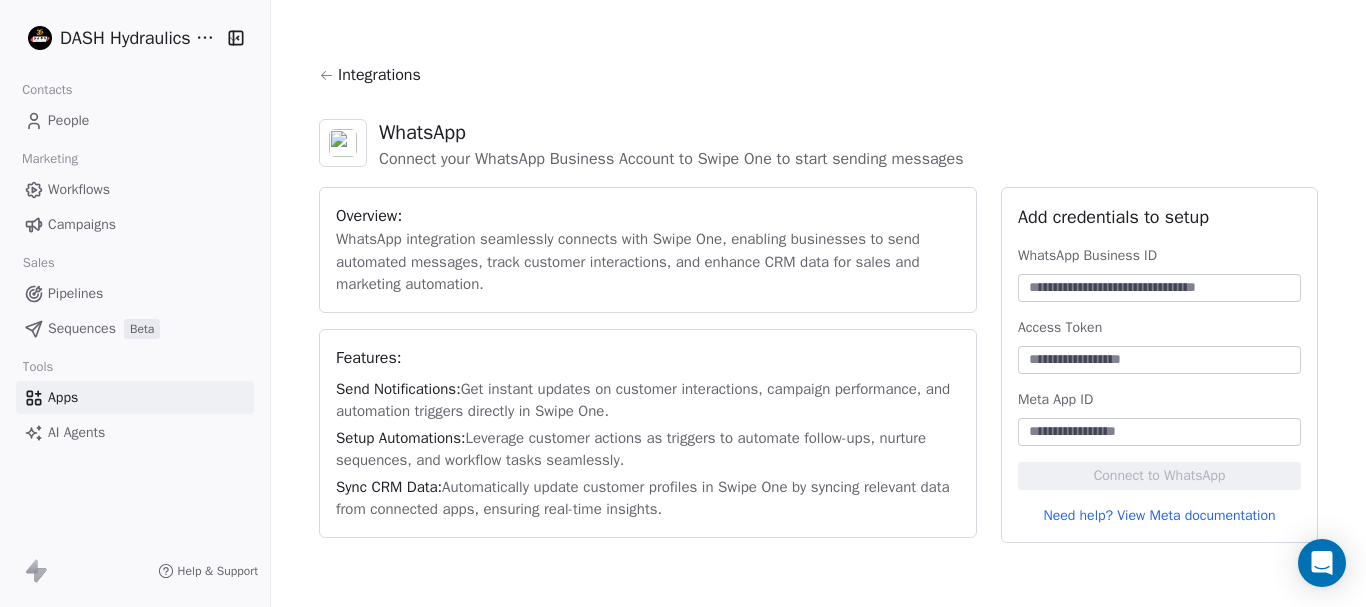 scroll, scrollTop: 0, scrollLeft: 0, axis: both 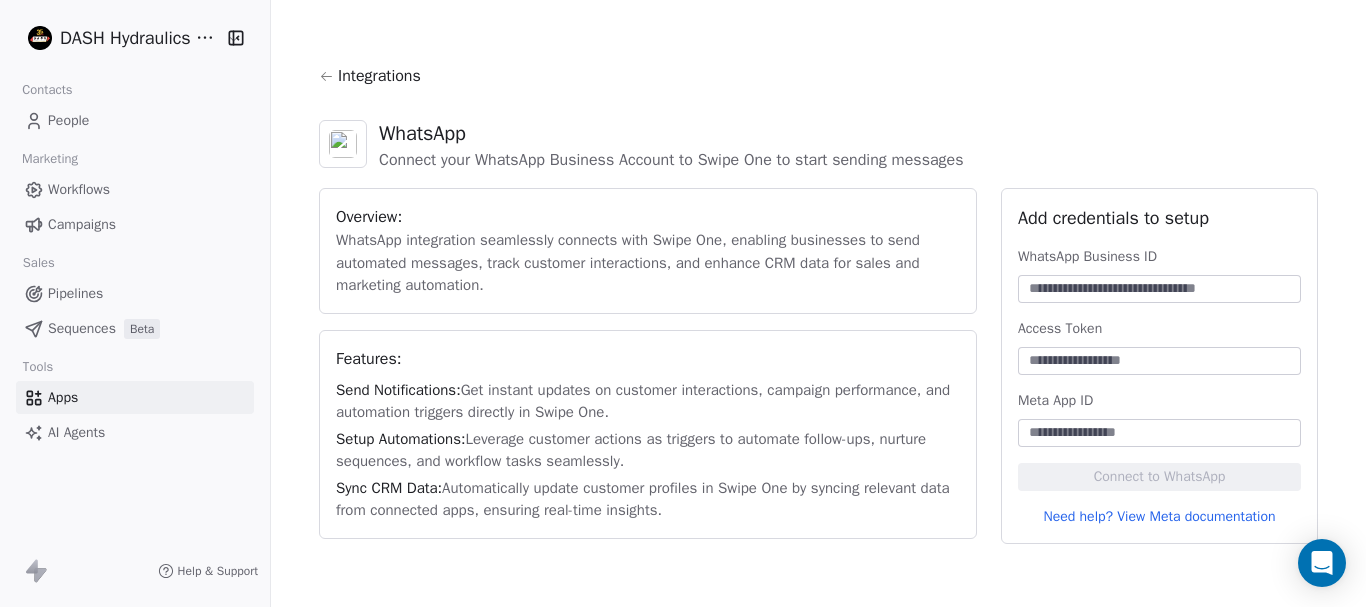 click 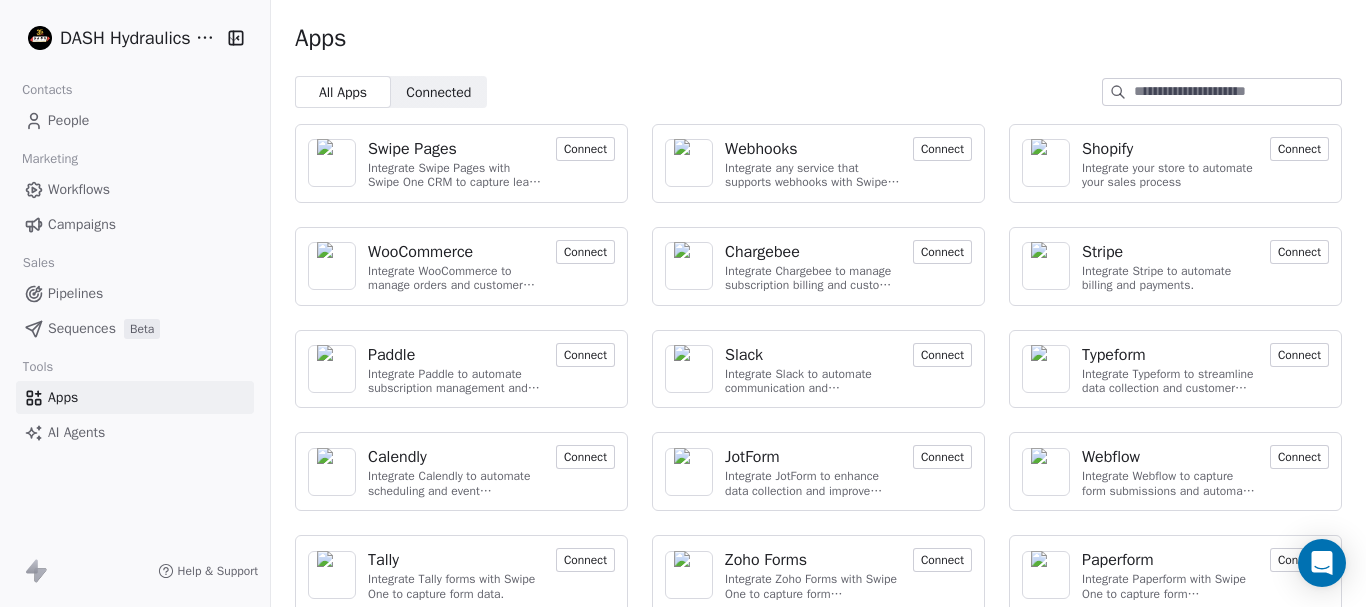 click on "DASH Hydraulics Pvt. Ltd. Contacts People Marketing Workflows Campaigns Sales Pipelines Sequences Beta Tools Apps AI Agents Help & Support Apps All Apps All Apps Connected Connected Swipe Pages Integrate Swipe Pages with Swipe One CRM to capture lead data. Connect Webhooks Integrate any service that supports webhooks with Swipe One to capture and automate data workflows. Connect Shopify Integrate your store to automate your sales process Connect WooCommerce Integrate WooCommerce to manage orders and customer data Connect Chargebee Integrate Chargebee to manage subscription billing and customer data. Connect Stripe Integrate Stripe to automate billing and payments. Connect Paddle Integrate Paddle to automate subscription management and customer engagement. Connect Slack Integrate Slack to automate communication and collaboration. Connect Typeform Integrate Typeform to streamline data collection and customer engagement. Connect Calendly Integrate Calendly to automate scheduling and event management. Connect" at bounding box center (683, 303) 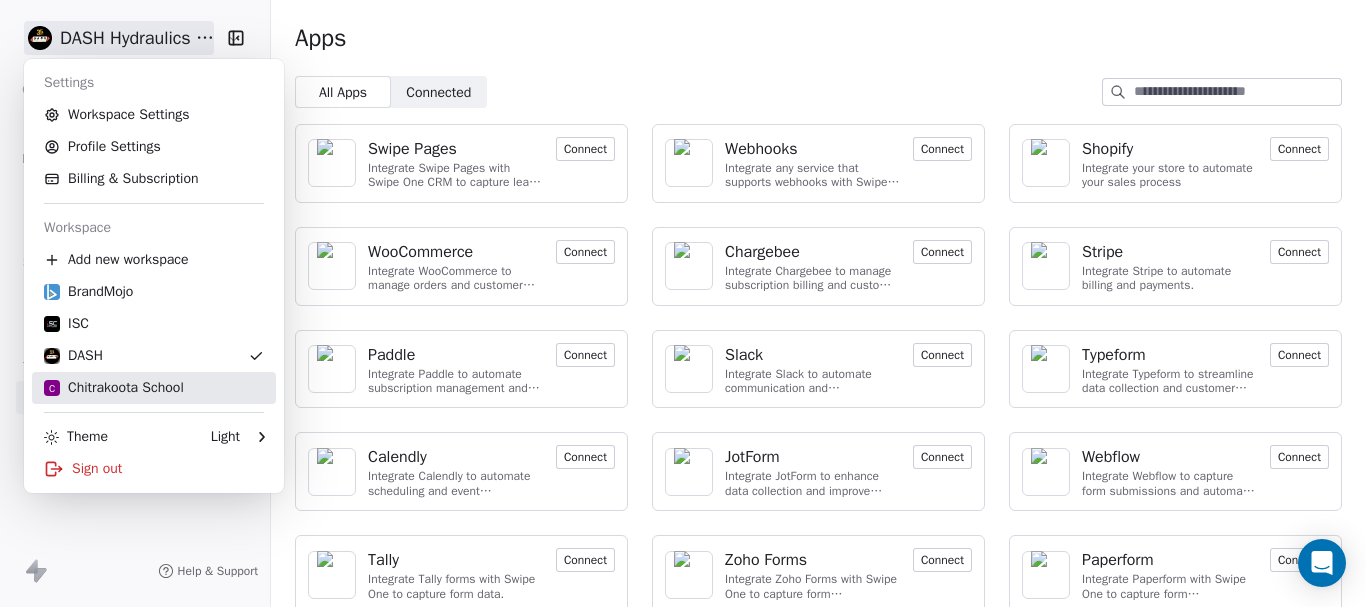 click on "C Chitrakoota School" at bounding box center [114, 388] 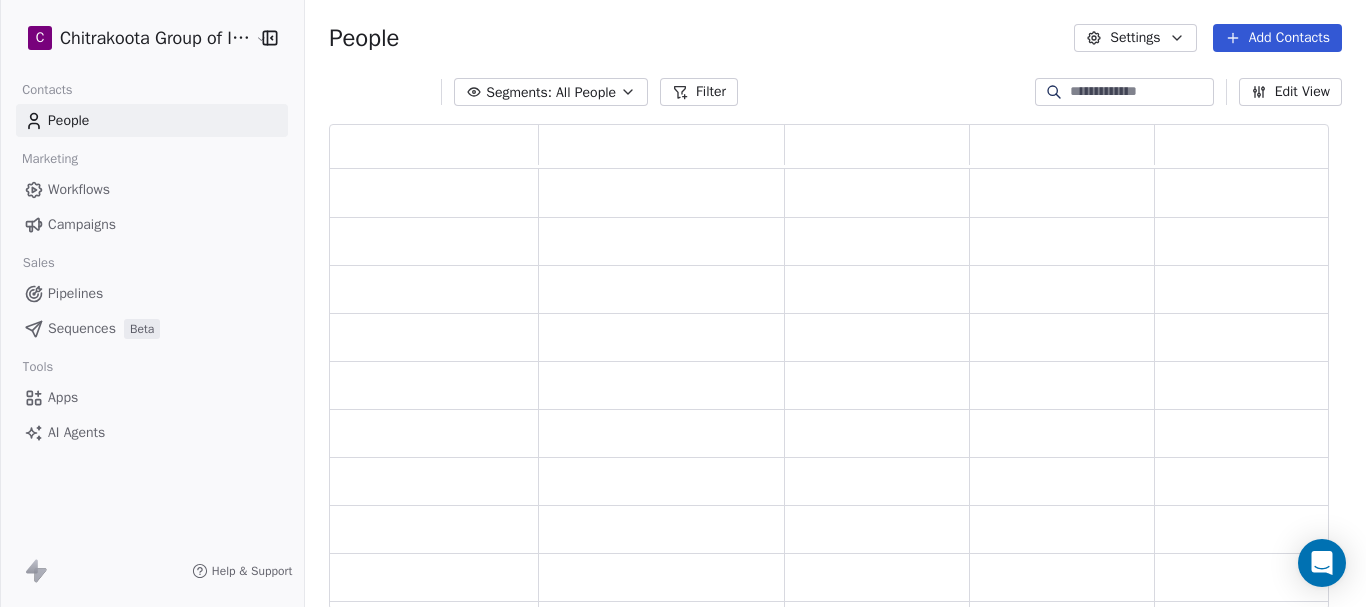 click on "Apps" at bounding box center (63, 397) 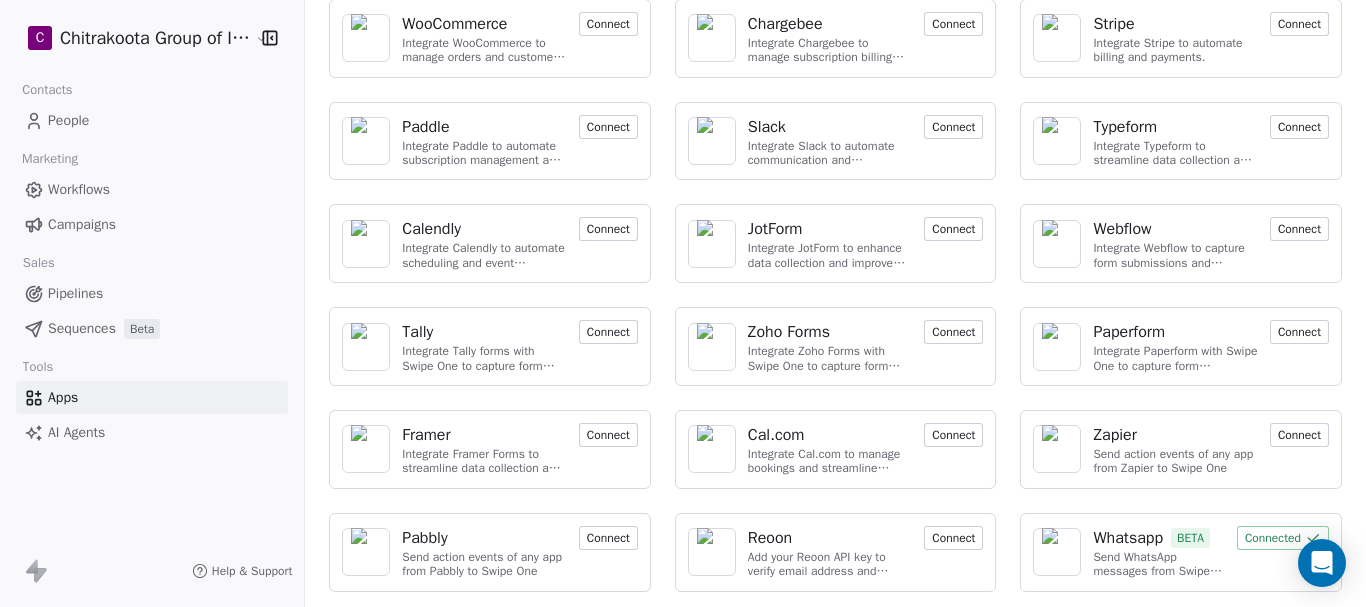 scroll, scrollTop: 229, scrollLeft: 0, axis: vertical 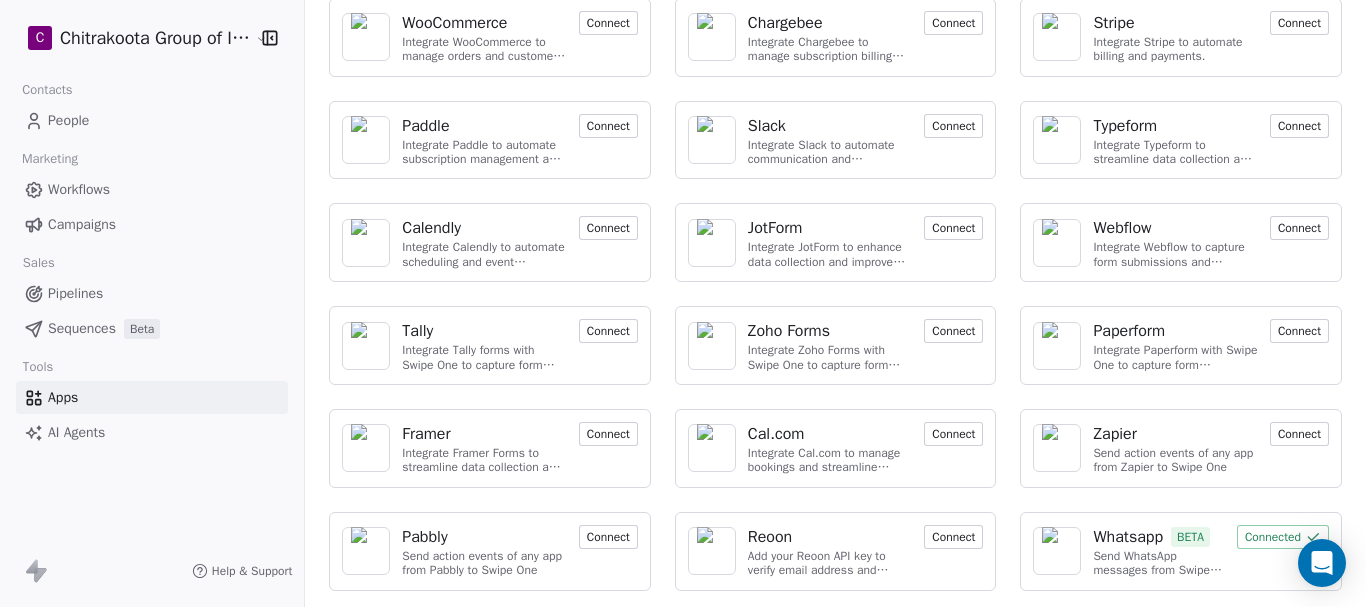 click on "Connected" at bounding box center (1283, 537) 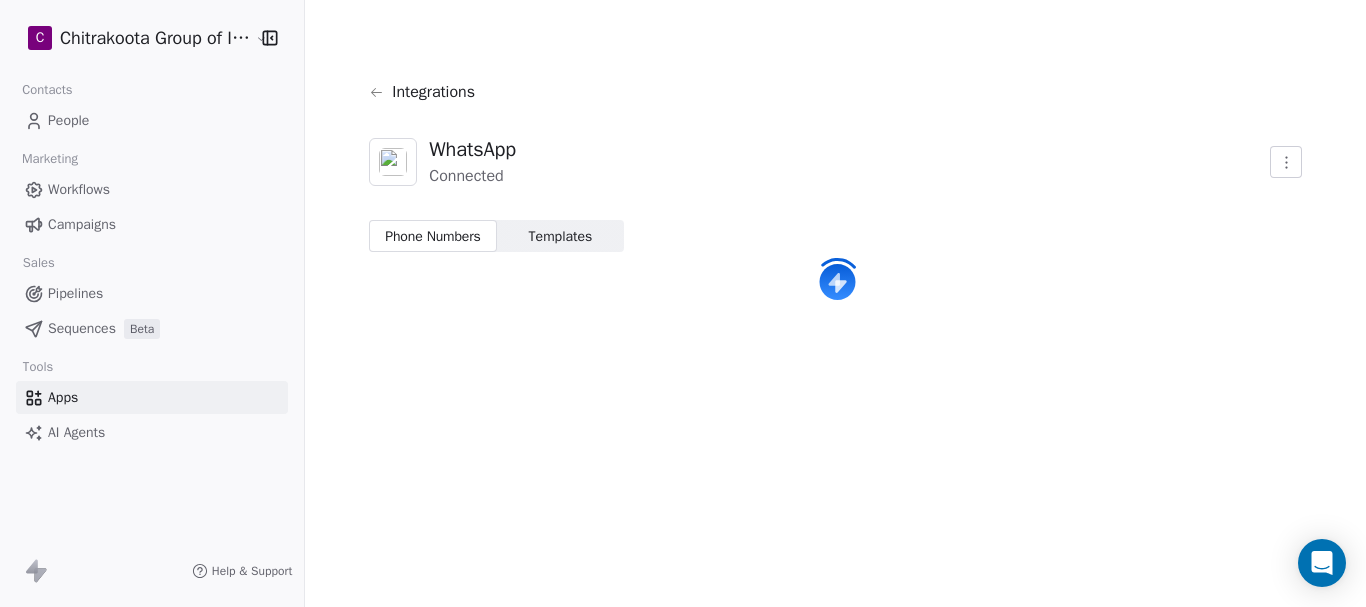 scroll, scrollTop: 0, scrollLeft: 0, axis: both 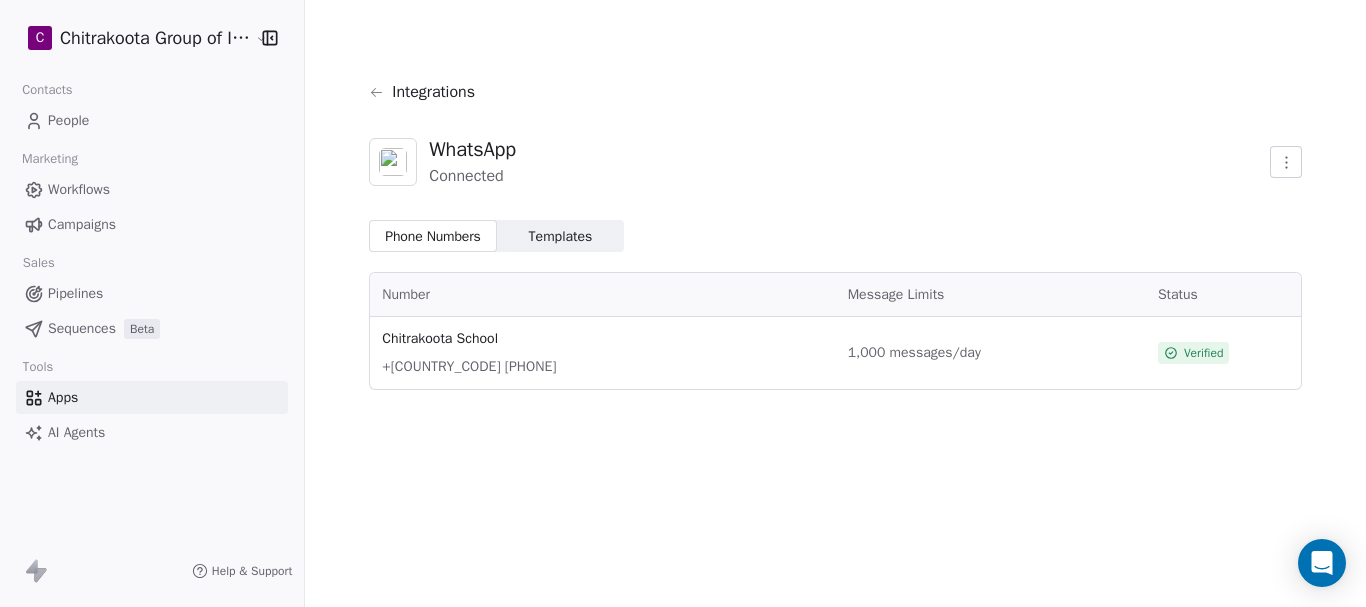 click on "Templates" at bounding box center (561, 236) 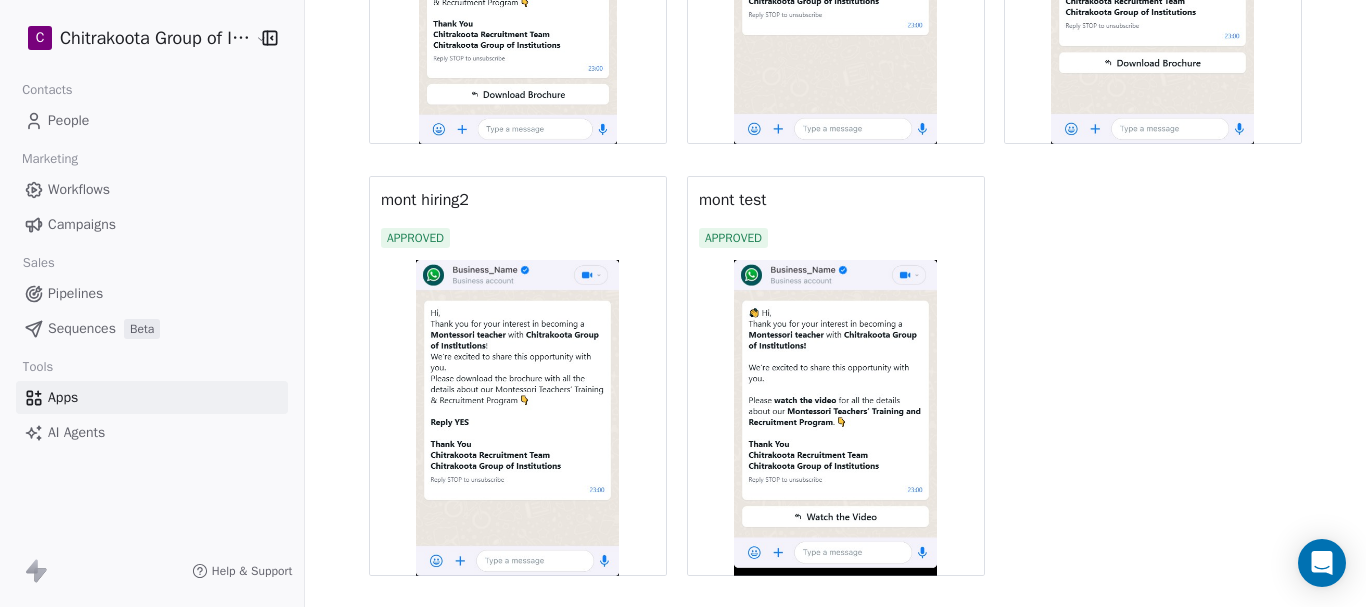 scroll, scrollTop: 2349, scrollLeft: 0, axis: vertical 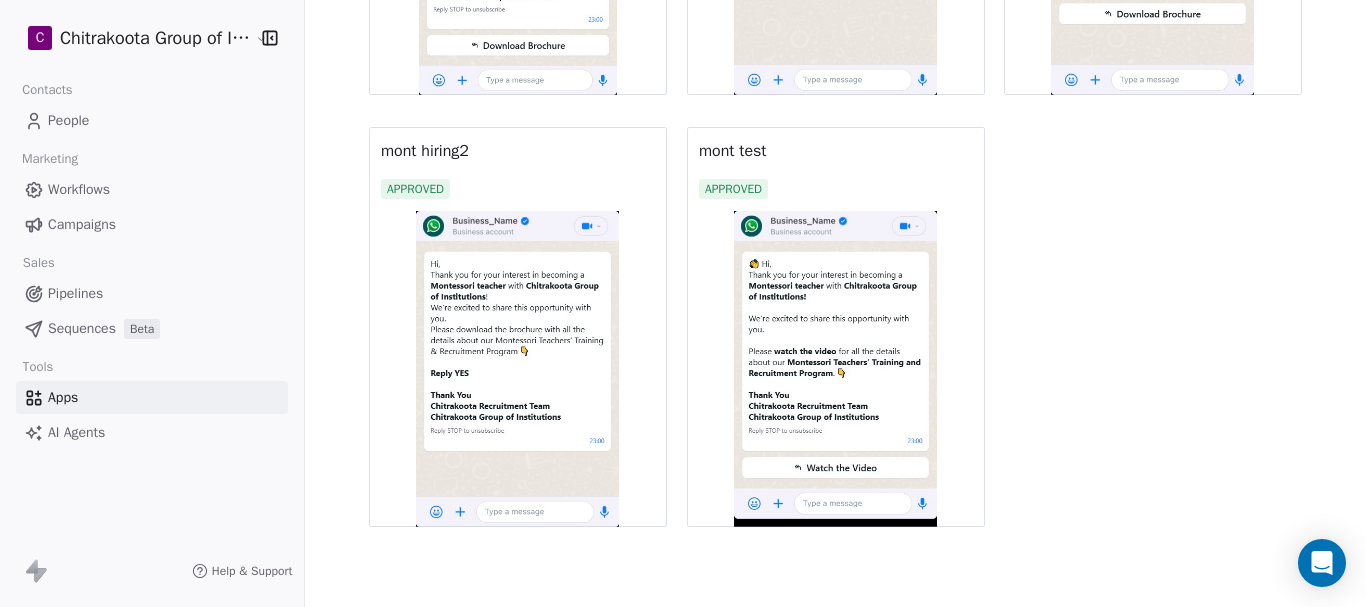 click at bounding box center [836, 369] 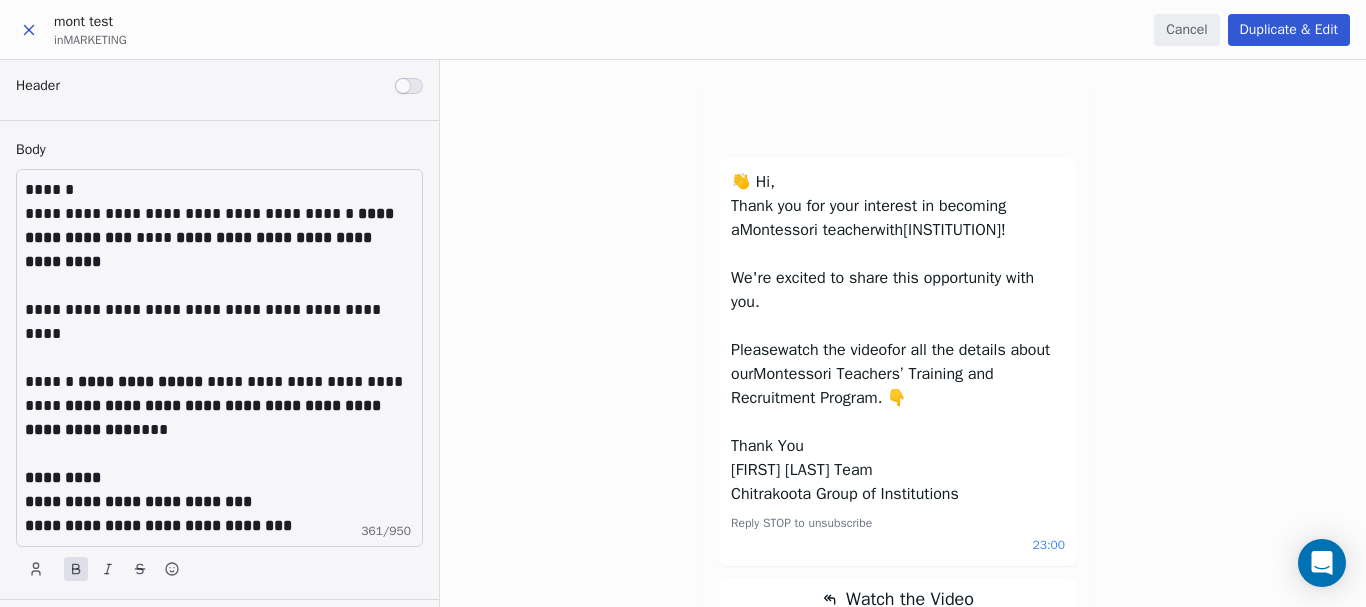 scroll, scrollTop: 0, scrollLeft: 0, axis: both 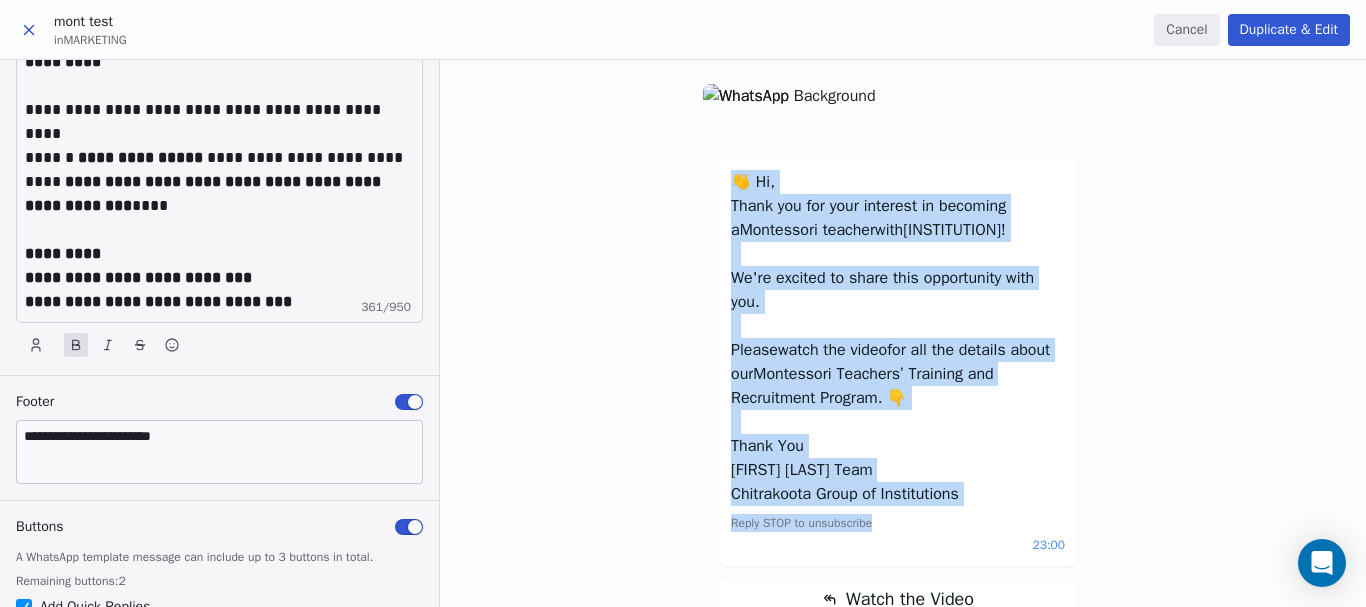 drag, startPoint x: 729, startPoint y: 176, endPoint x: 904, endPoint y: 555, distance: 417.45178 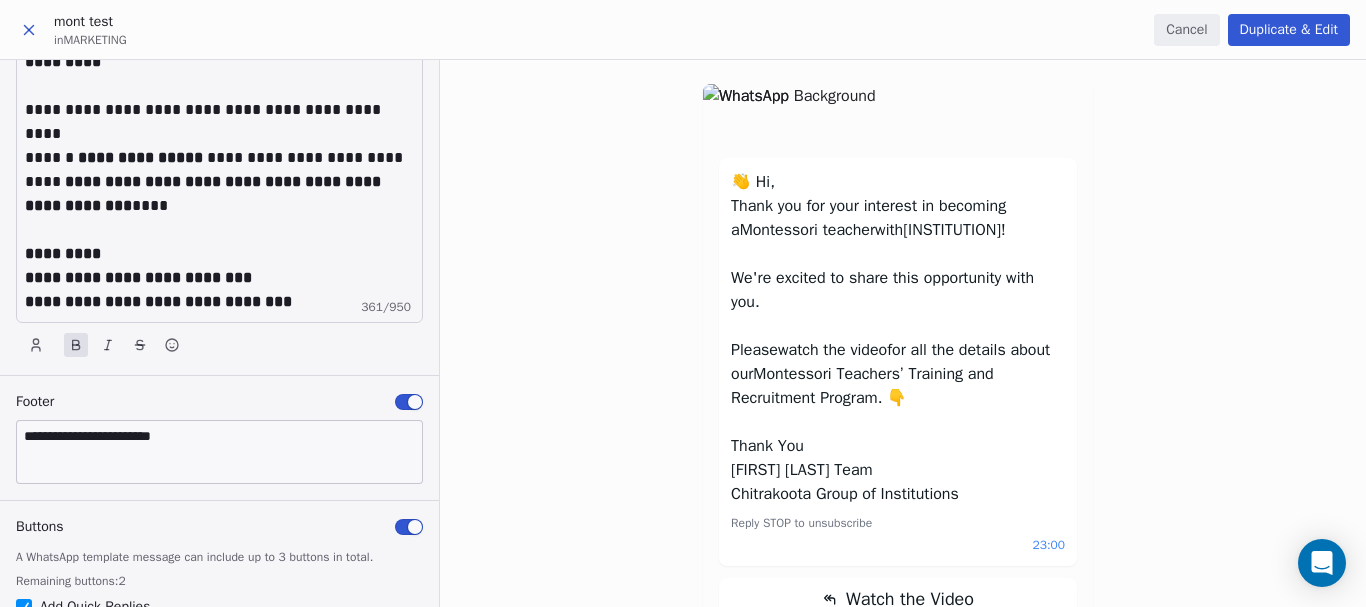 click 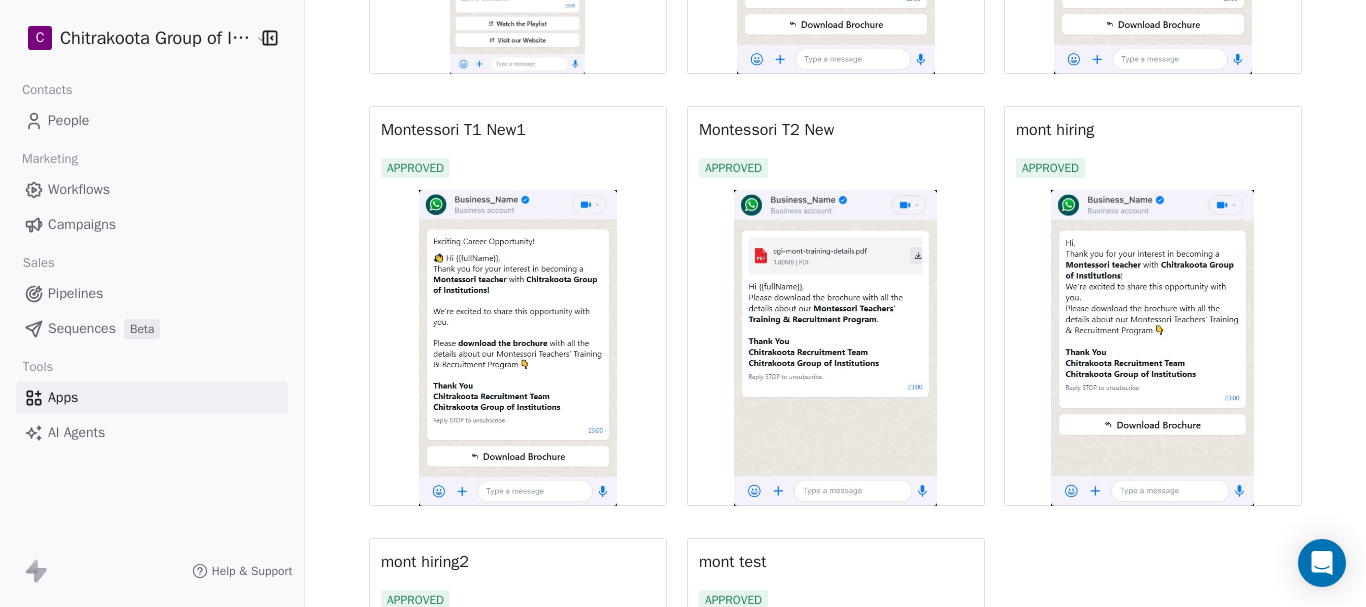 scroll, scrollTop: 2300, scrollLeft: 0, axis: vertical 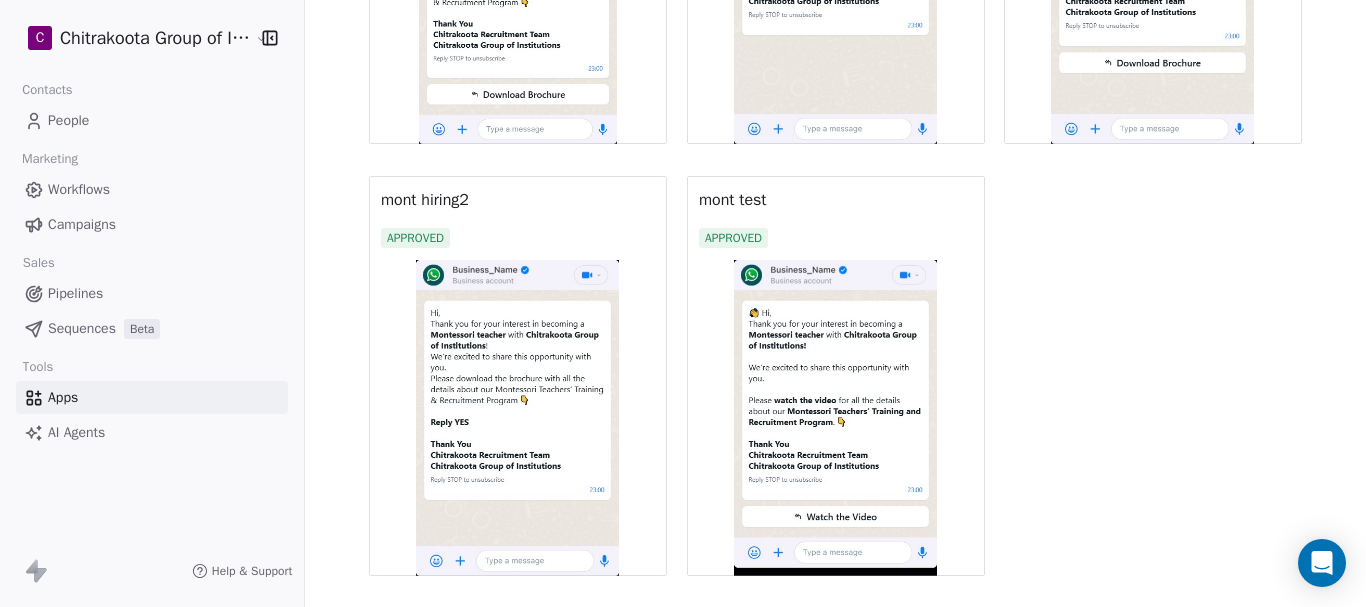 click at bounding box center (518, 418) 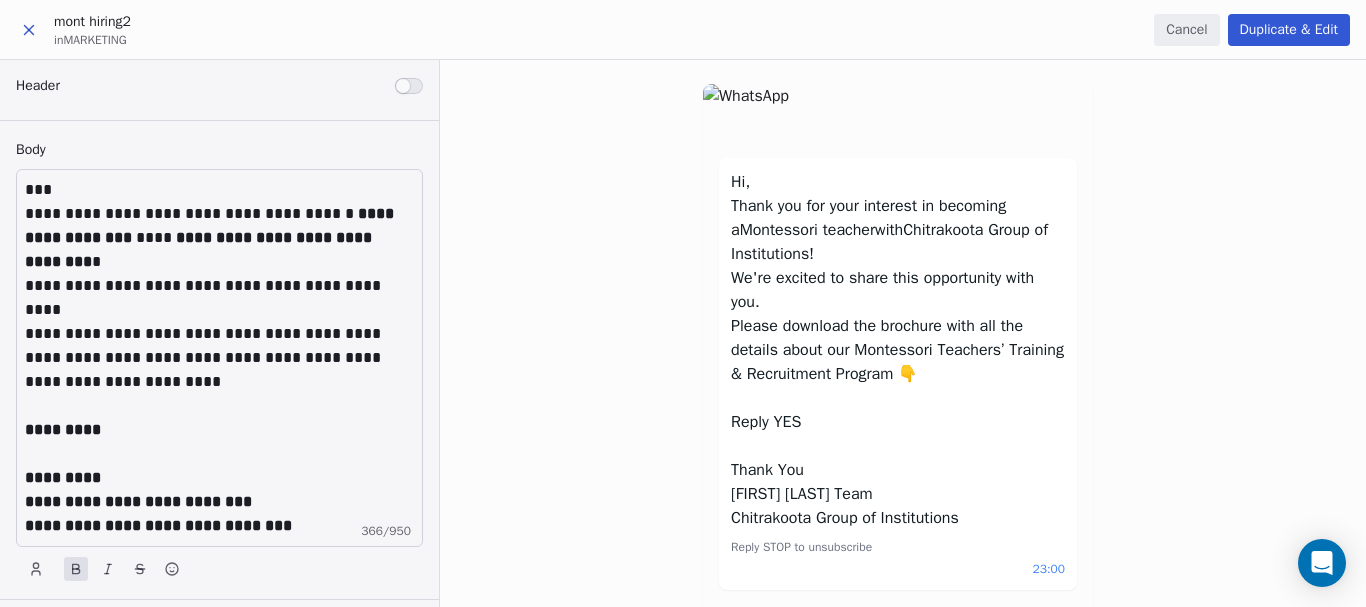 scroll, scrollTop: 0, scrollLeft: 0, axis: both 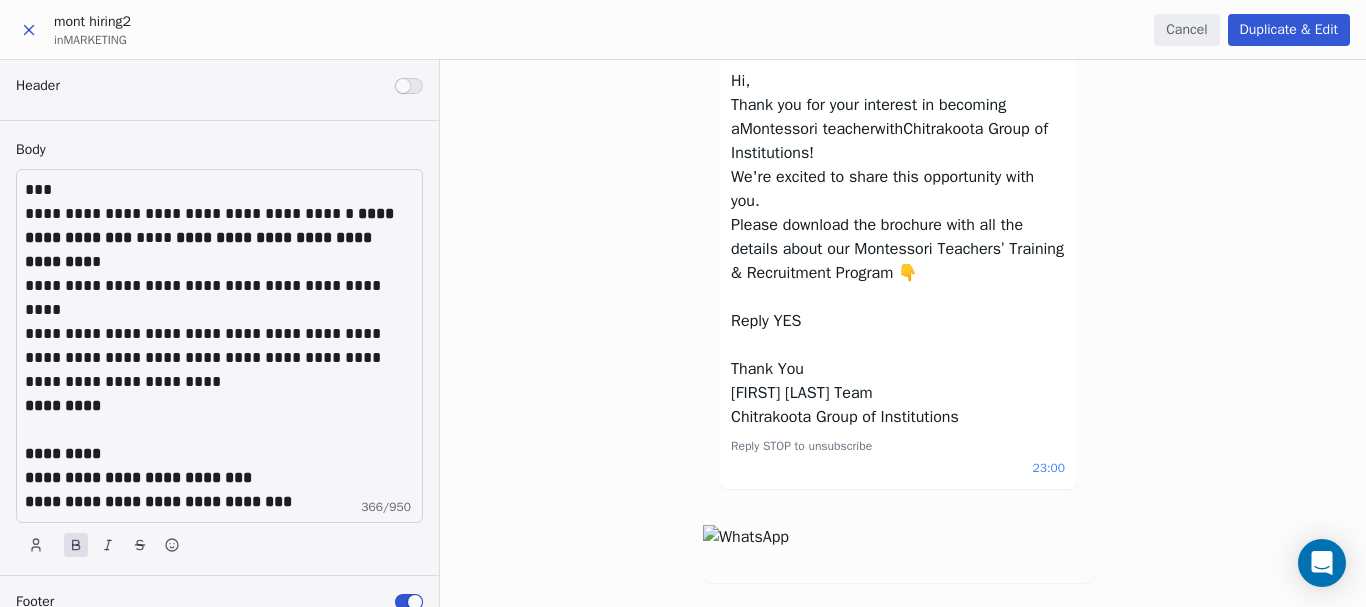click 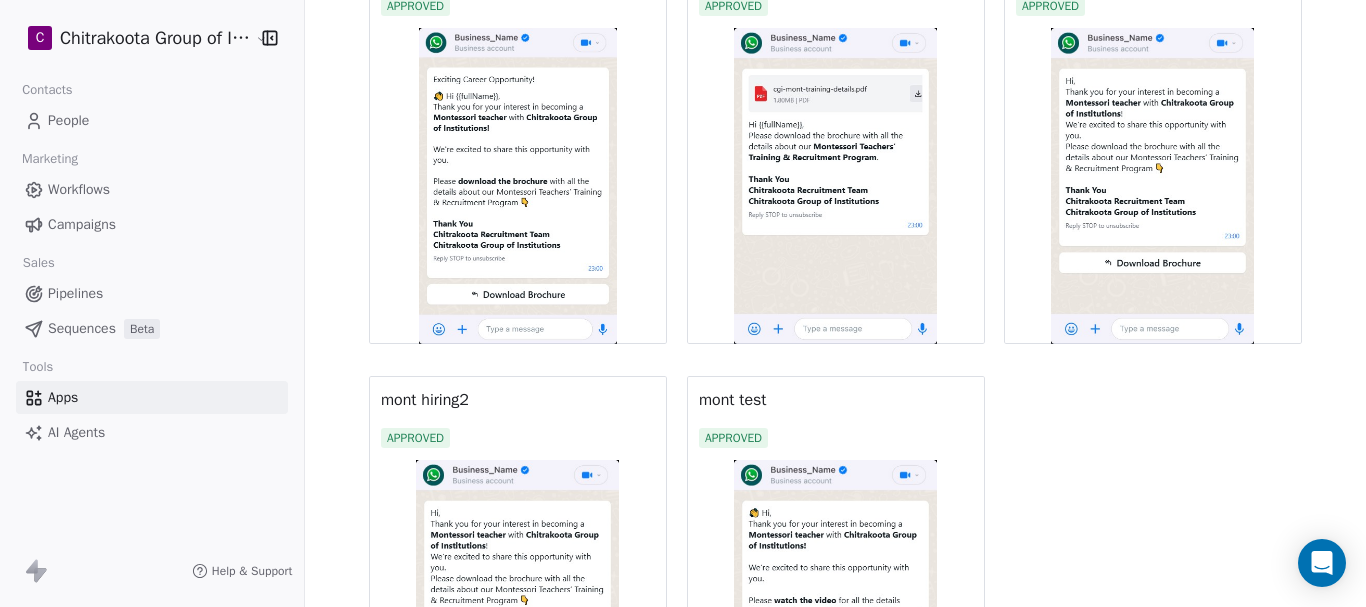 scroll, scrollTop: 2349, scrollLeft: 0, axis: vertical 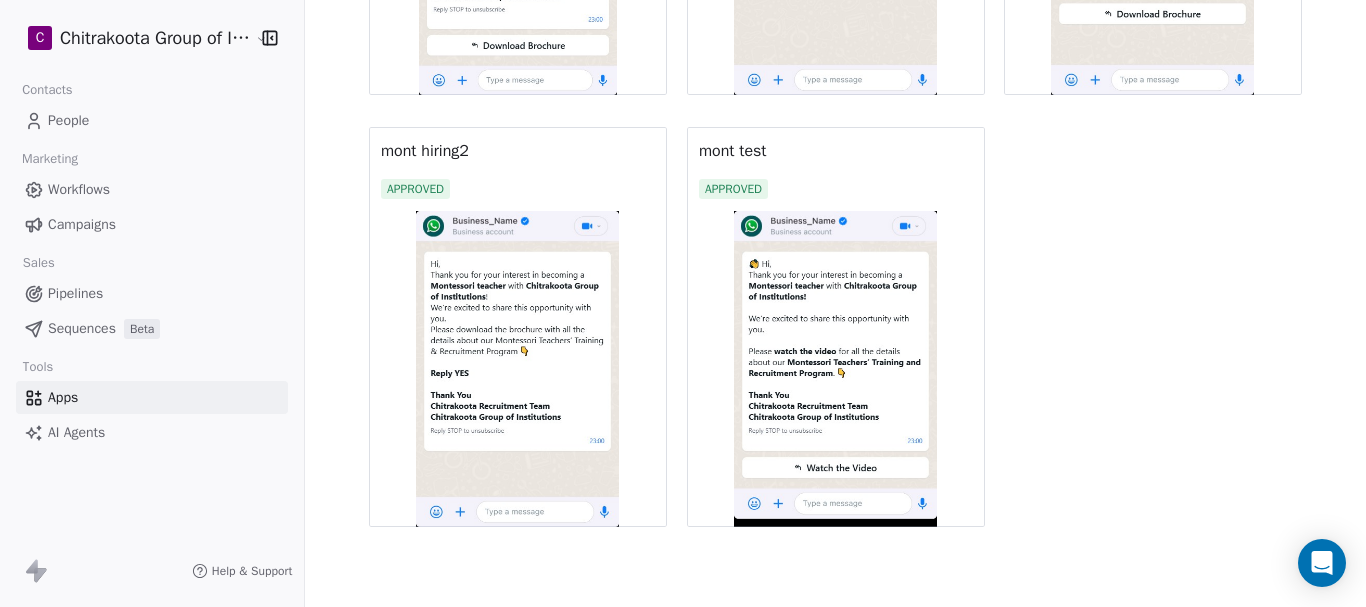 click at bounding box center [836, 369] 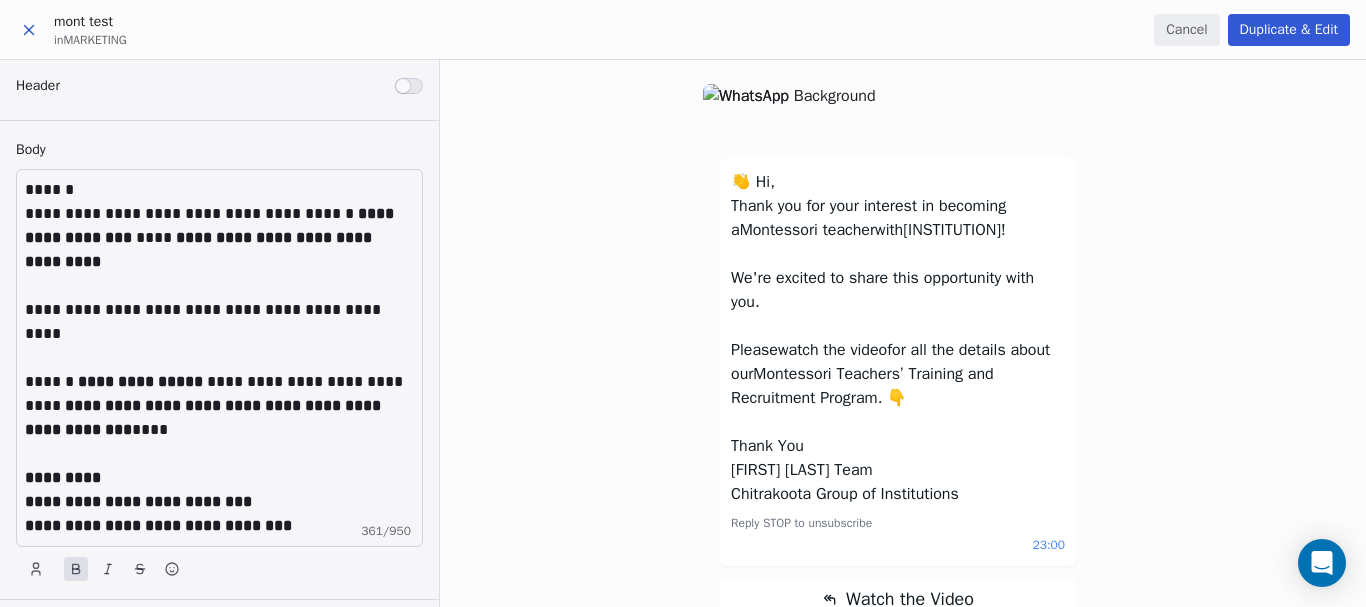 scroll, scrollTop: 0, scrollLeft: 0, axis: both 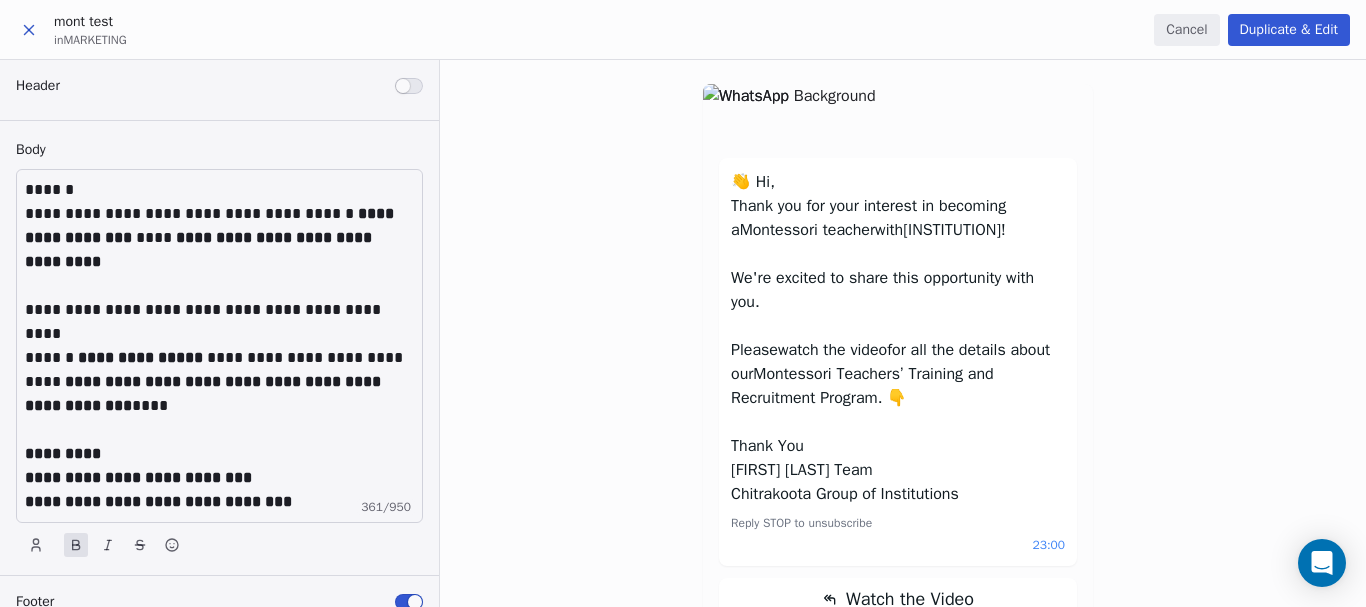 click 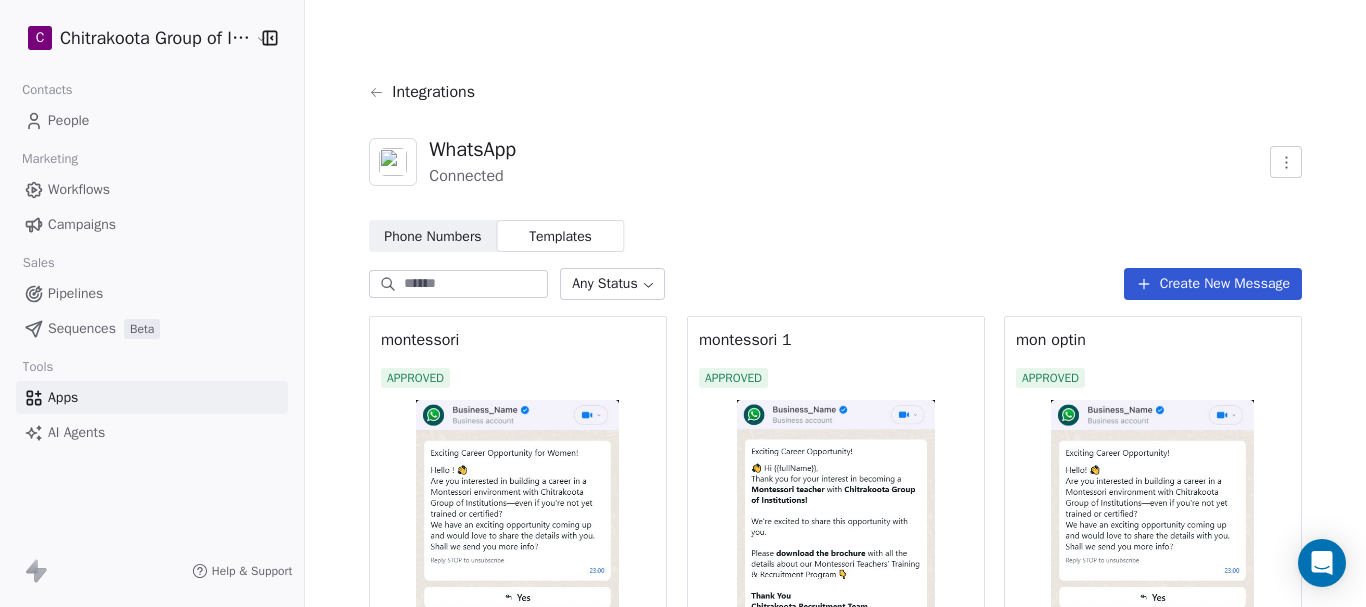 click on "Create New Message" at bounding box center (1213, 284) 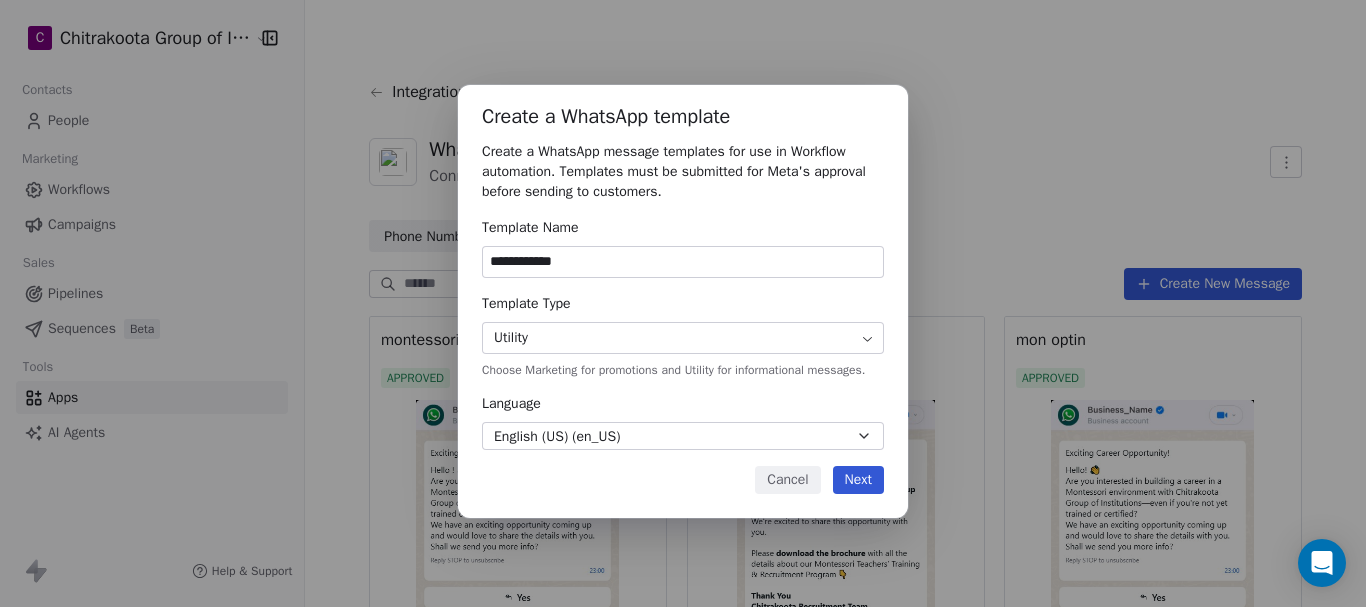 type on "**********" 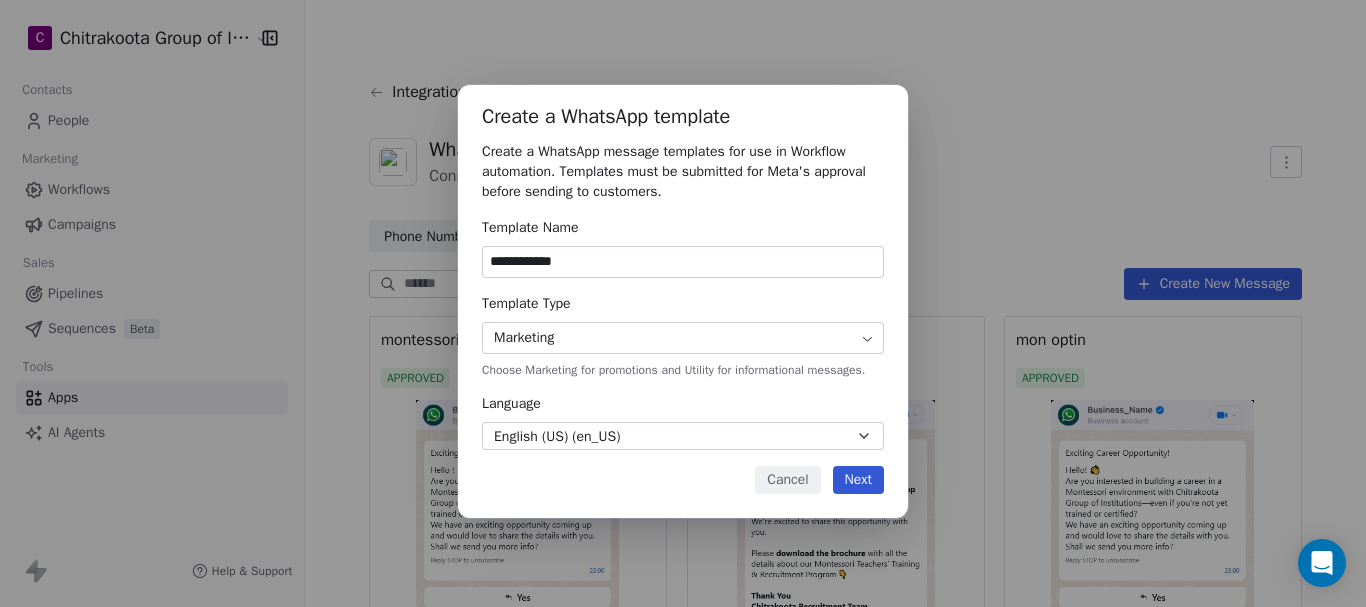 click on "Next" at bounding box center (858, 480) 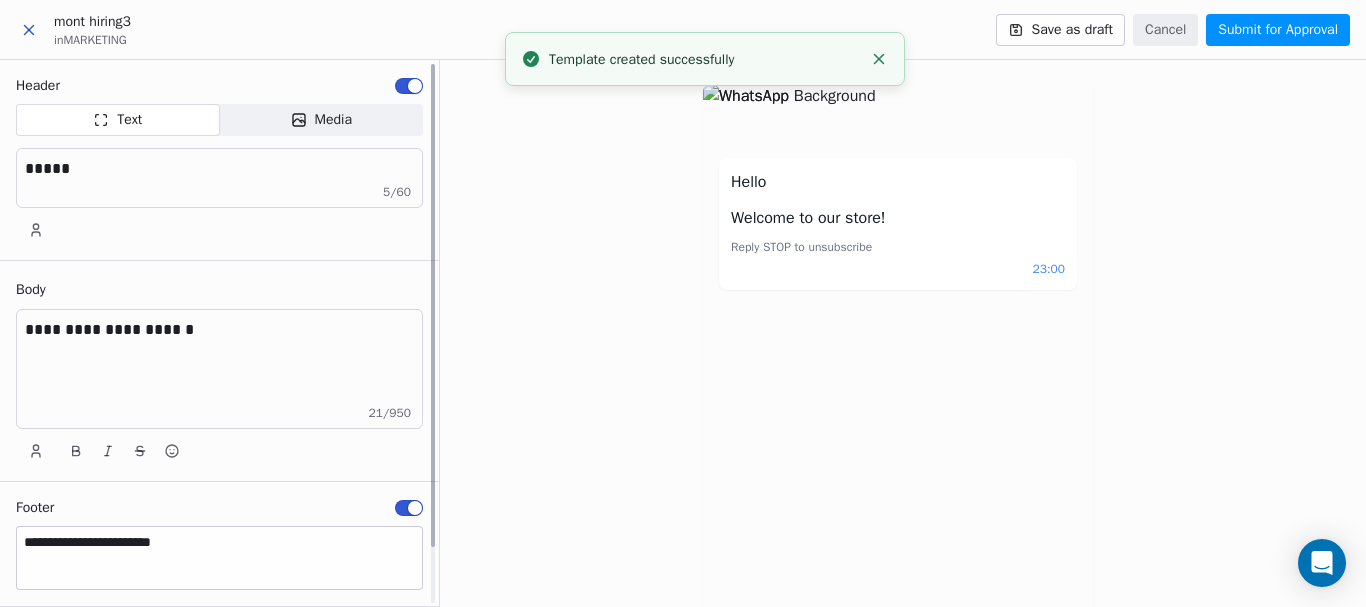 click on "**********" at bounding box center [219, 330] 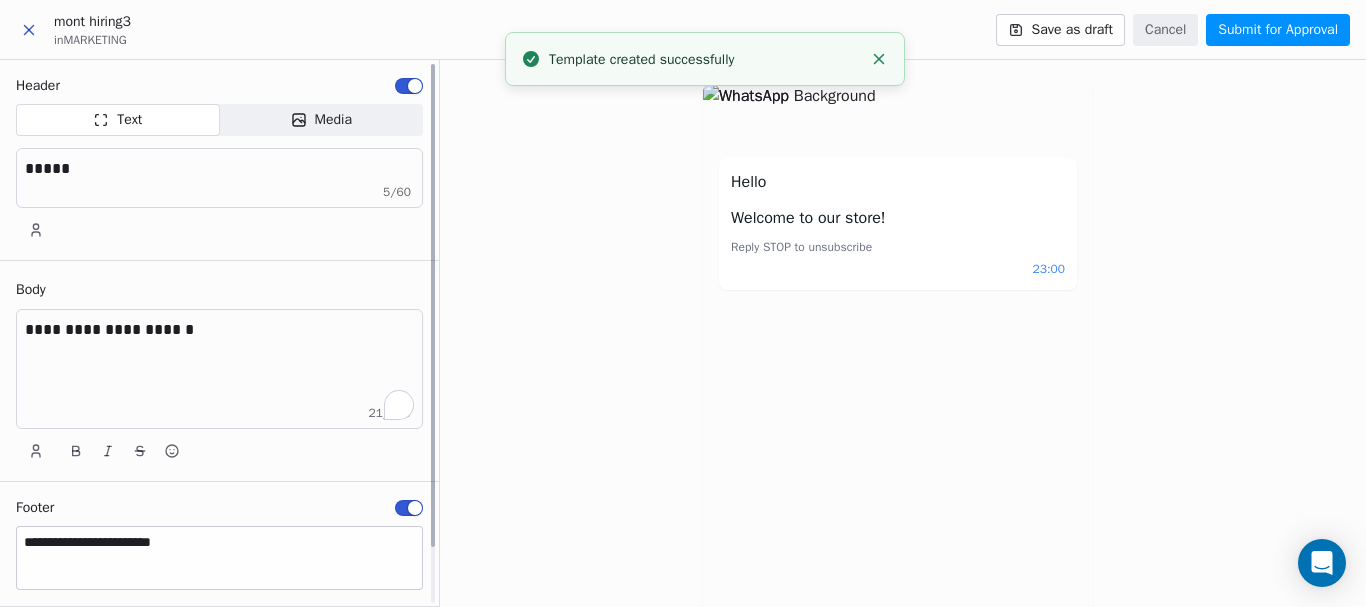 click at bounding box center [409, 86] 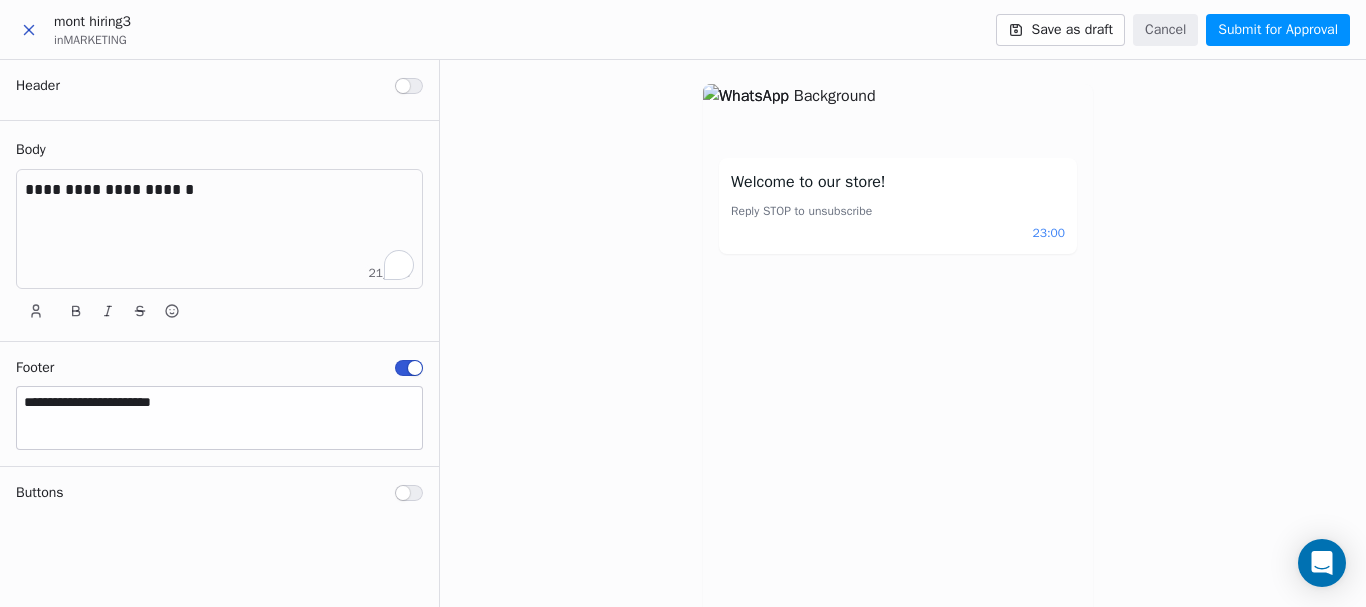 click on "**********" at bounding box center [219, 190] 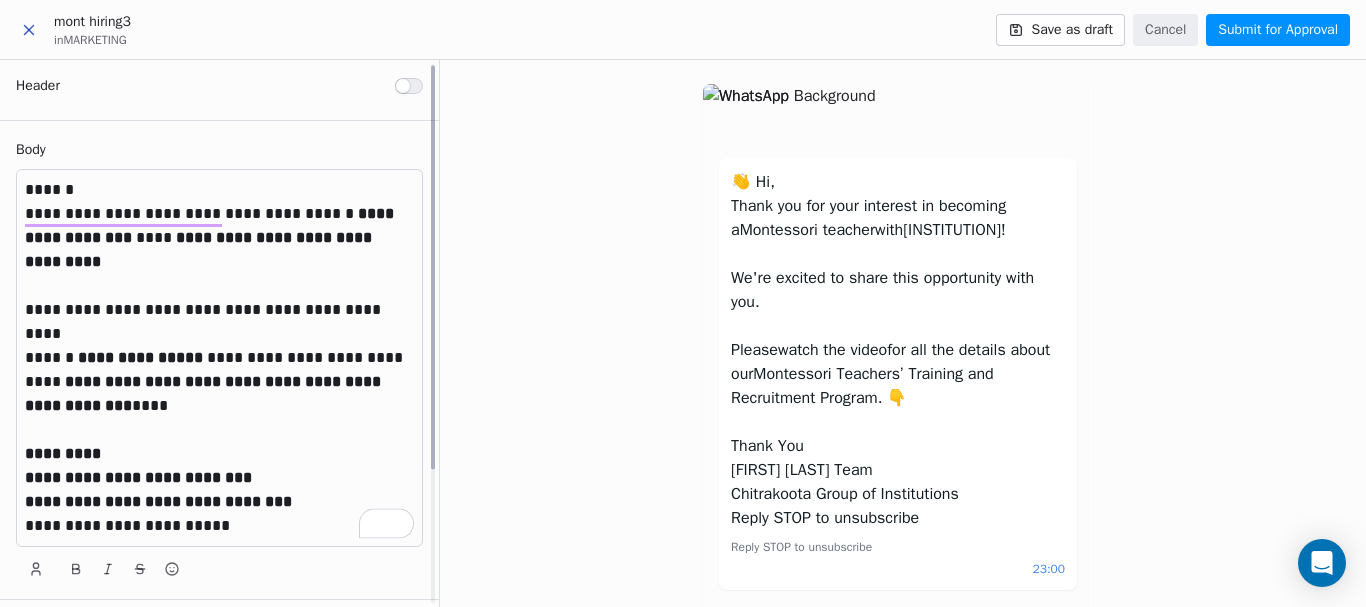 scroll, scrollTop: 179, scrollLeft: 0, axis: vertical 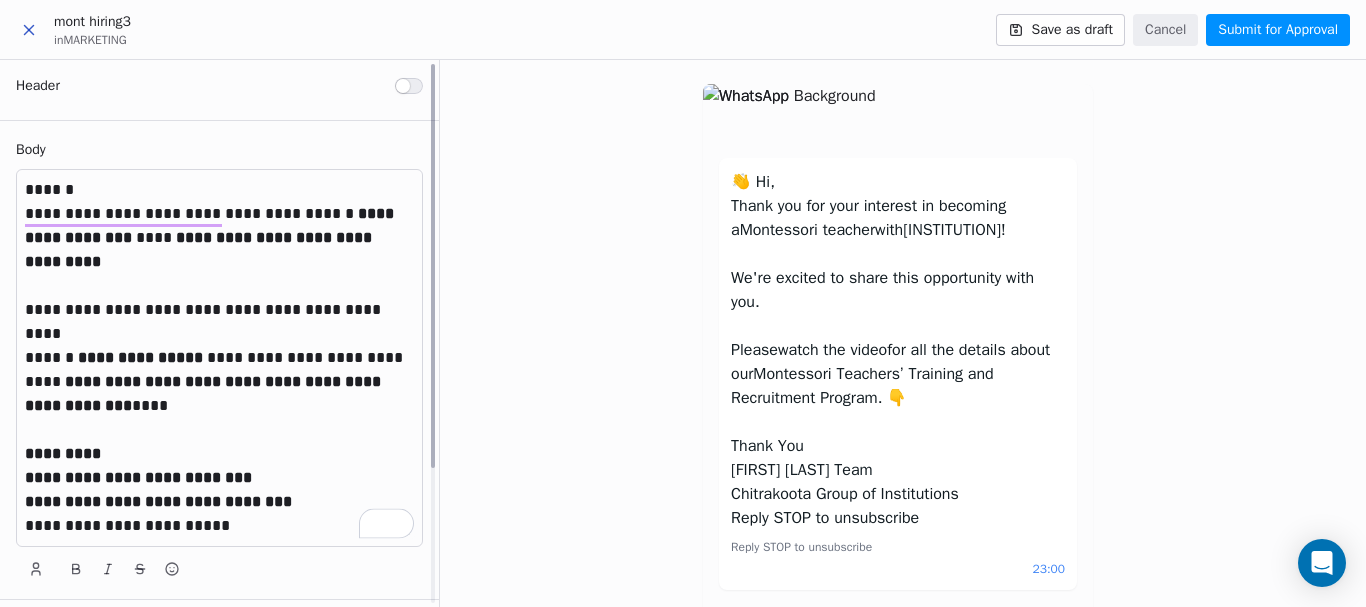 click on "******" at bounding box center [219, 190] 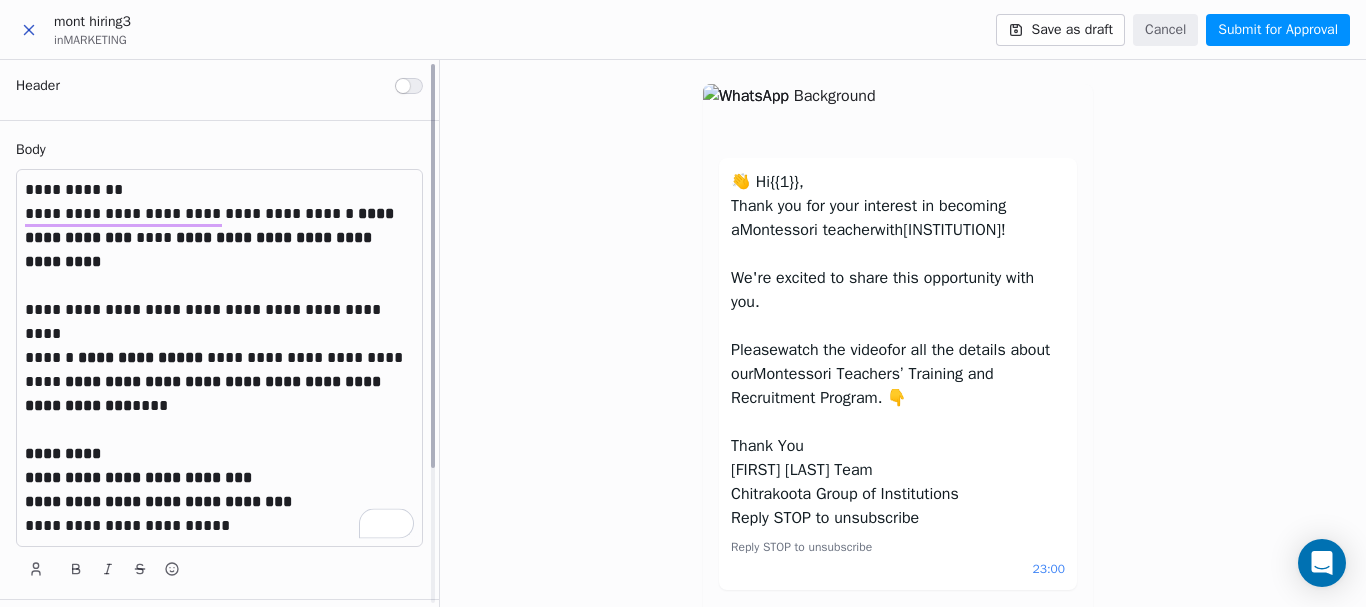 scroll, scrollTop: 106, scrollLeft: 0, axis: vertical 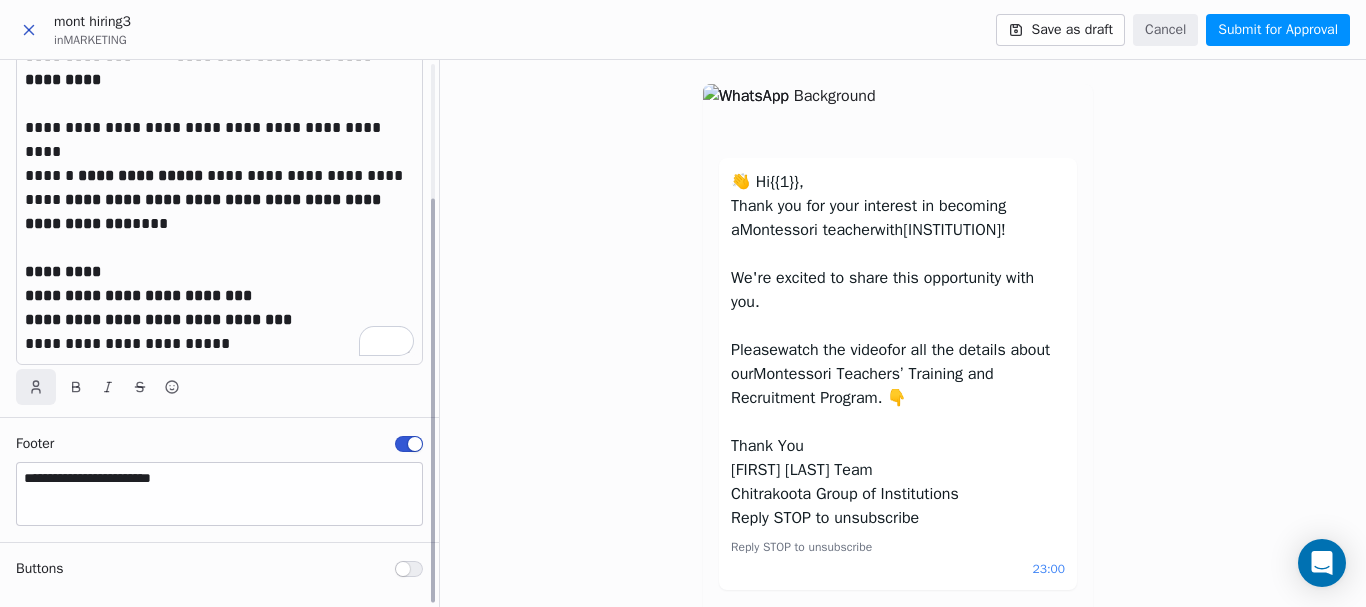 click at bounding box center (36, 387) 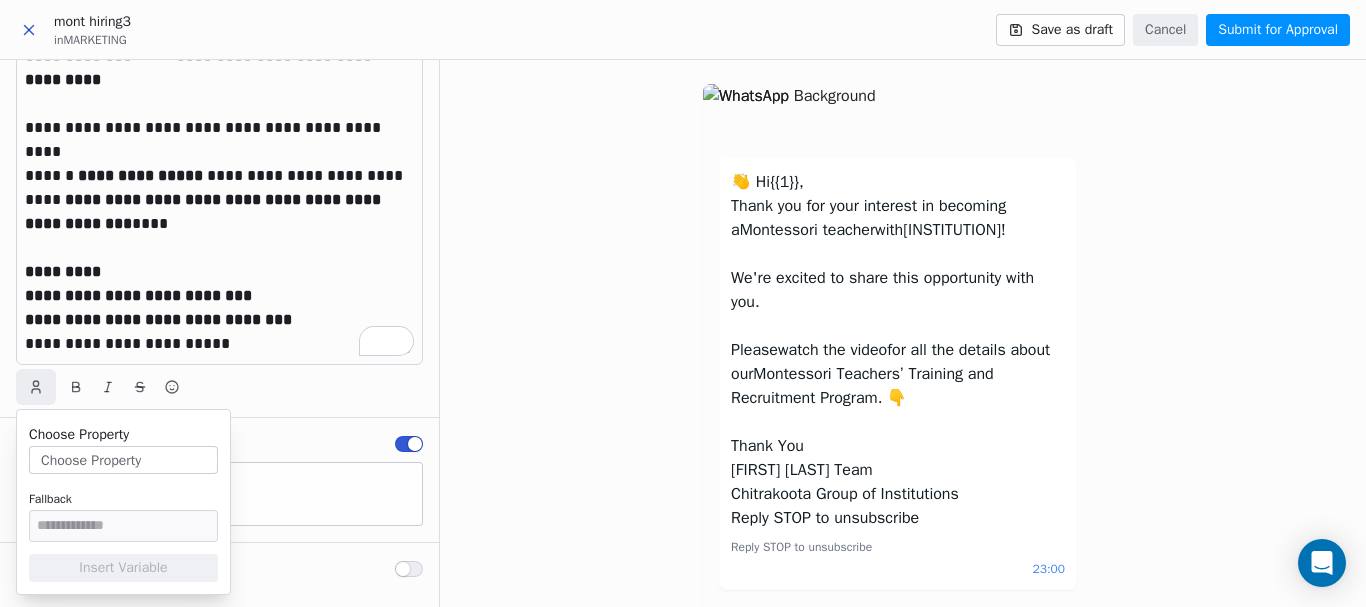 click on "Choose Property" at bounding box center (123, 460) 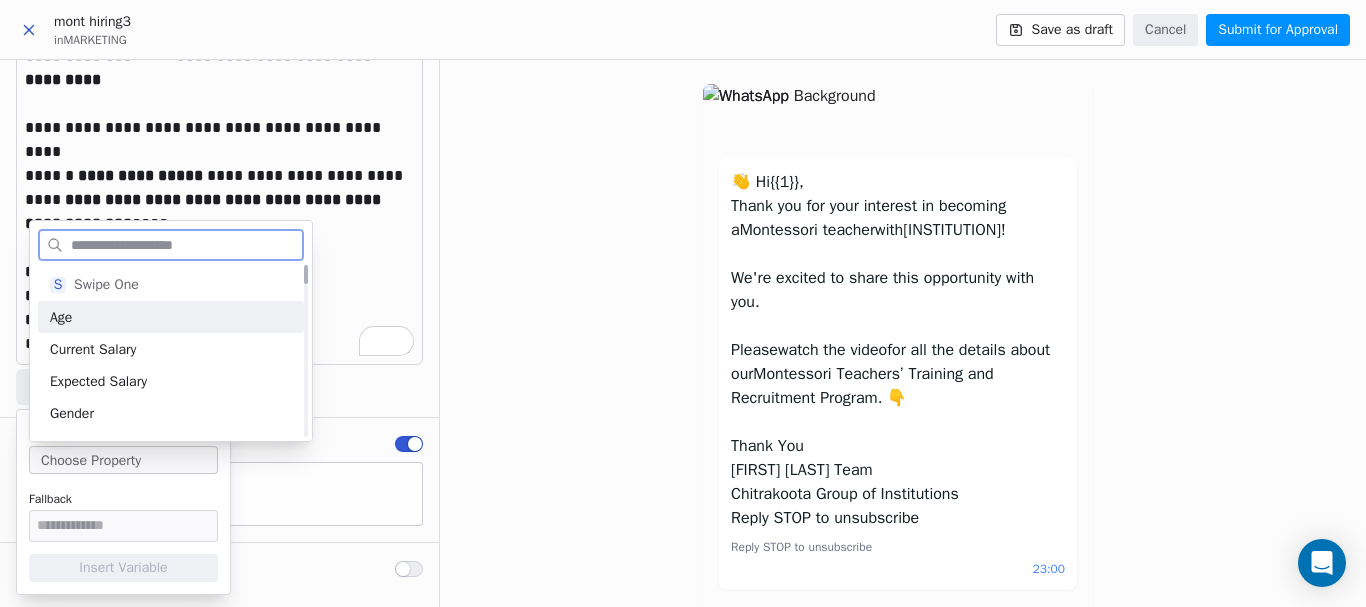 click on "Swipe One" at bounding box center (183, 285) 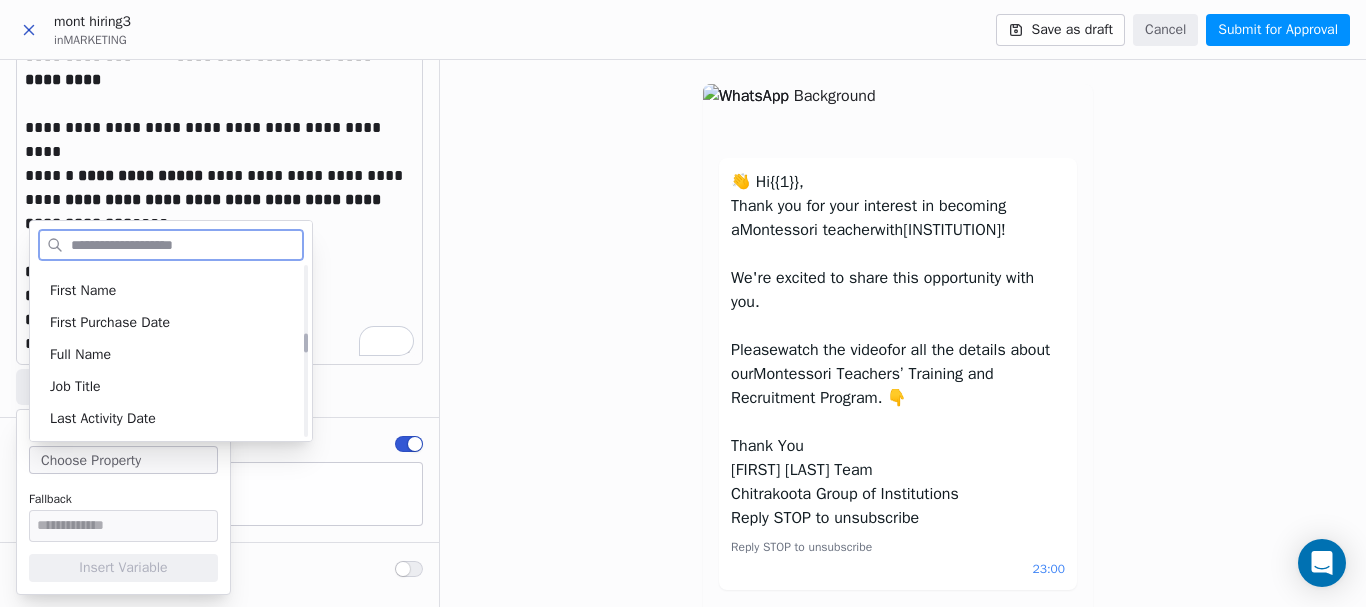 scroll, scrollTop: 600, scrollLeft: 0, axis: vertical 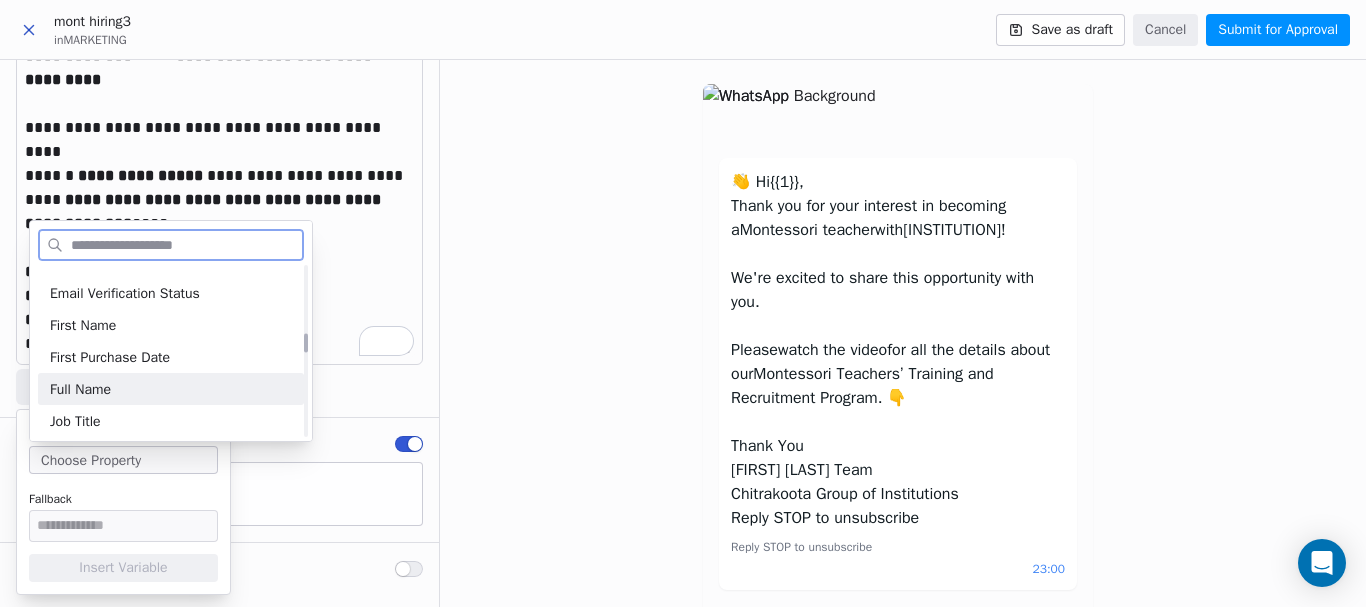 click on "Full Name" at bounding box center [80, 389] 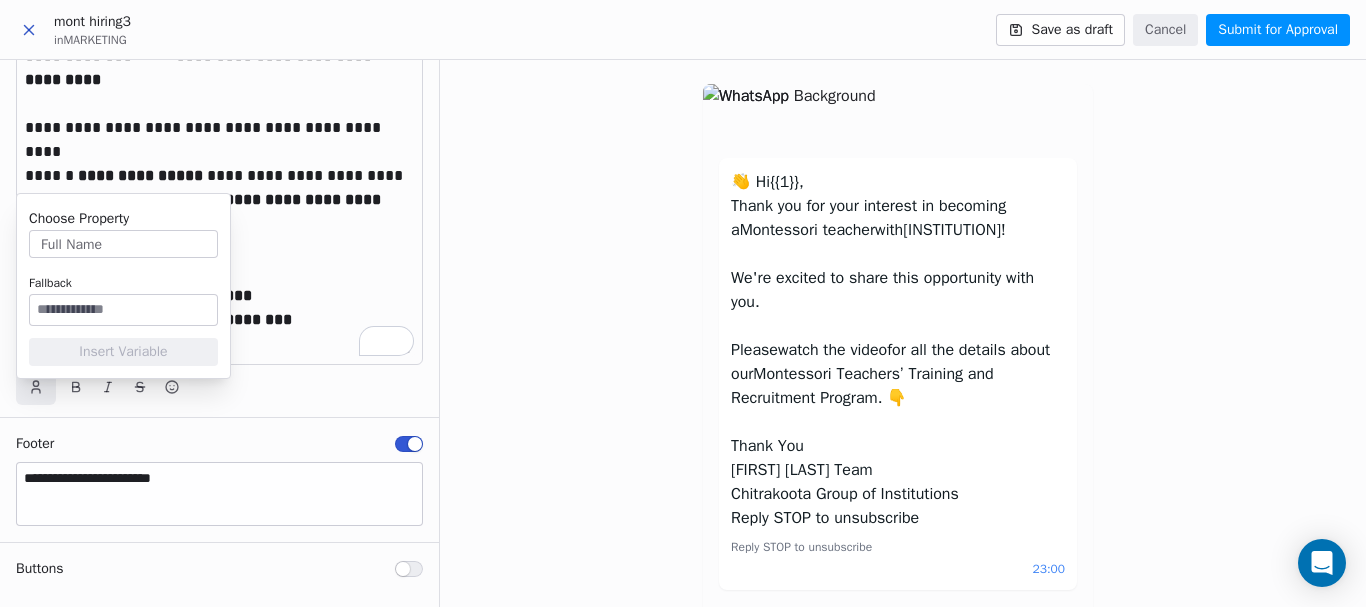 scroll, scrollTop: 82, scrollLeft: 0, axis: vertical 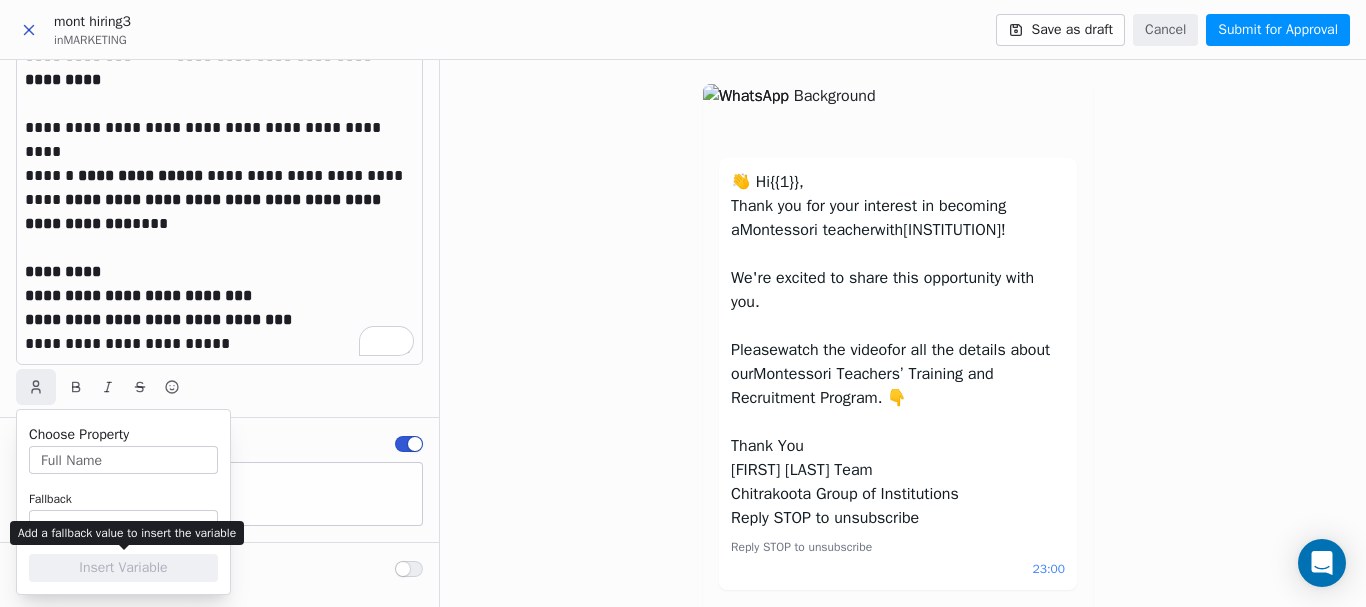 click on "Add a fallback value to insert the variable" at bounding box center [127, 533] 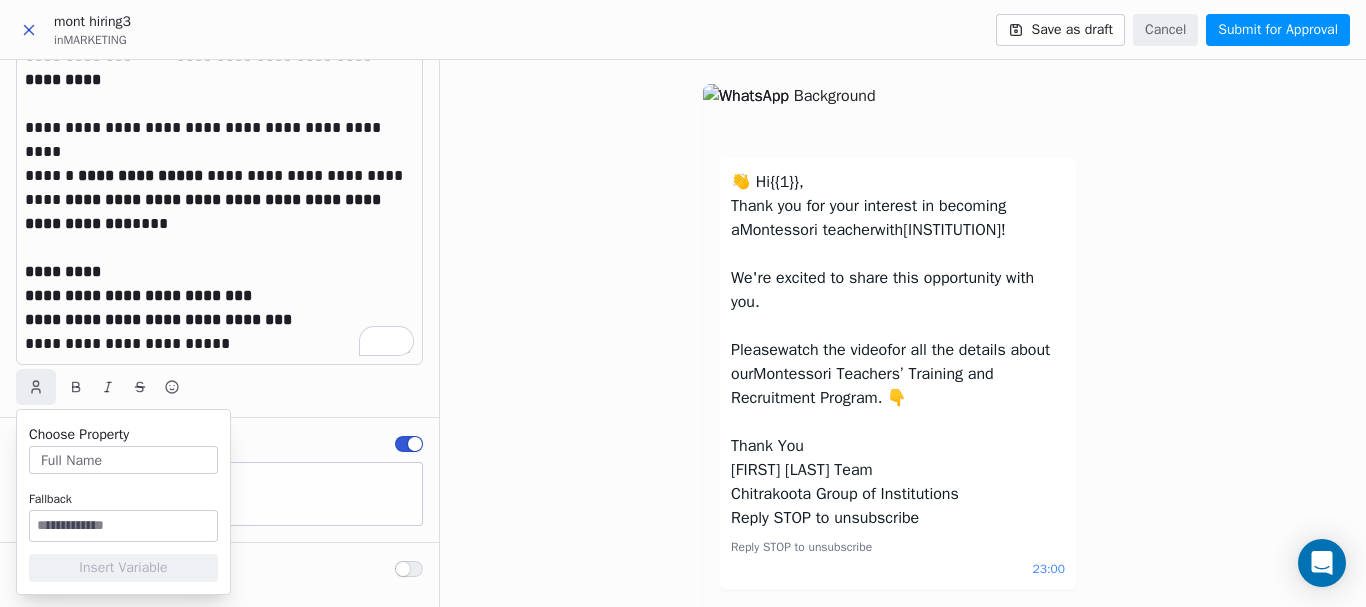 click at bounding box center [123, 526] 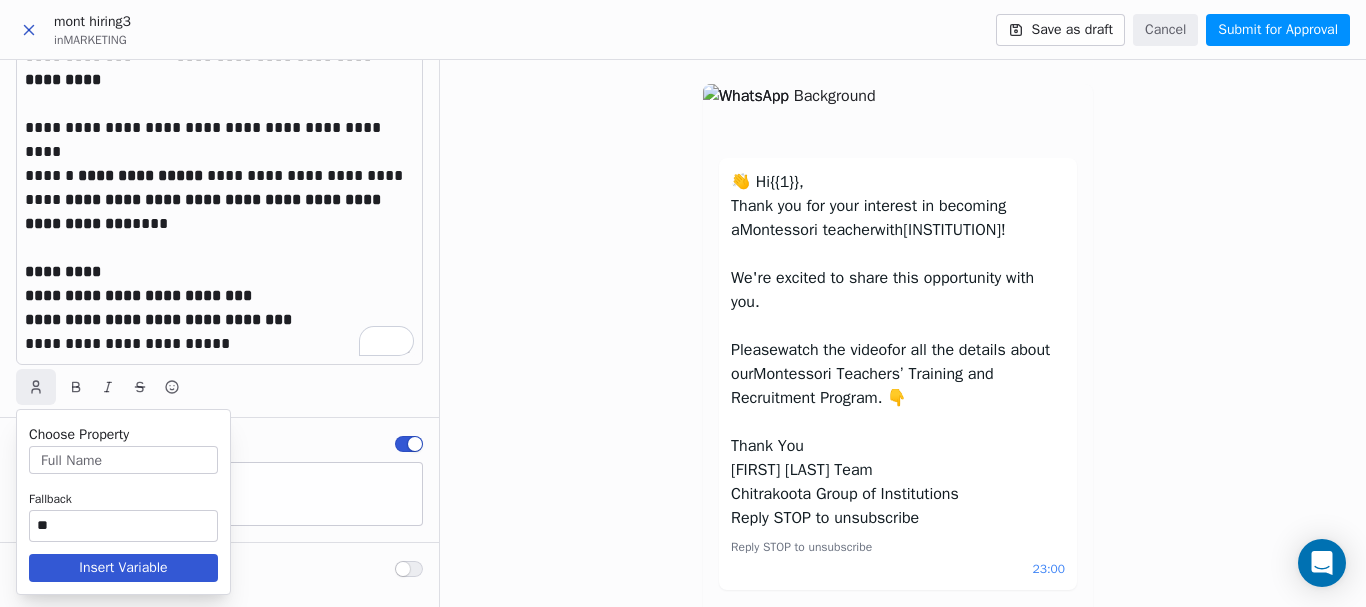 type on "**" 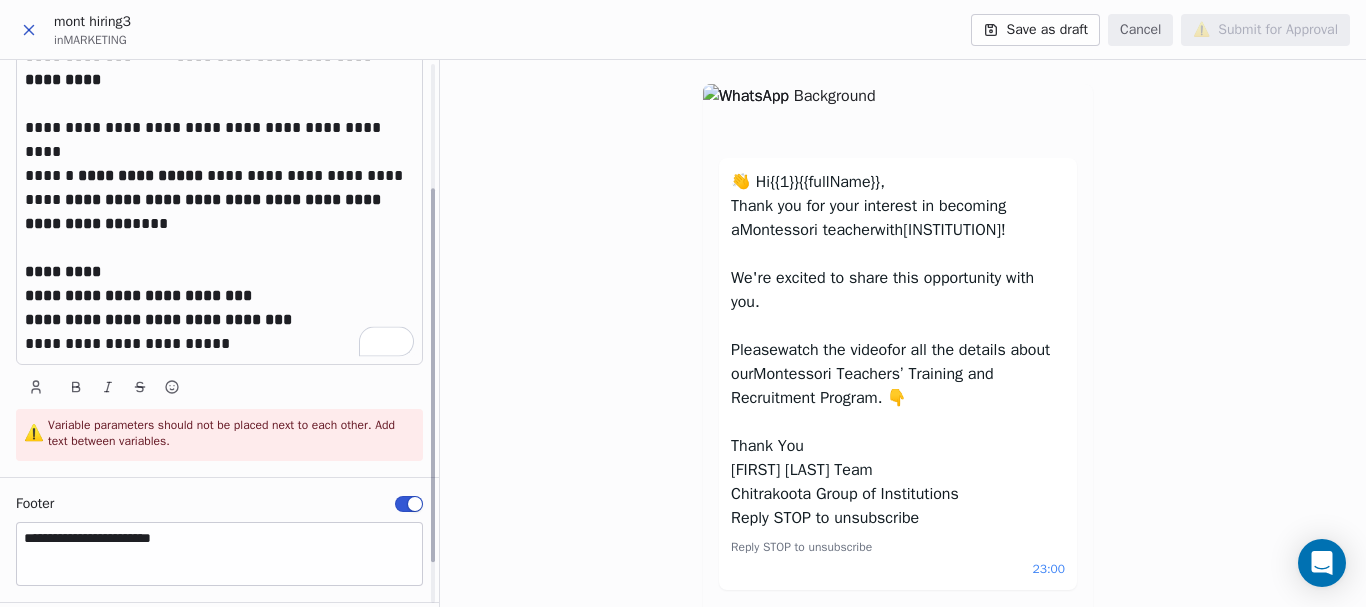 scroll, scrollTop: 109, scrollLeft: 0, axis: vertical 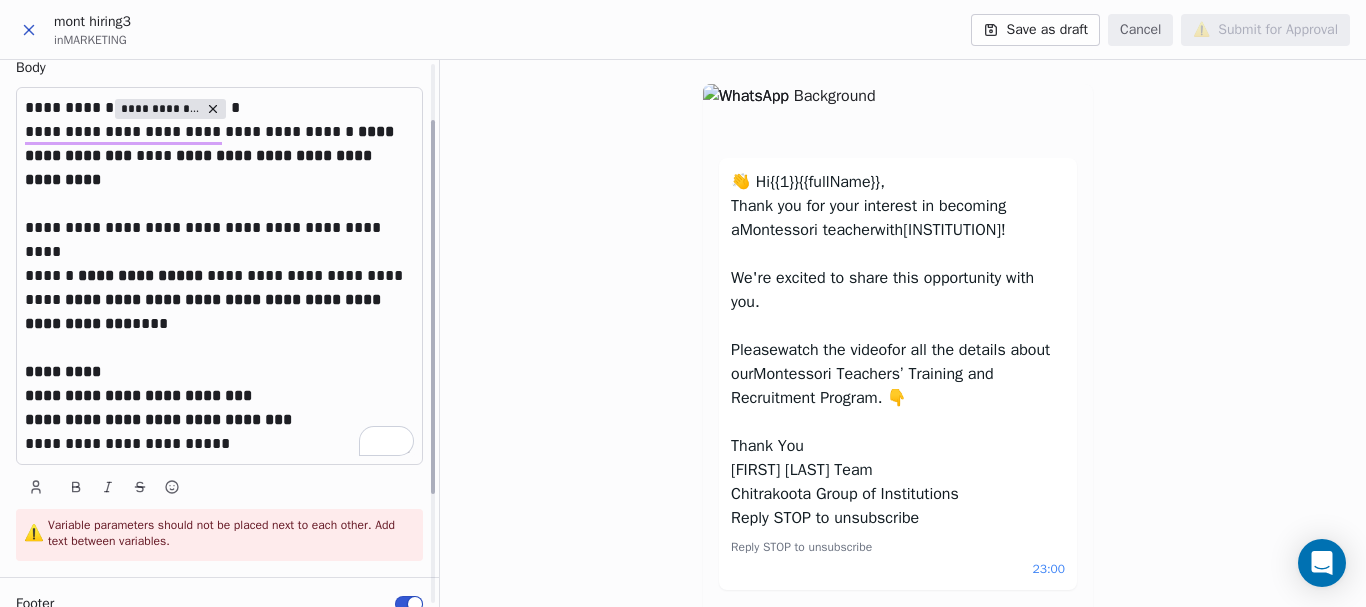click on "********* ****" at bounding box center (170, 107) 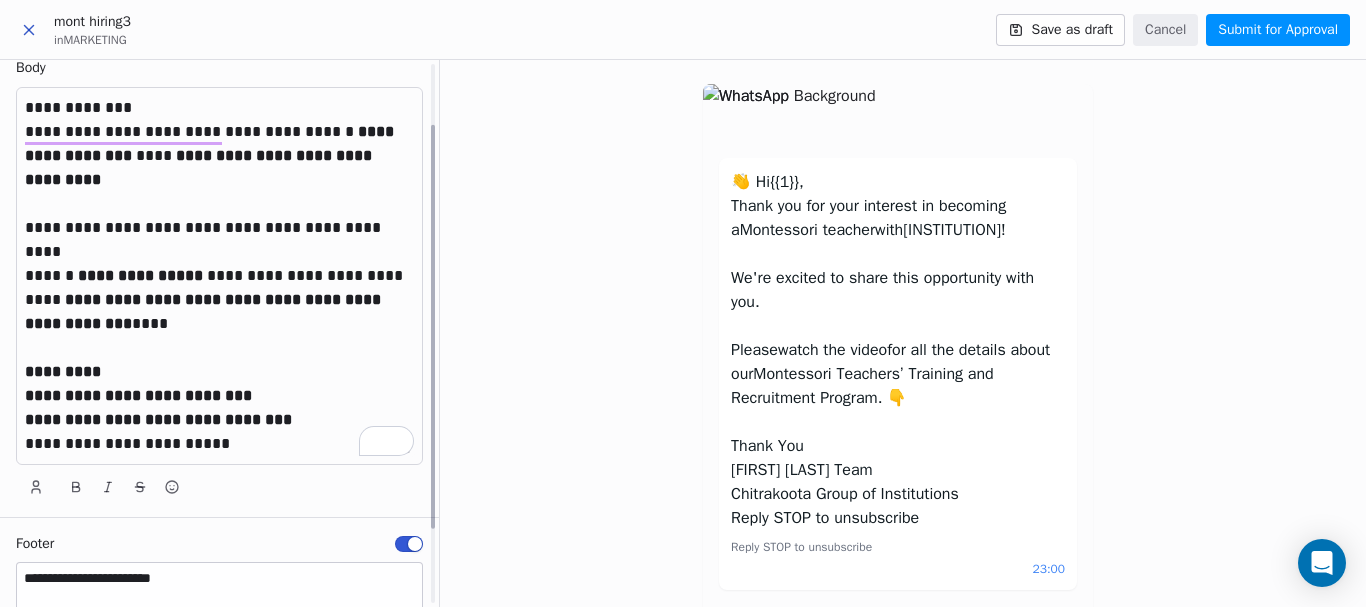 scroll, scrollTop: 149, scrollLeft: 0, axis: vertical 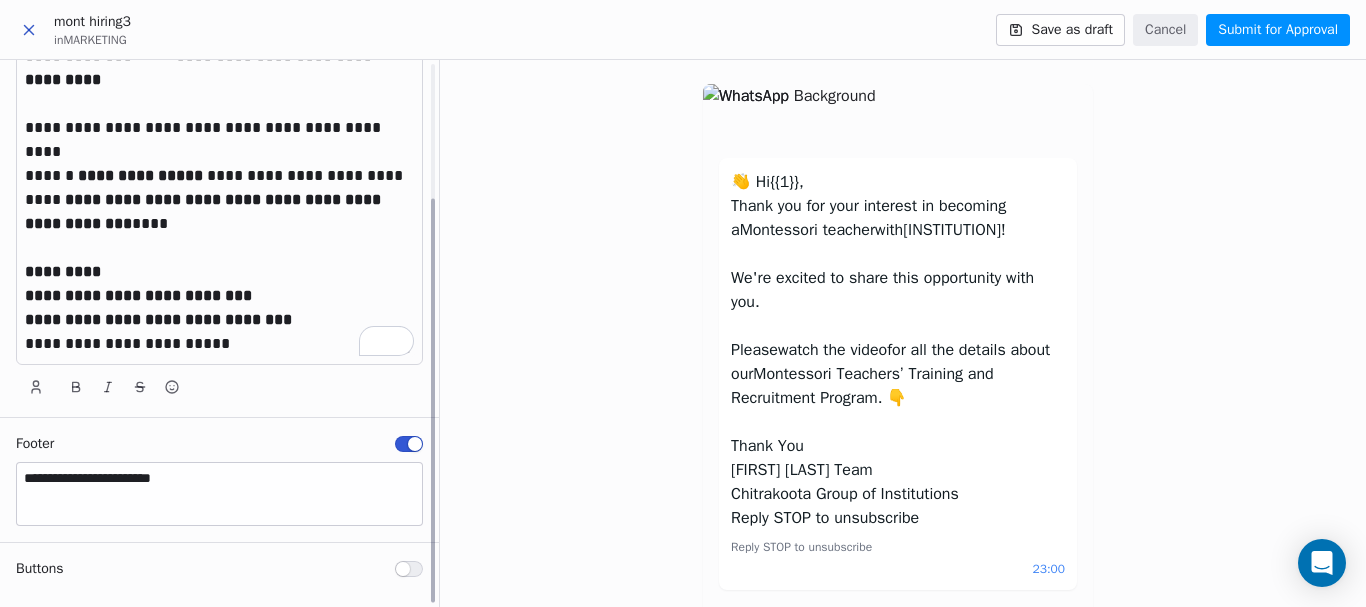click at bounding box center (409, 569) 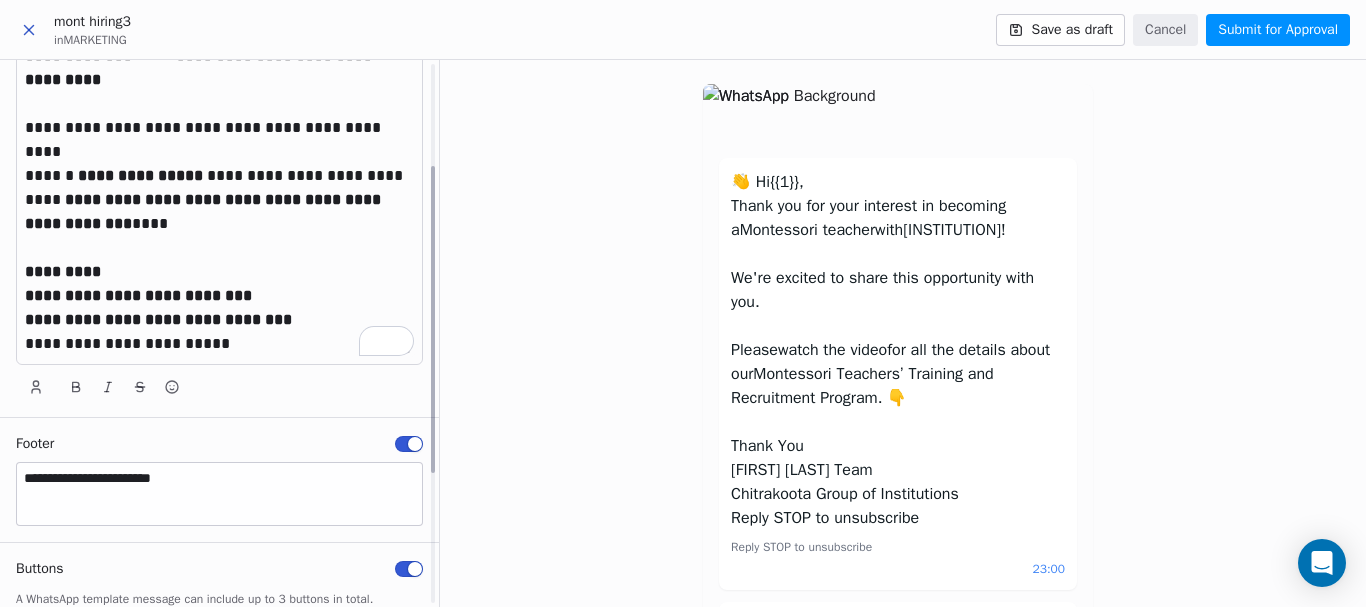scroll, scrollTop: 297, scrollLeft: 0, axis: vertical 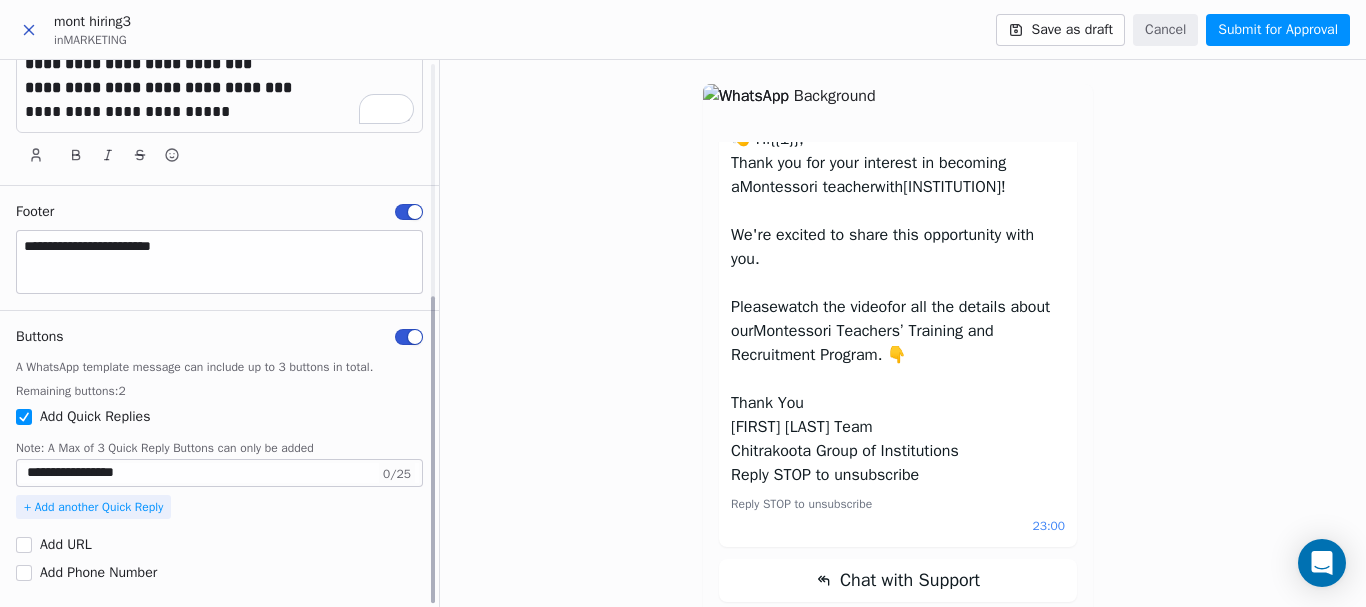 drag, startPoint x: 157, startPoint y: 470, endPoint x: 14, endPoint y: 470, distance: 143 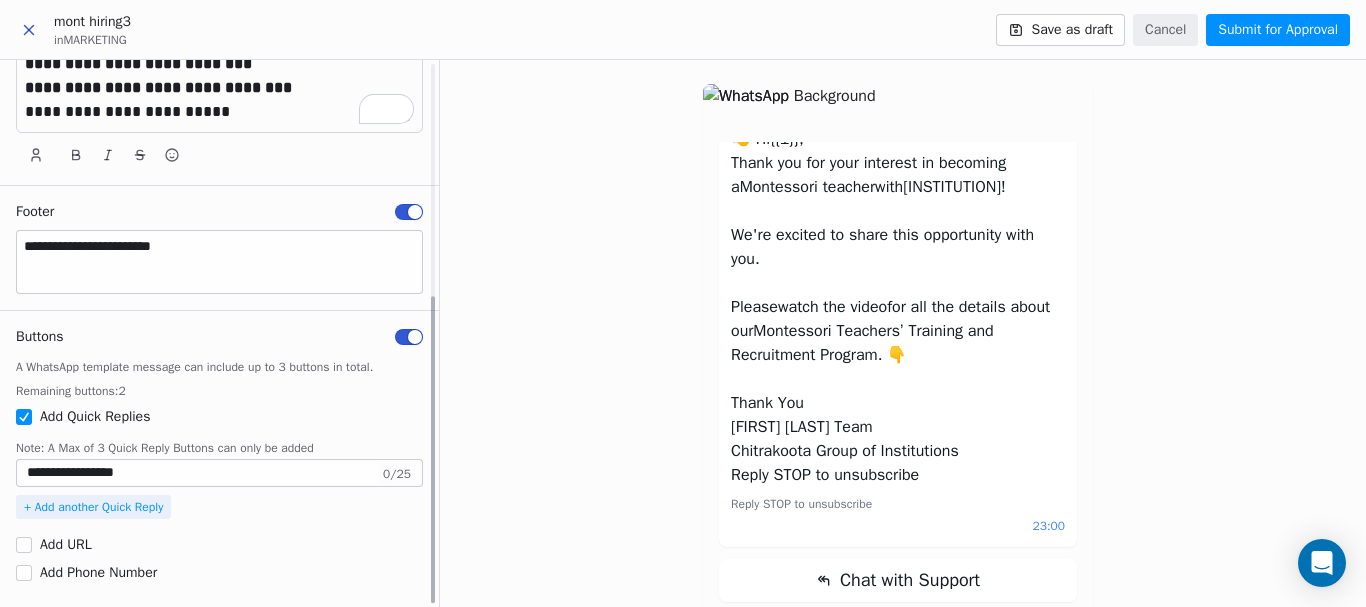click on "**********" at bounding box center [219, 459] 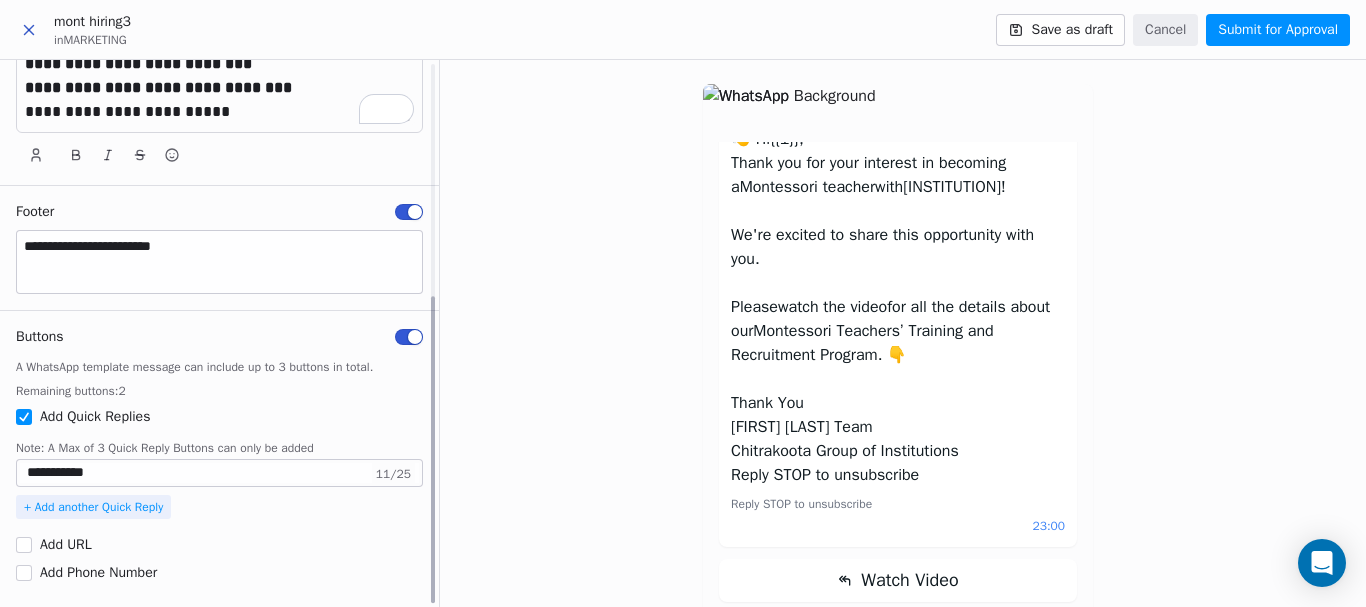 scroll, scrollTop: 295, scrollLeft: 0, axis: vertical 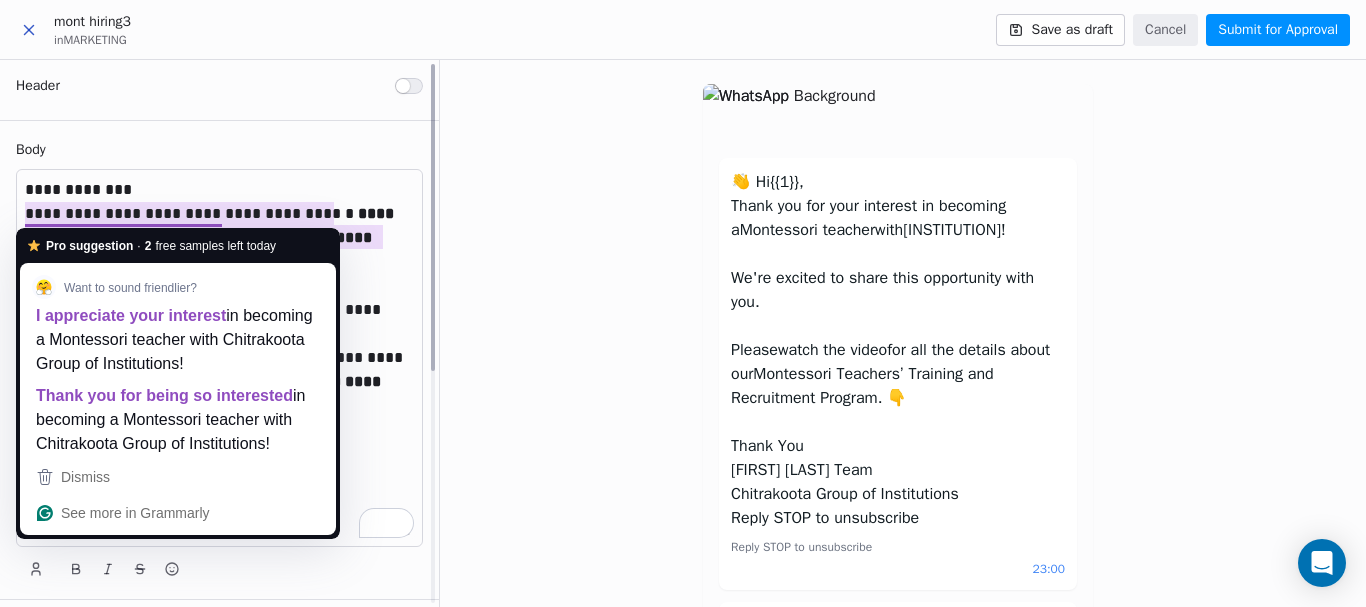 type on "**********" 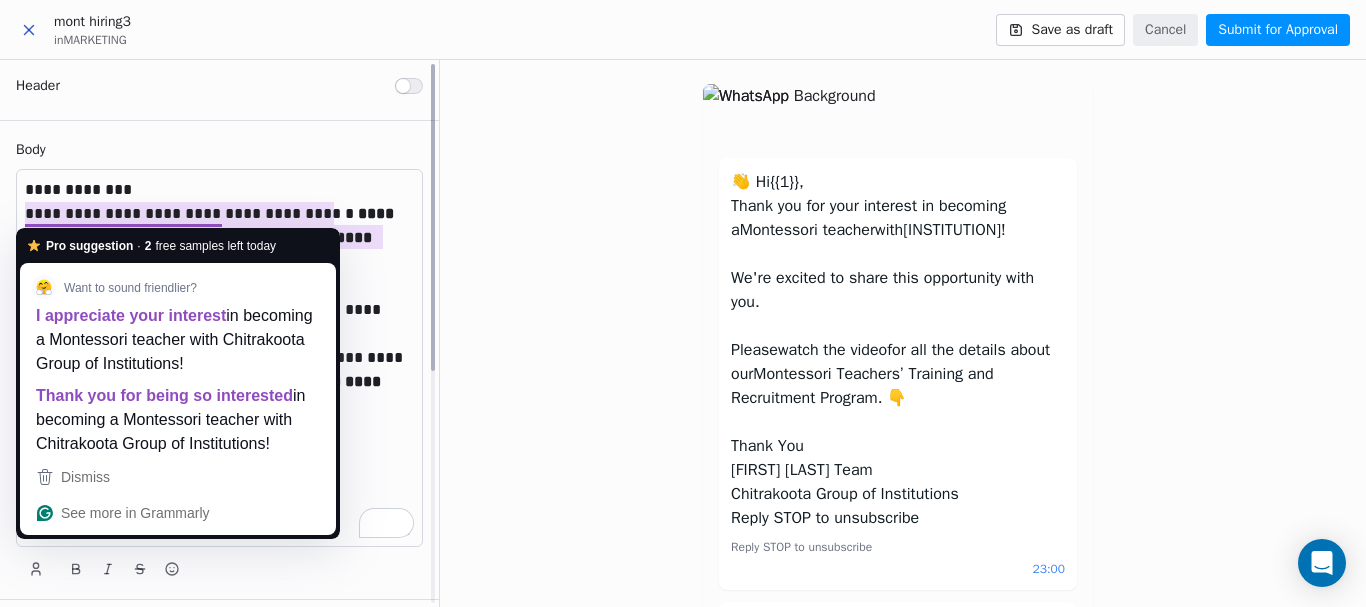 click on "**********" at bounding box center [219, 190] 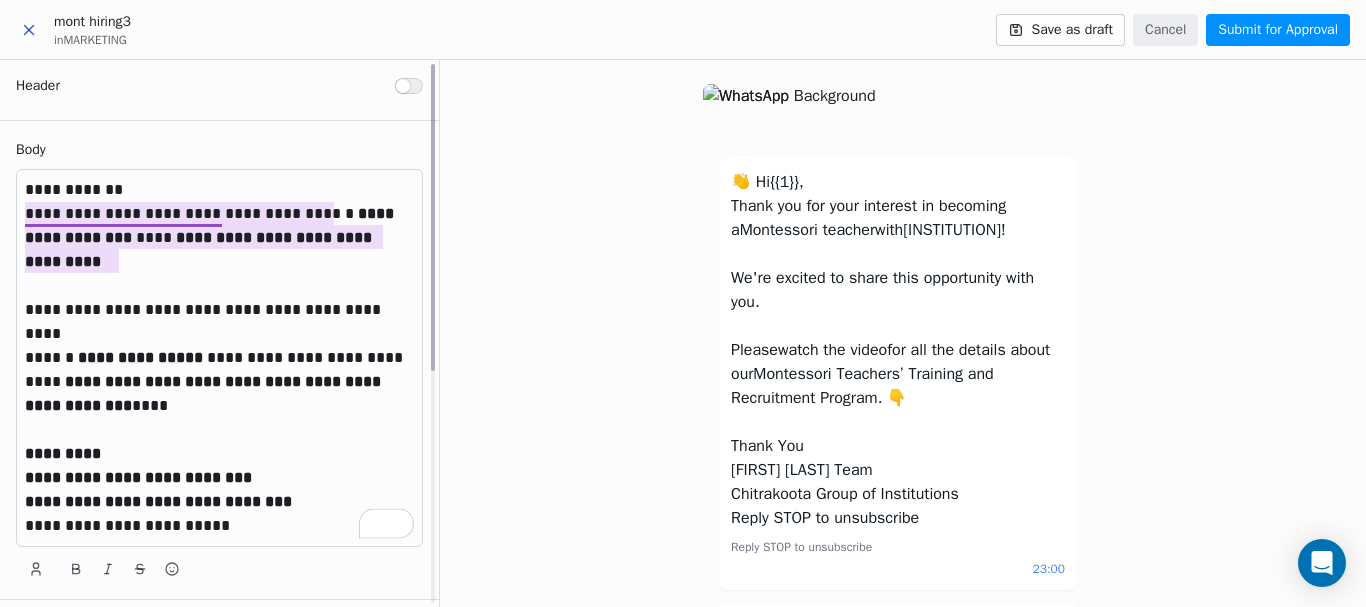 click on "**********" at bounding box center [219, 238] 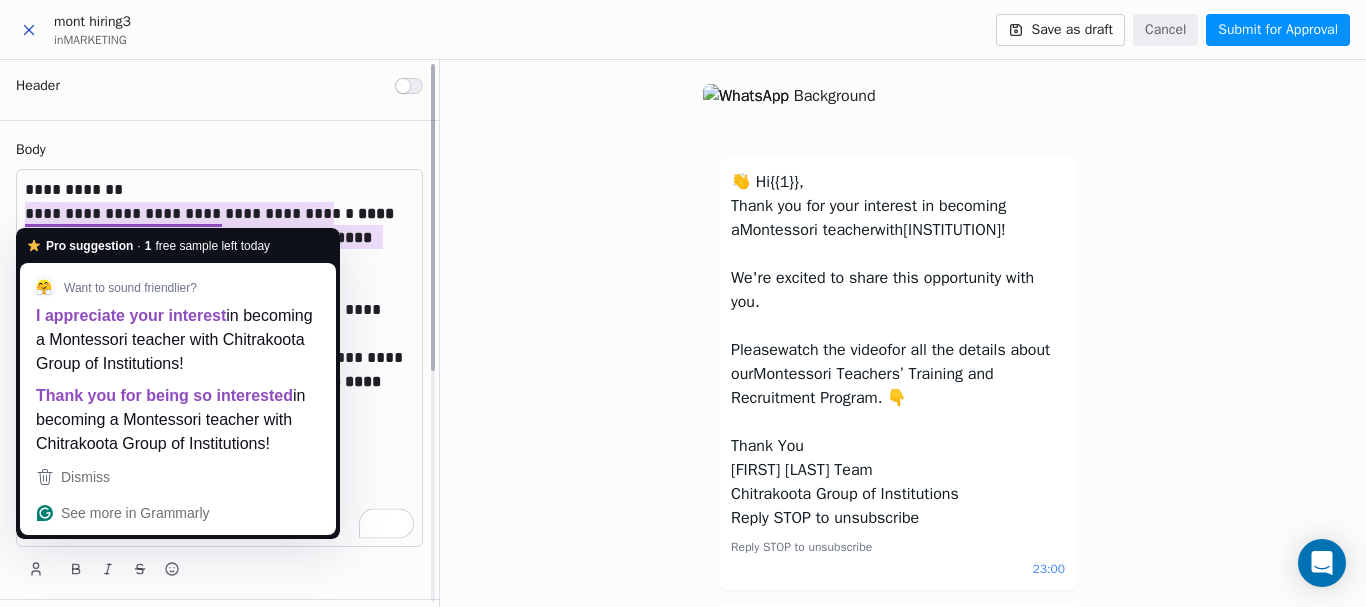 click on "**********" at bounding box center [219, 238] 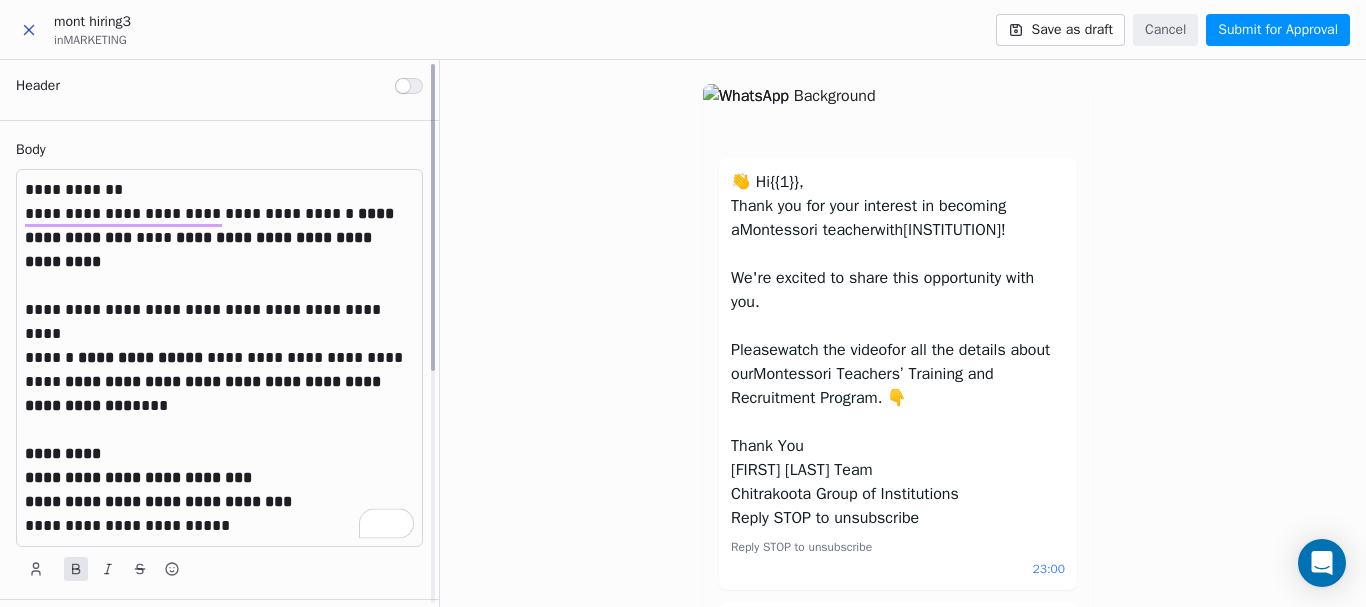 drag, startPoint x: 132, startPoint y: 272, endPoint x: 130, endPoint y: 309, distance: 37.054016 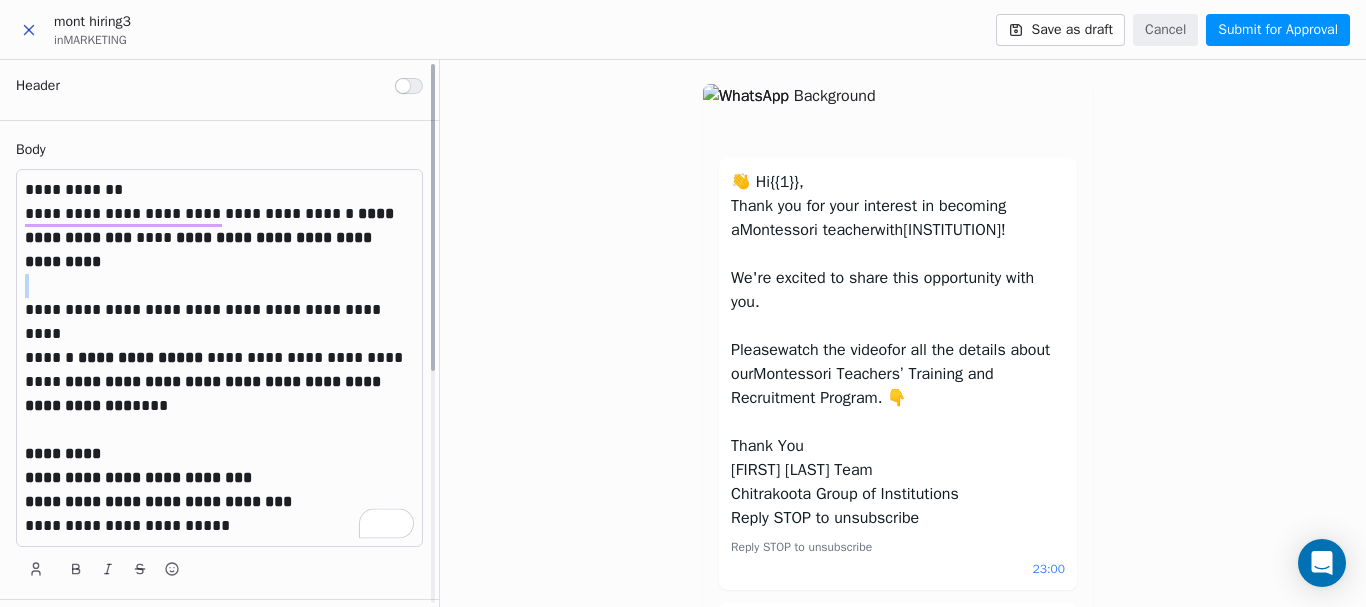 click at bounding box center (219, 286) 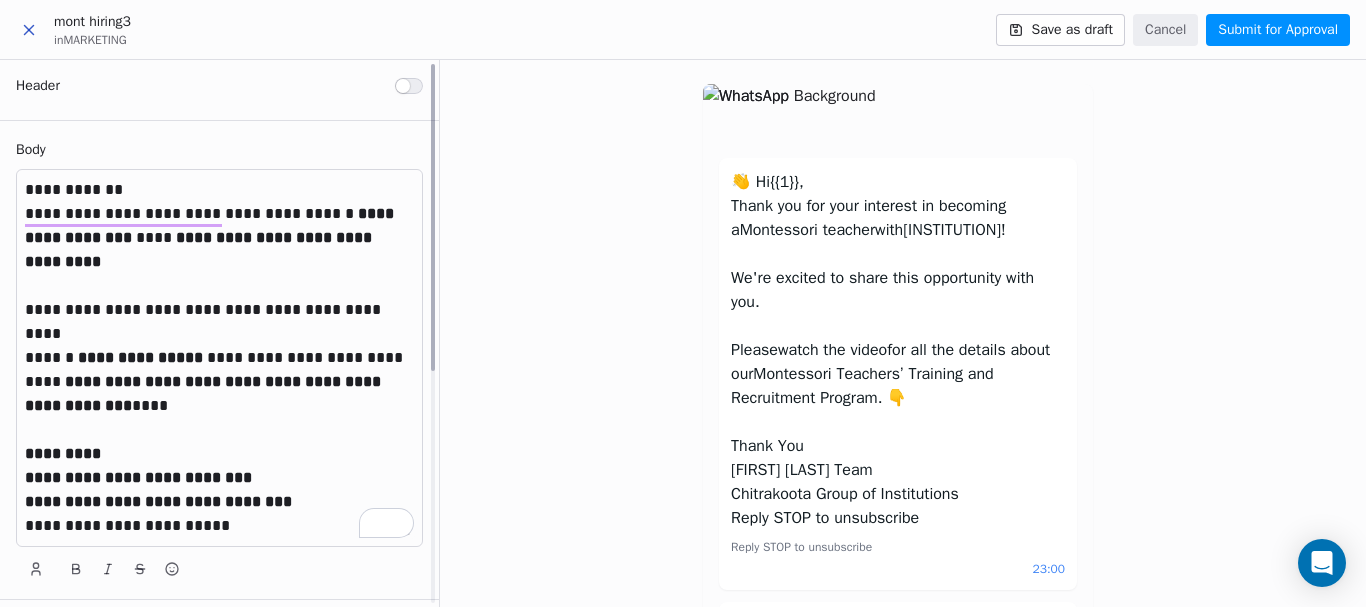 click at bounding box center [219, 334] 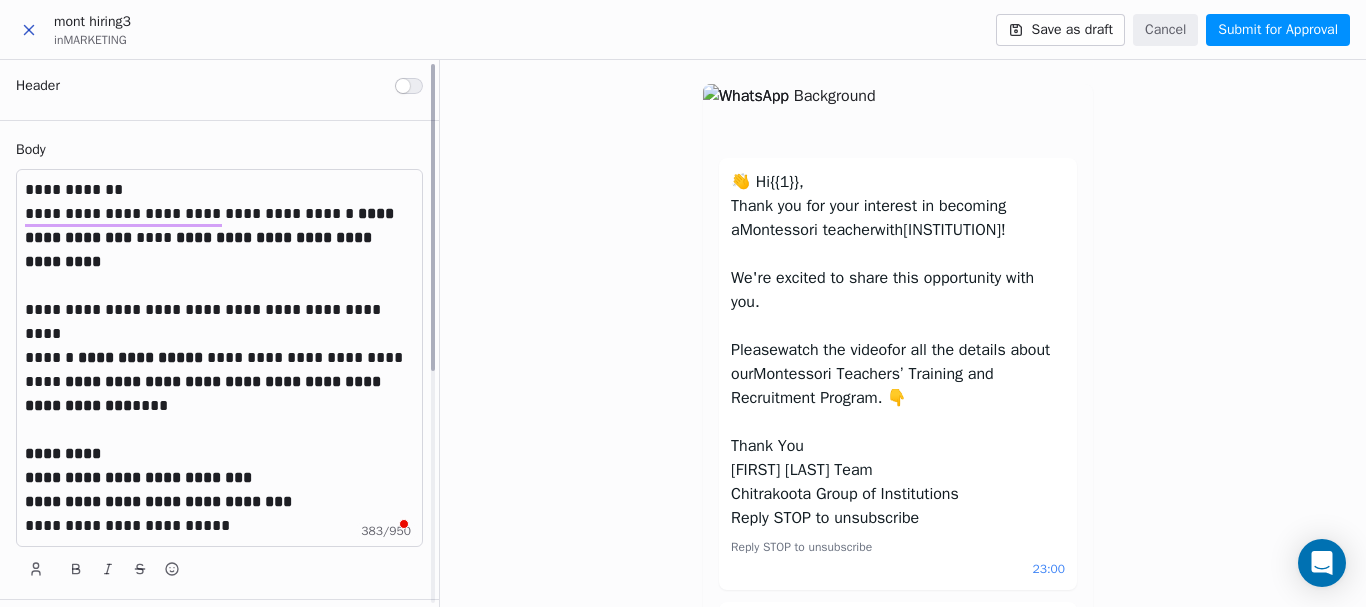 click at bounding box center [219, 430] 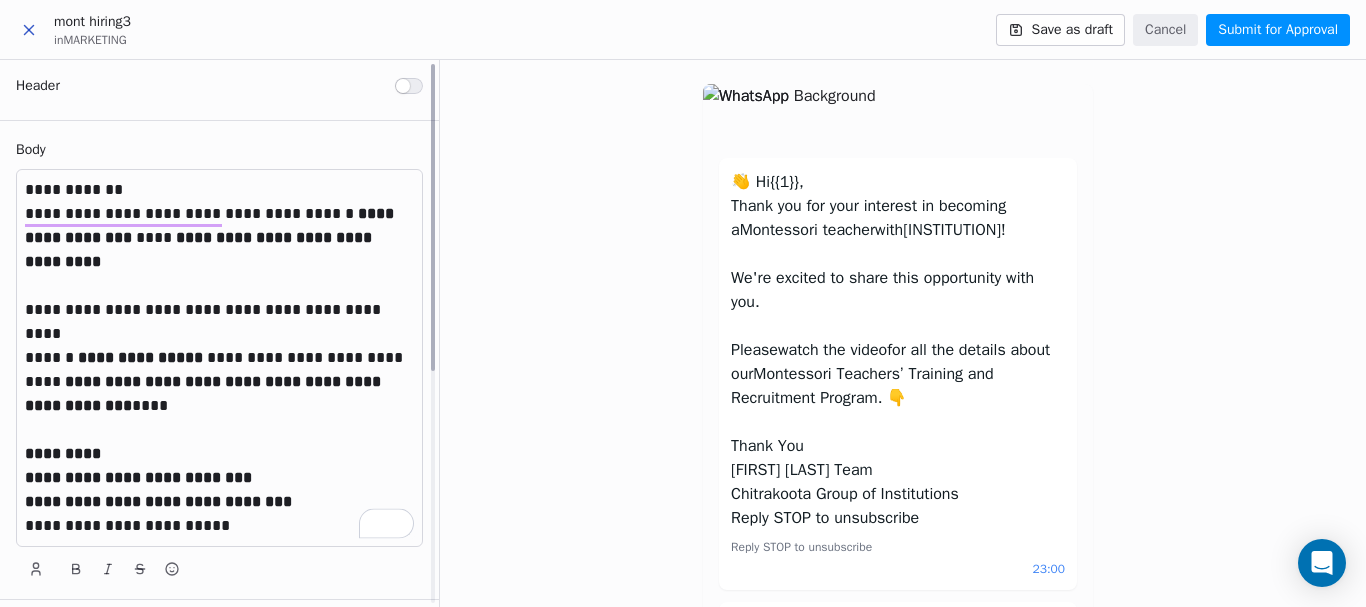 click on "**********" at bounding box center (219, 382) 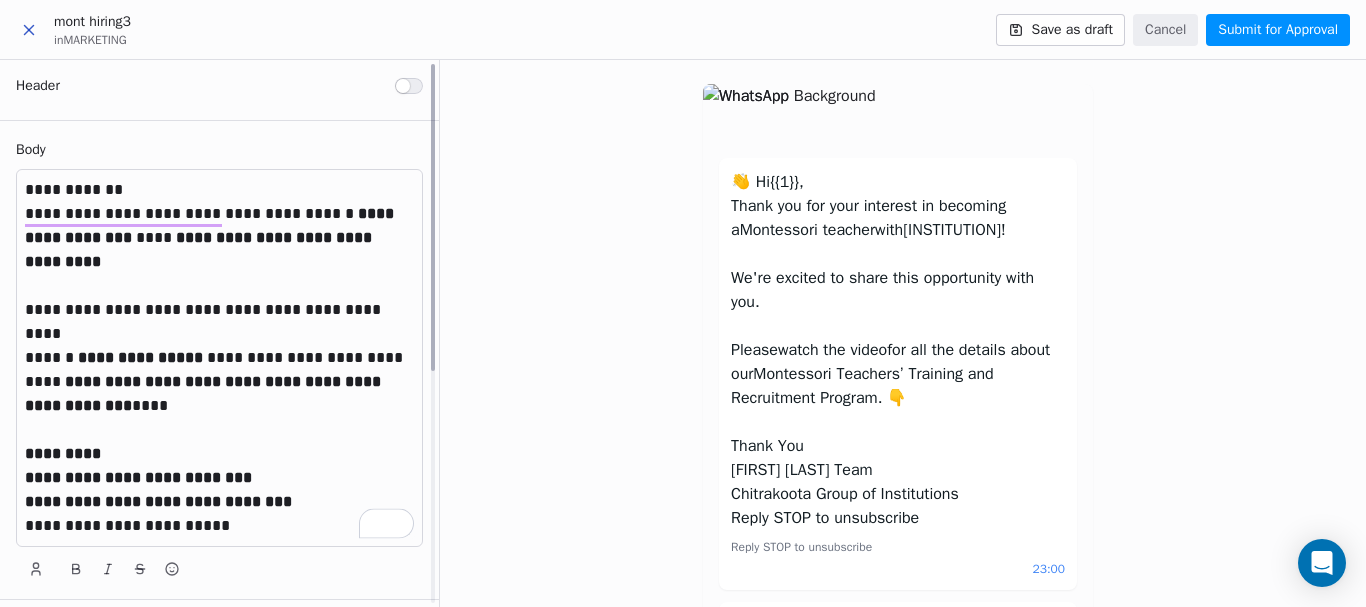 scroll, scrollTop: 94, scrollLeft: 0, axis: vertical 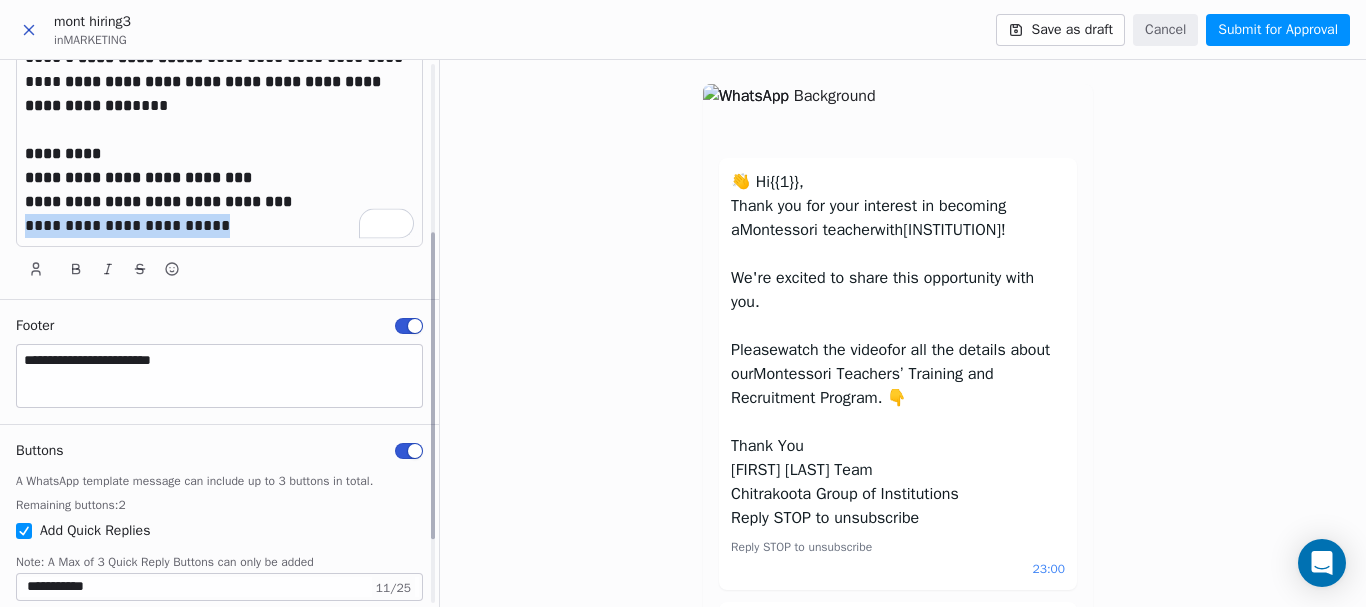 drag, startPoint x: 216, startPoint y: 219, endPoint x: 0, endPoint y: 225, distance: 216.08331 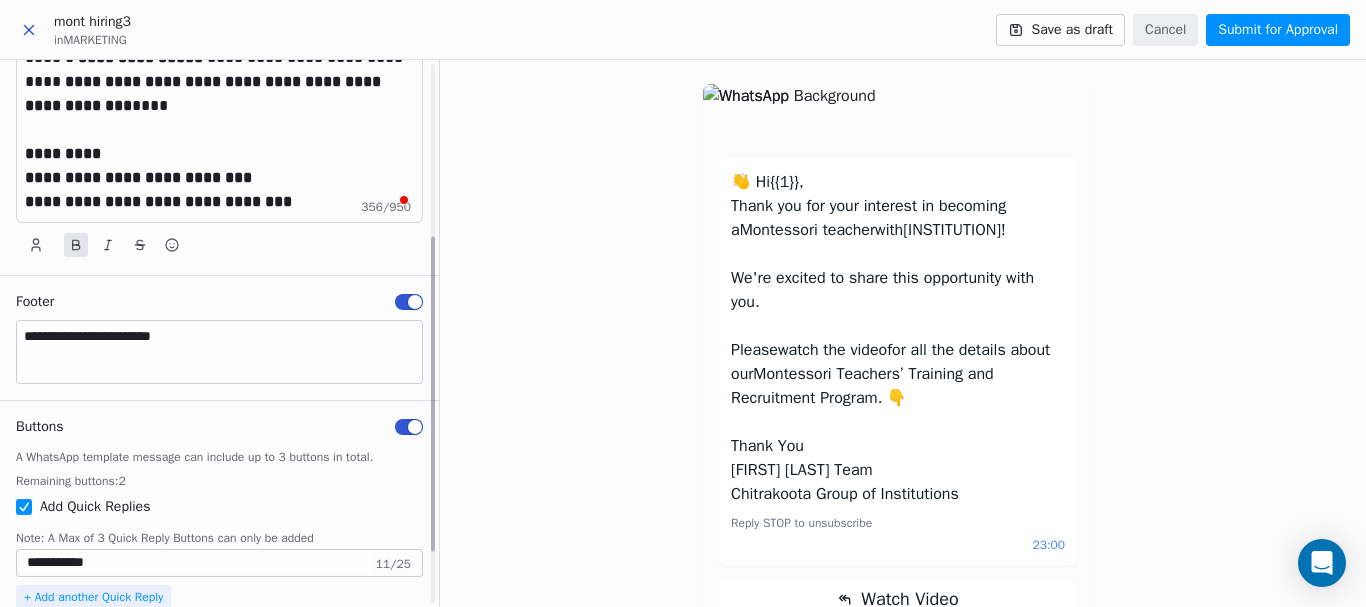 click on "**********" at bounding box center (219, 352) 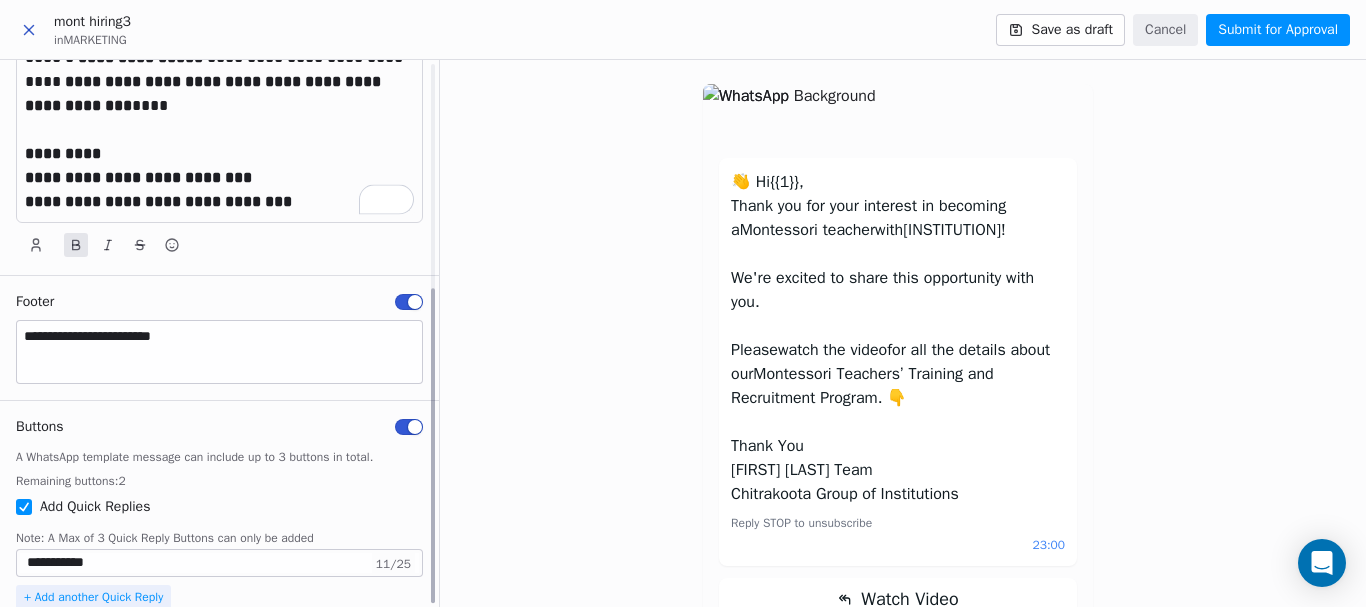 scroll, scrollTop: 390, scrollLeft: 0, axis: vertical 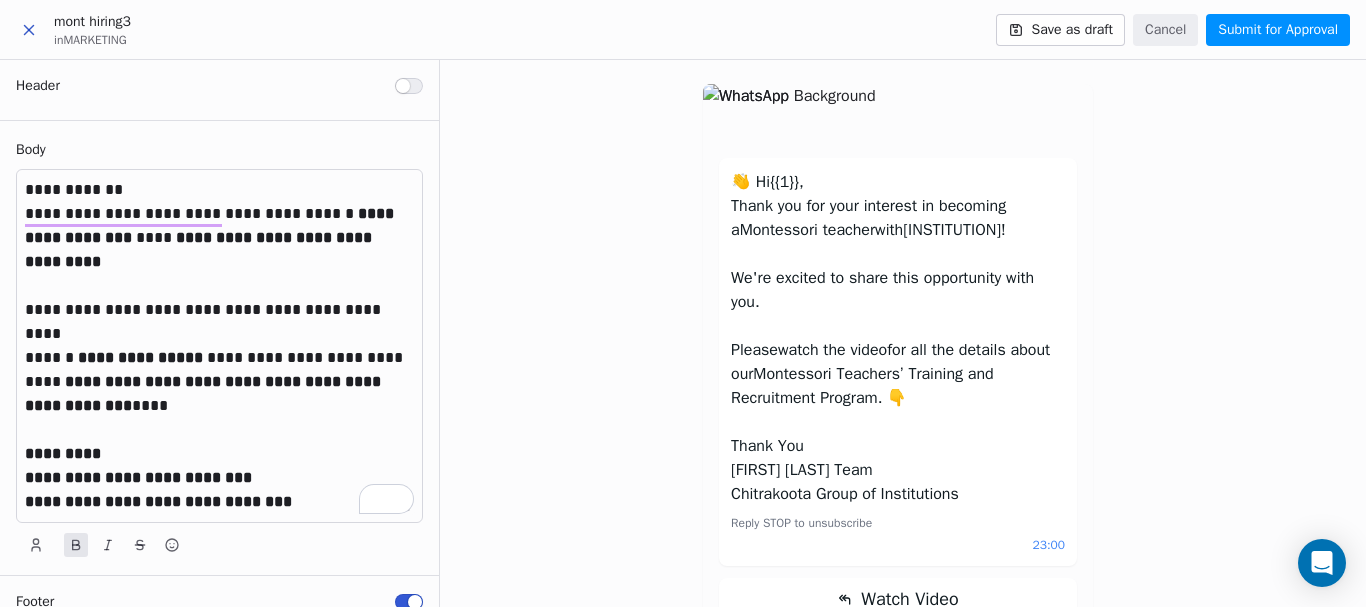 click on "Submit for Approval" at bounding box center (1278, 30) 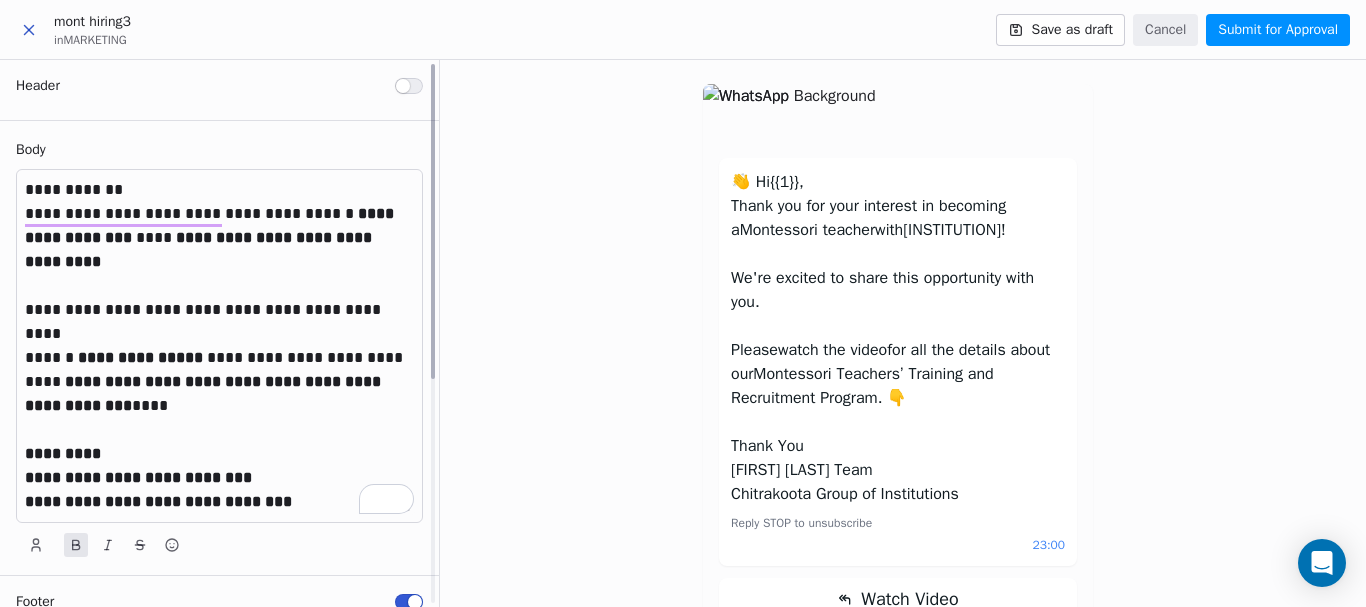 scroll, scrollTop: 75, scrollLeft: 0, axis: vertical 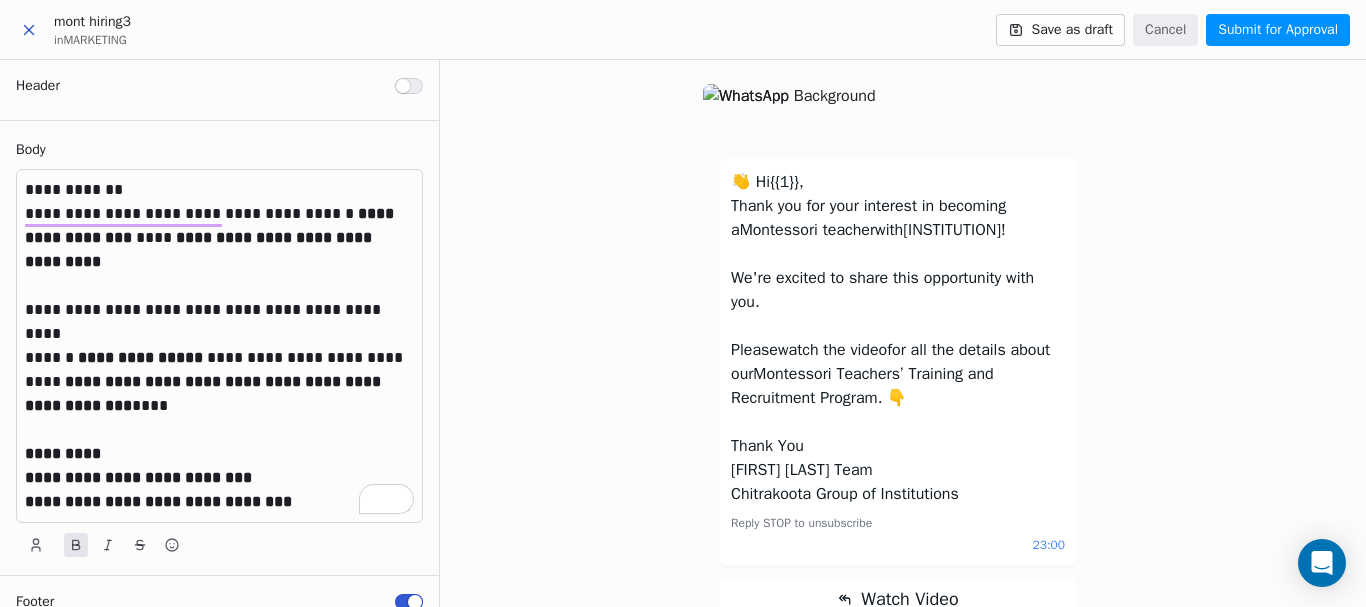 click at bounding box center (29, 30) 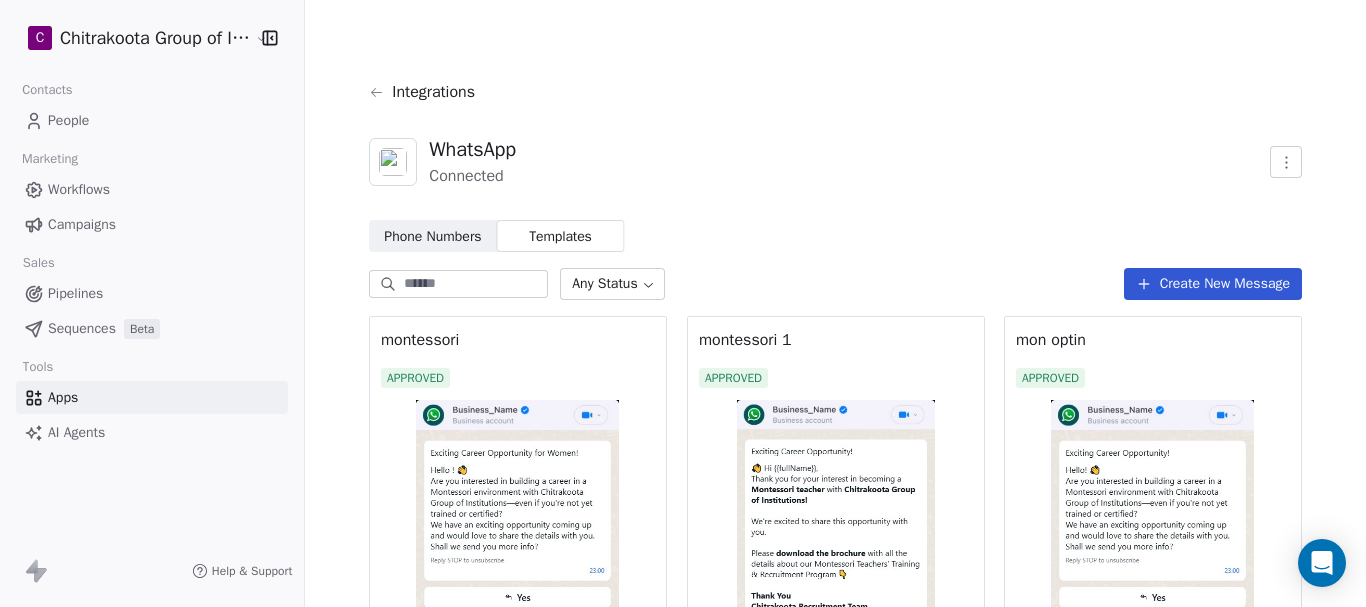 click on "Templates" at bounding box center (561, 236) 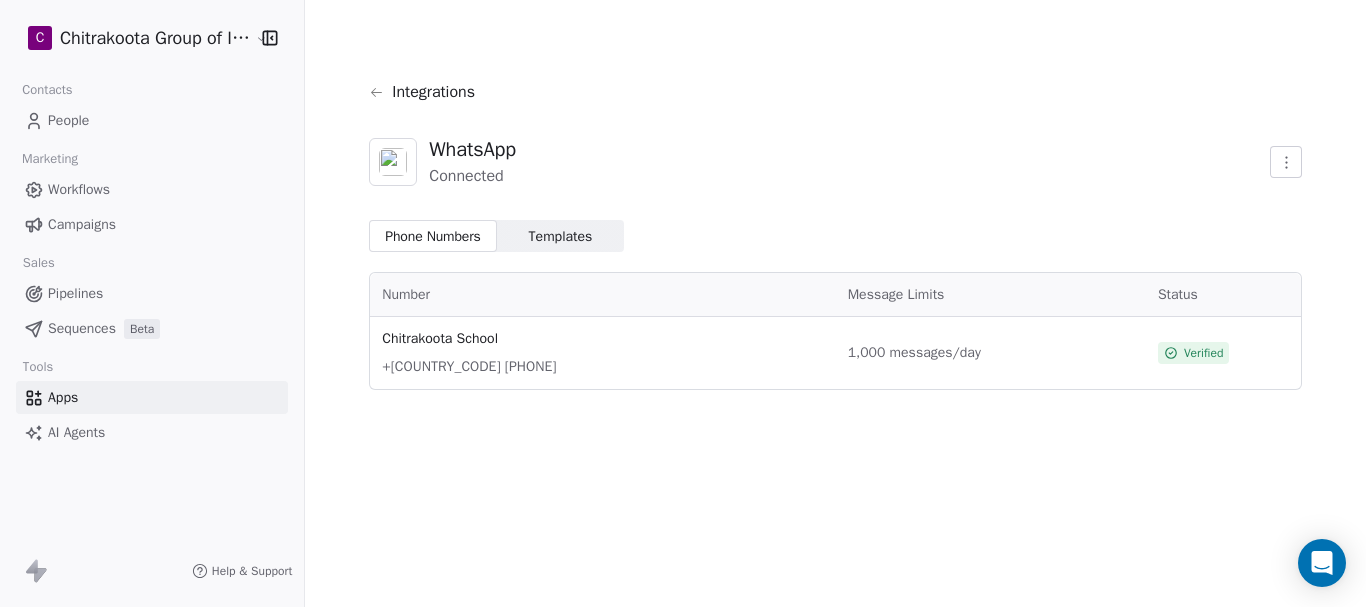 click on "C Chitrakoota Group of Institutions Contacts People Marketing Workflows Campaigns Sales Pipelines Sequences Beta Tools Apps AI Agents Help & Support Integrations WhatsApp Connected Phone Numbers Phone Numbers Templates Templates Number Message Limits Status Chitrakoota School +91 95136 51557 1,000 messages/day   Verified" at bounding box center [683, 303] 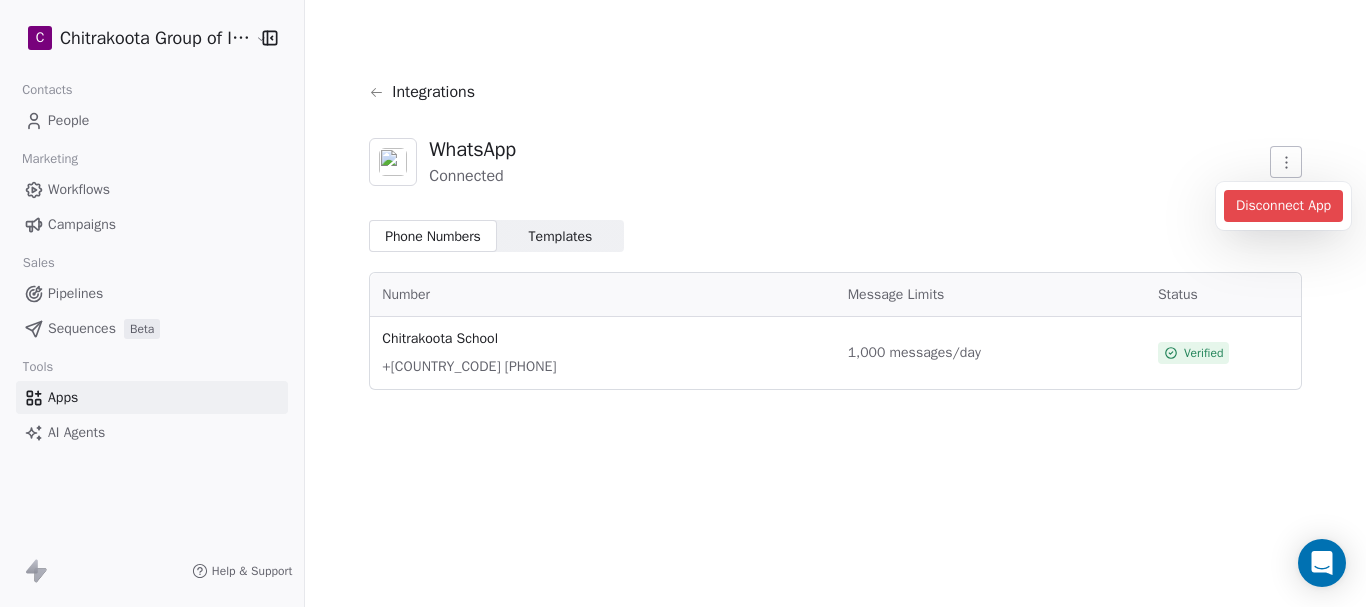 click on "C Chitrakoota Group of Institutions Contacts People Marketing Workflows Campaigns Sales Pipelines Sequences Beta Tools Apps AI Agents Help & Support Integrations WhatsApp Connected Phone Numbers Phone Numbers Templates Templates Number Message Limits Status Chitrakoota School +91 95136 51557 1,000 messages/day   Verified
Disconnect App" at bounding box center [683, 303] 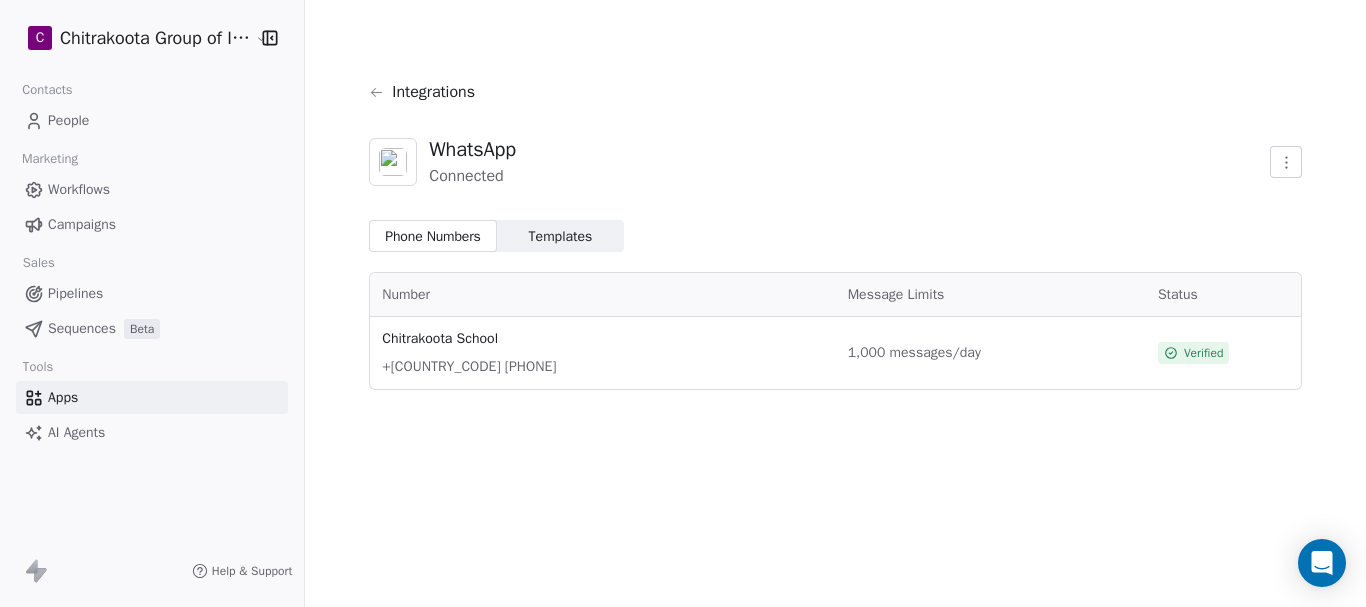 click on "Templates" at bounding box center [561, 236] 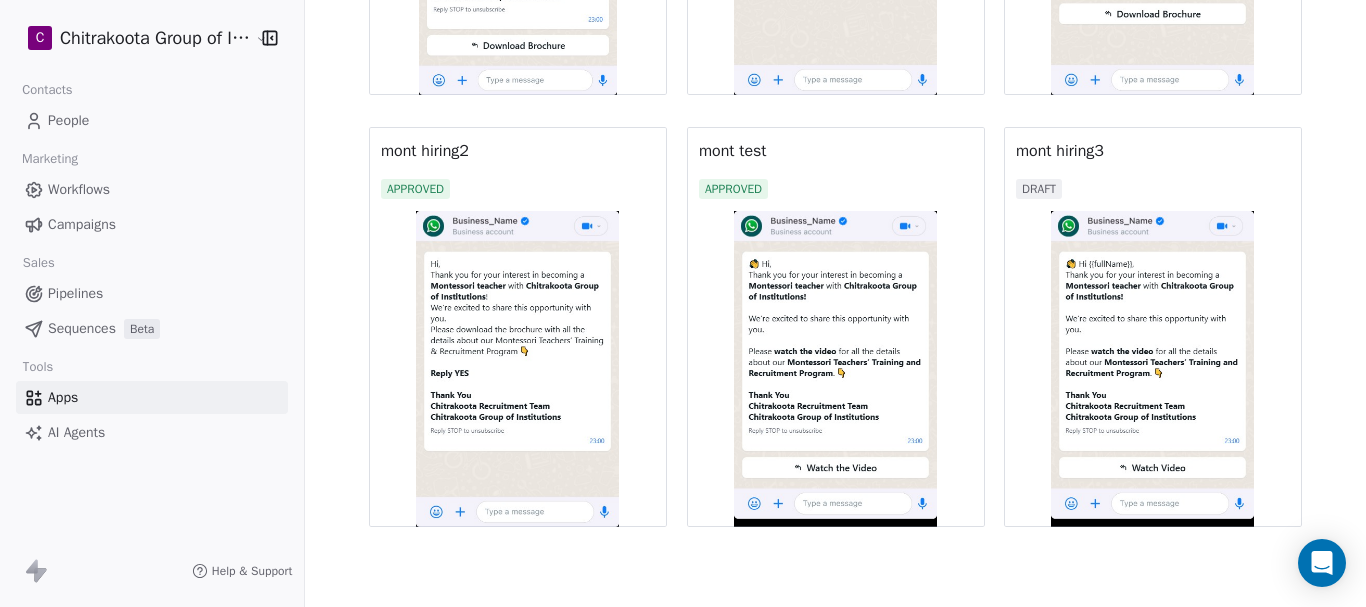 click at bounding box center (1153, 369) 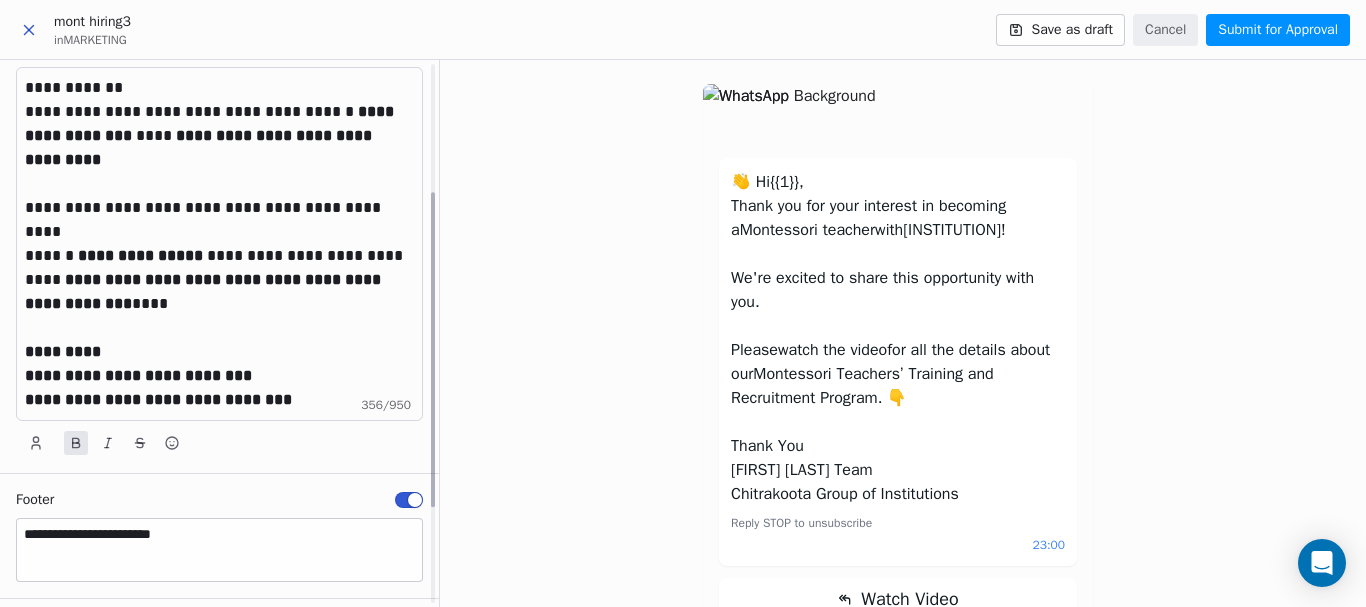 scroll, scrollTop: 0, scrollLeft: 0, axis: both 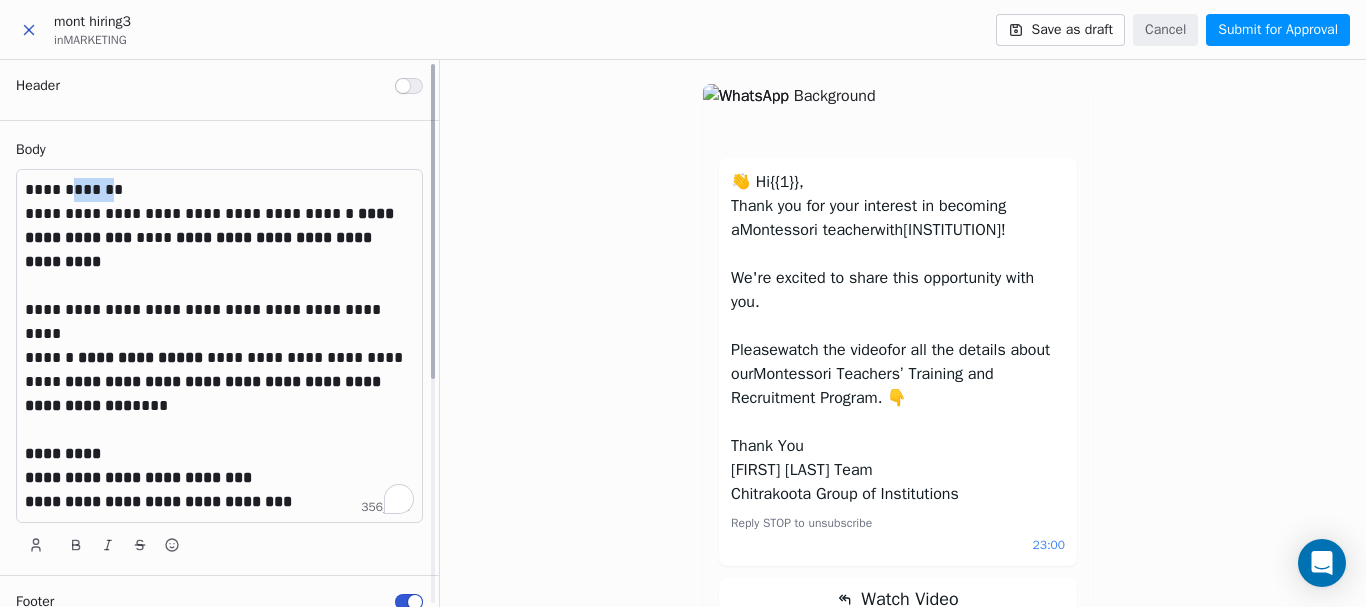 drag, startPoint x: 97, startPoint y: 182, endPoint x: 72, endPoint y: 183, distance: 25.019993 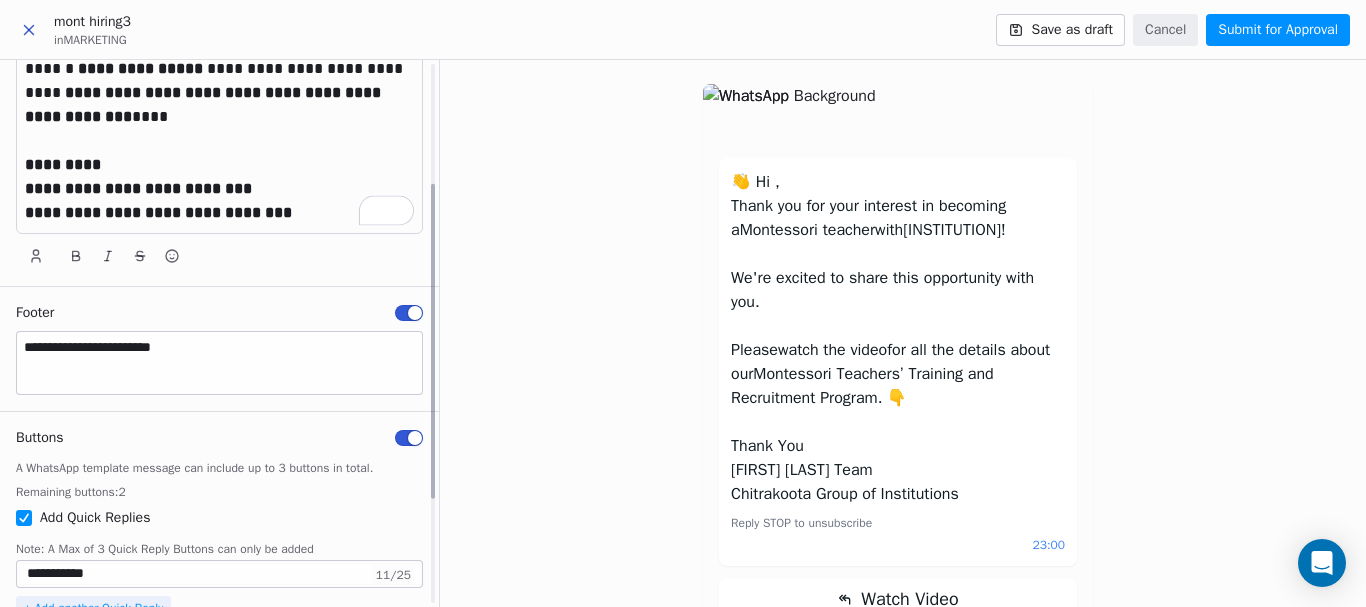 scroll, scrollTop: 300, scrollLeft: 0, axis: vertical 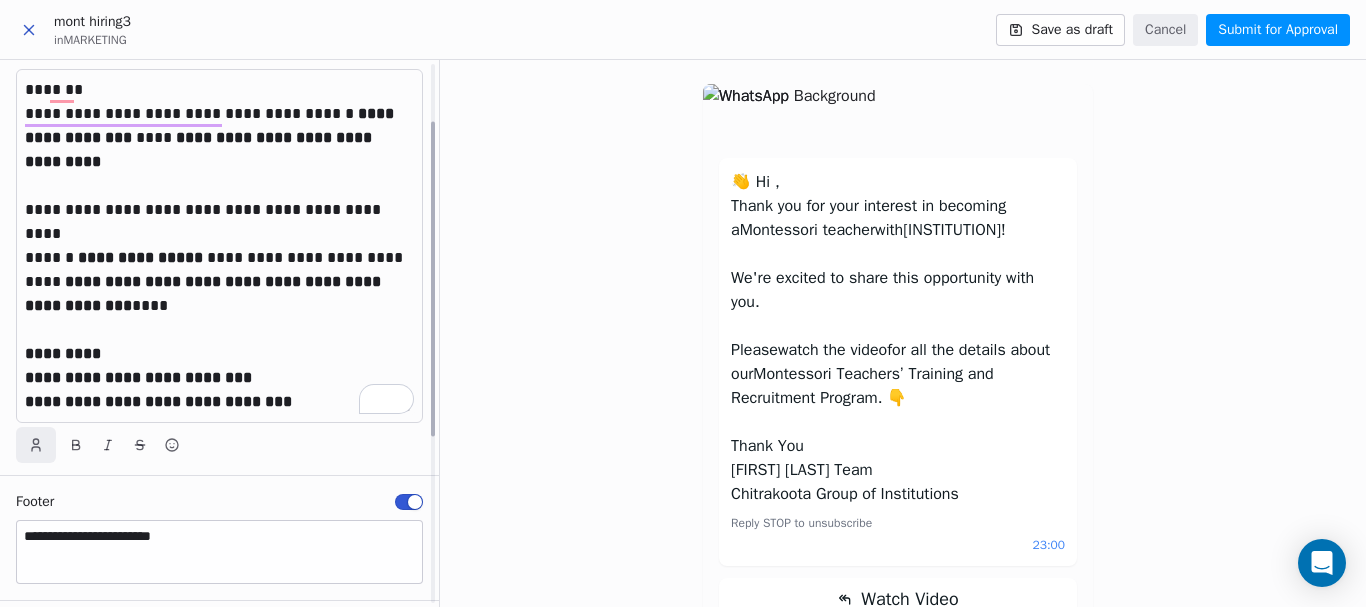 click 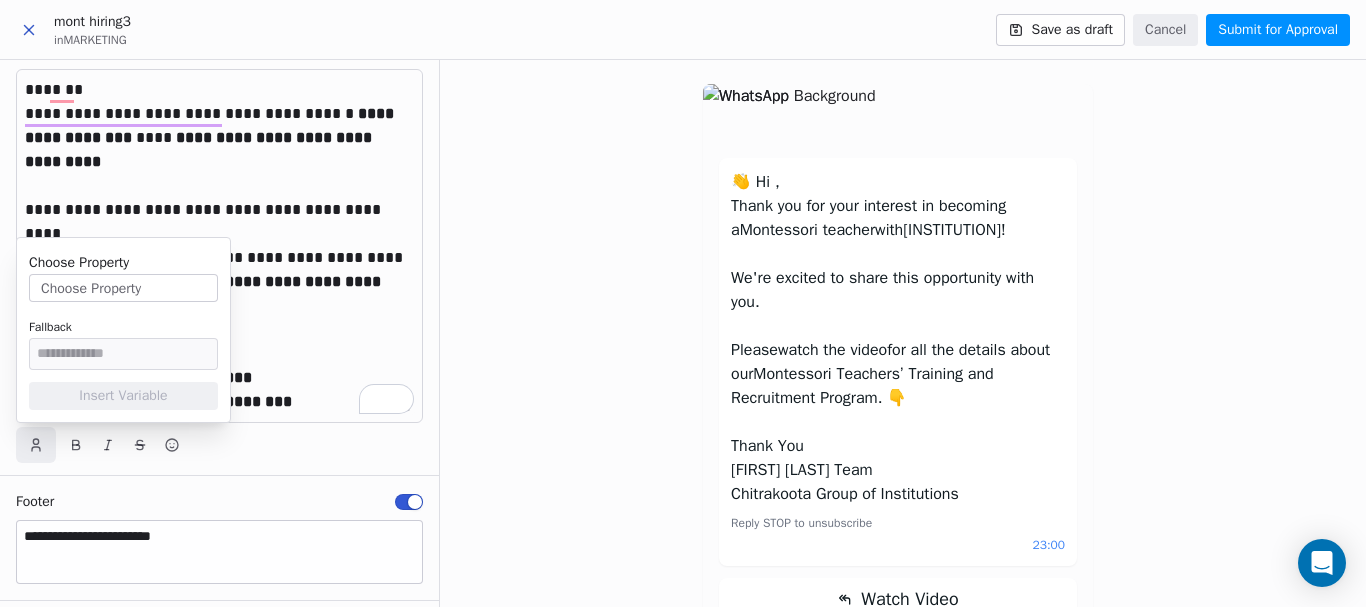 click on "Choose Property" at bounding box center [123, 288] 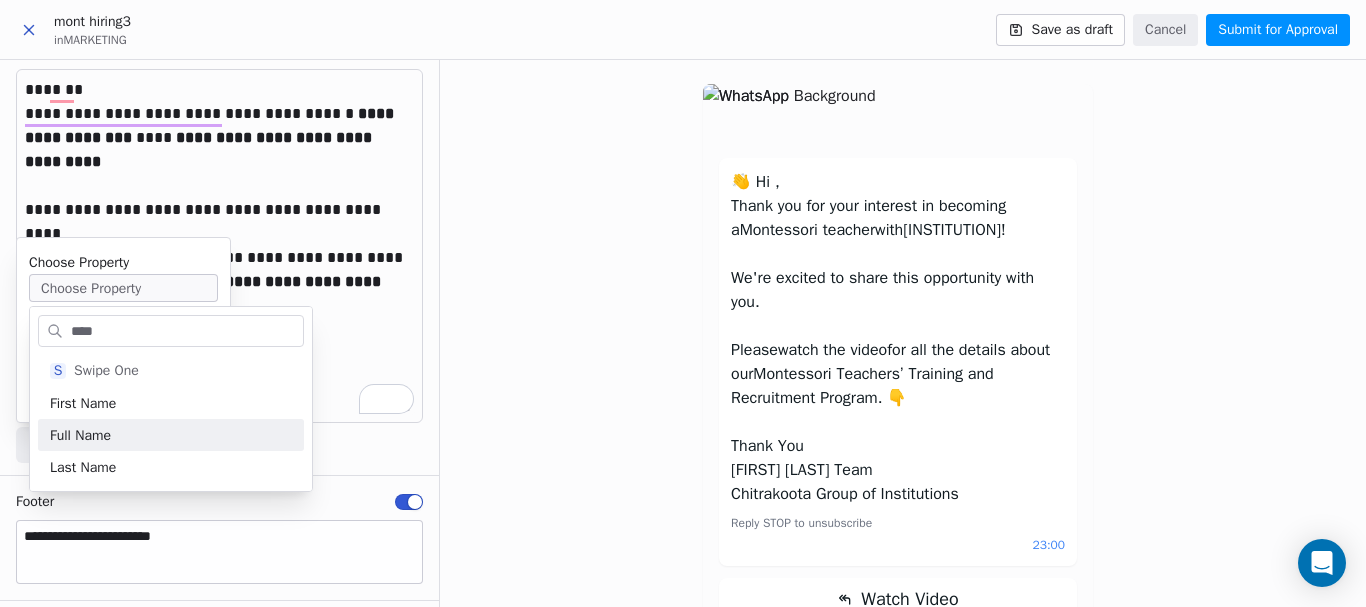 type on "****" 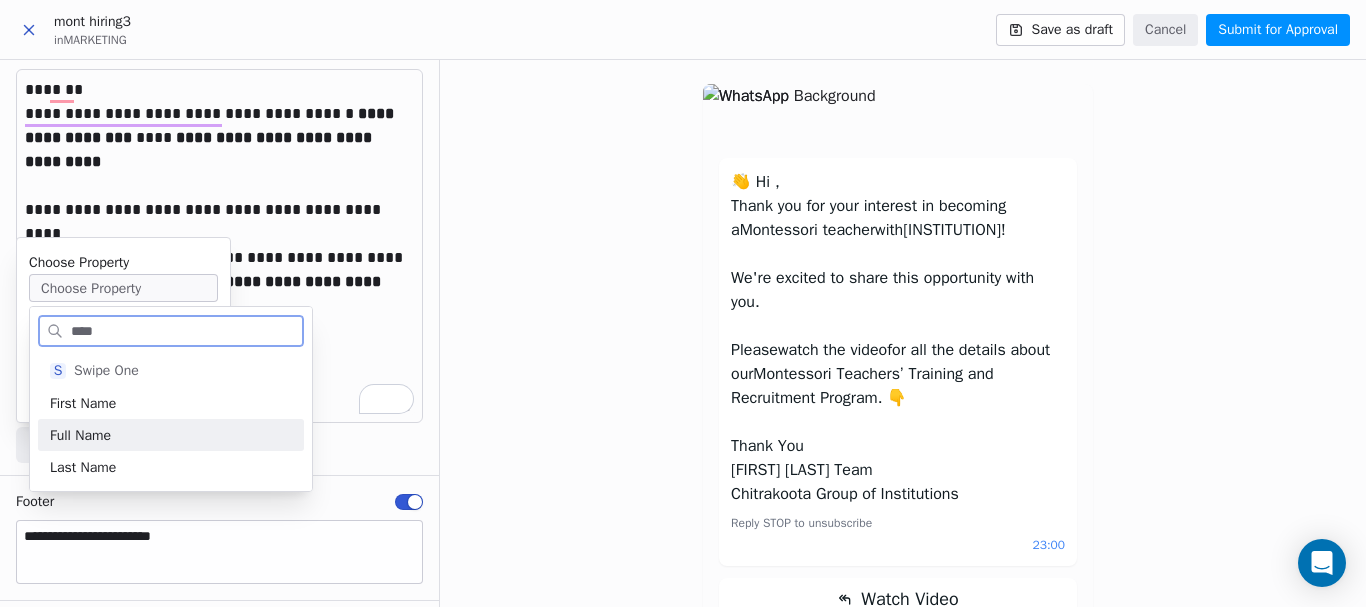 click on "Full Name" at bounding box center [80, 435] 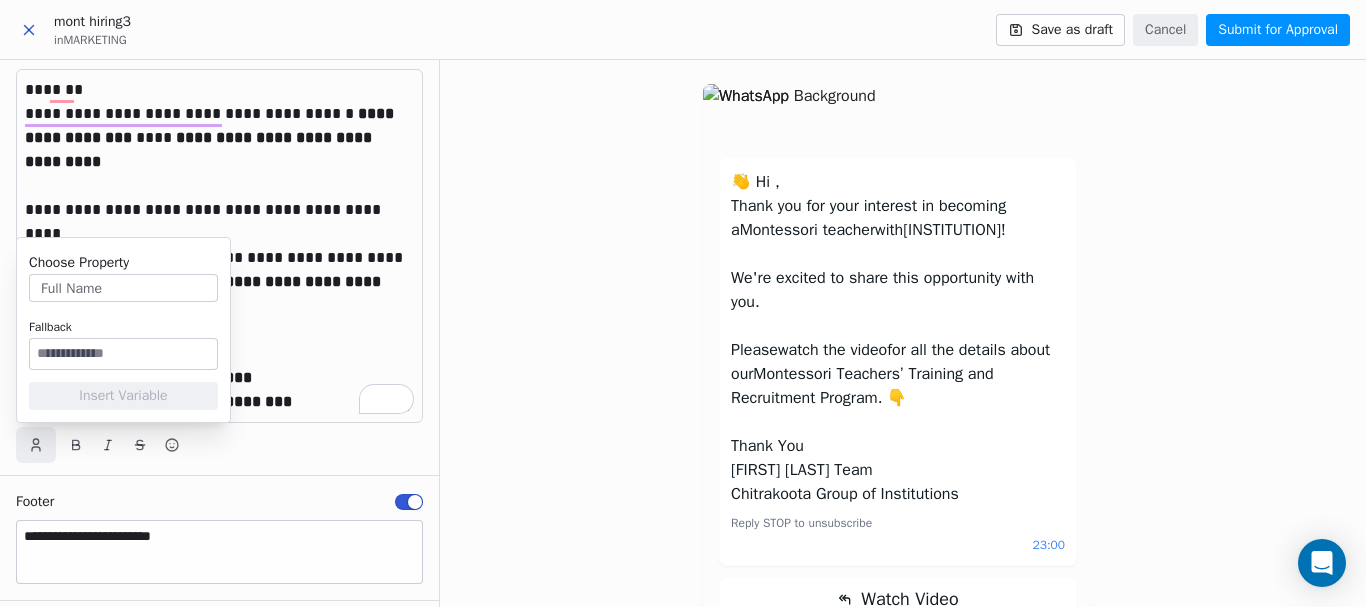 click at bounding box center [123, 354] 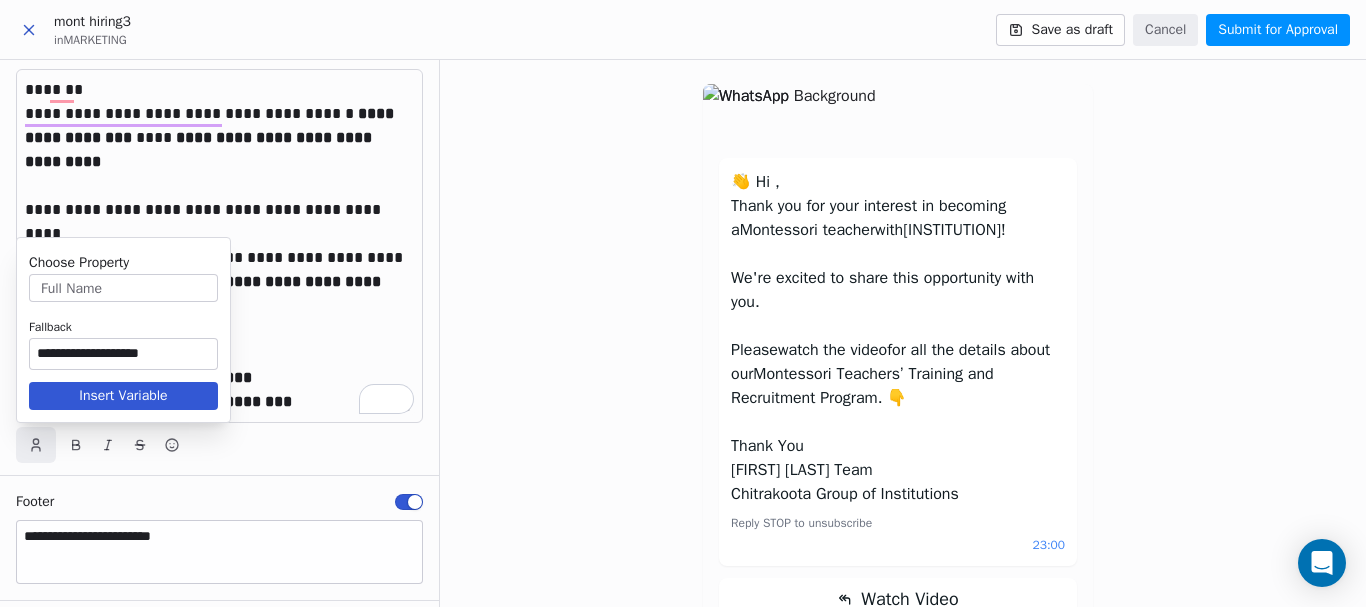 click on "**********" at bounding box center [123, 354] 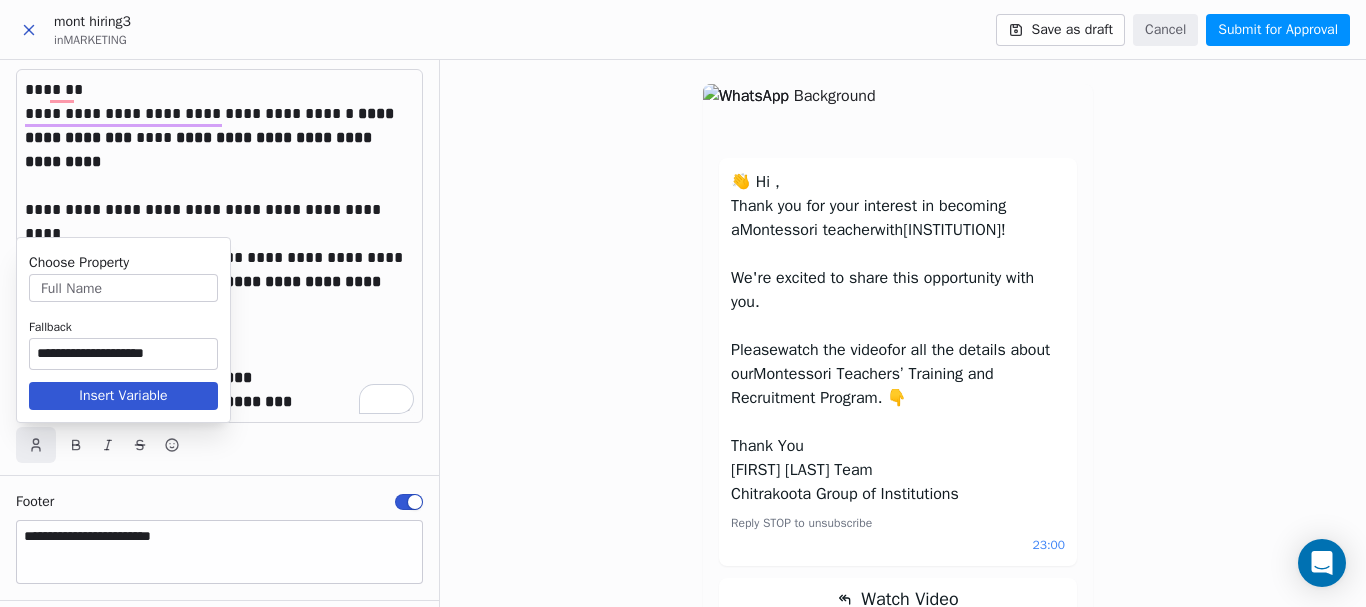 type on "**********" 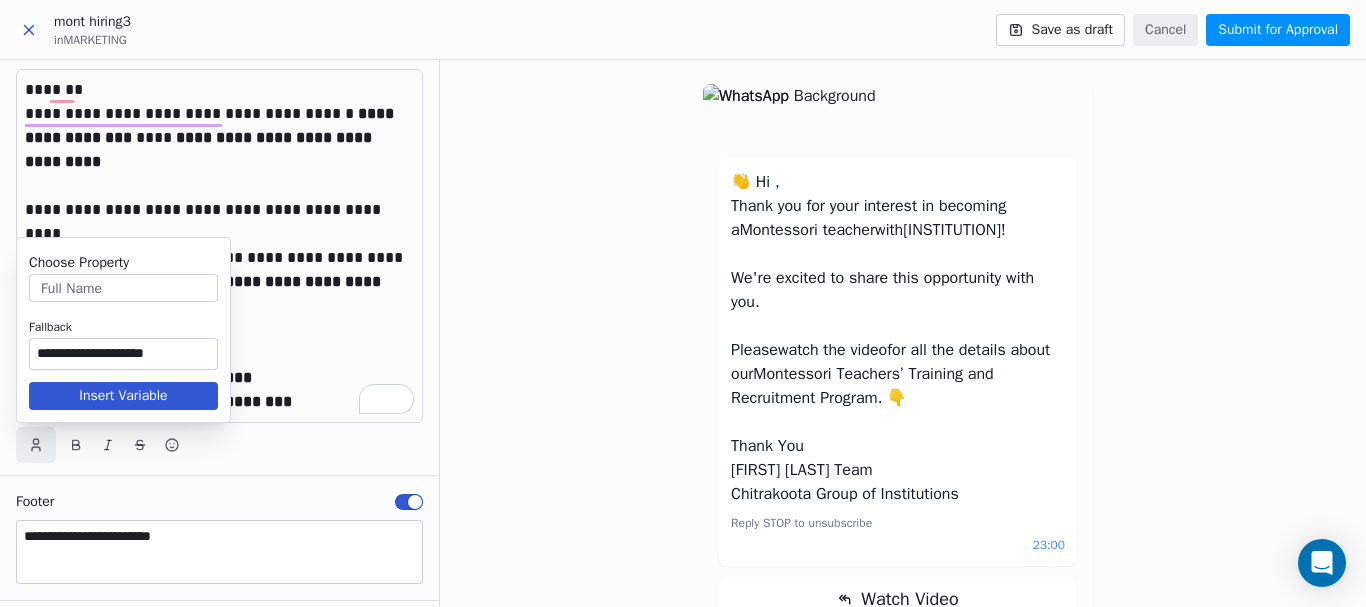 click on "Insert Variable" at bounding box center (123, 396) 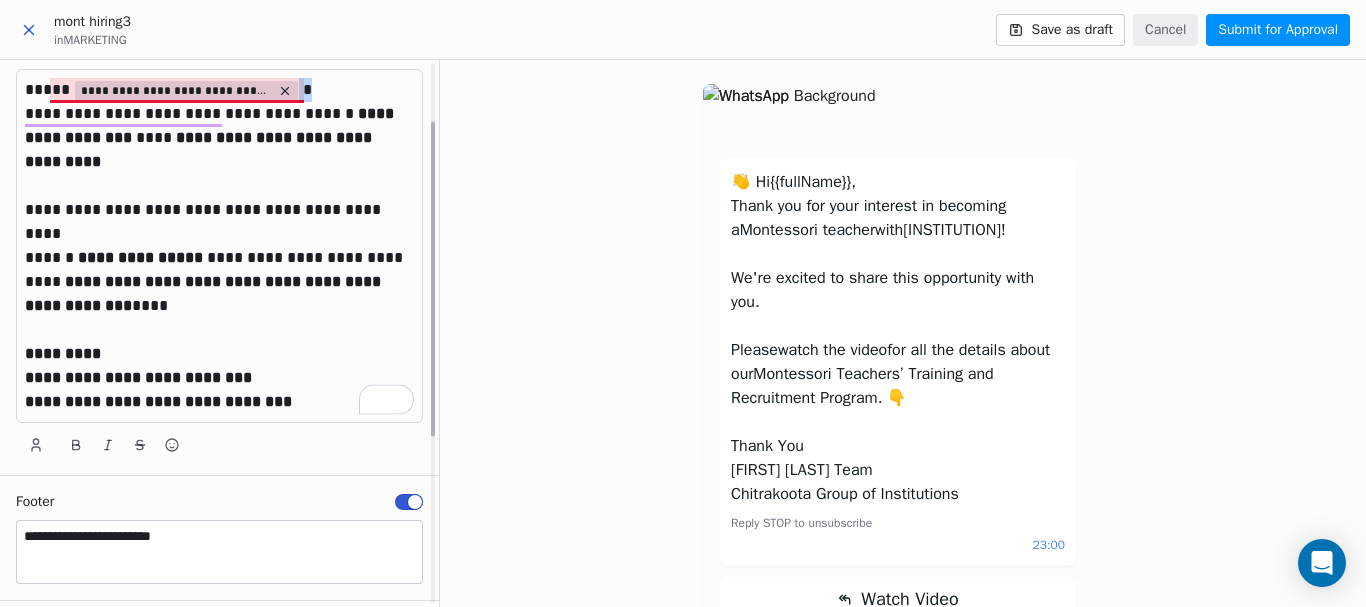 click on "**********" at bounding box center [219, 90] 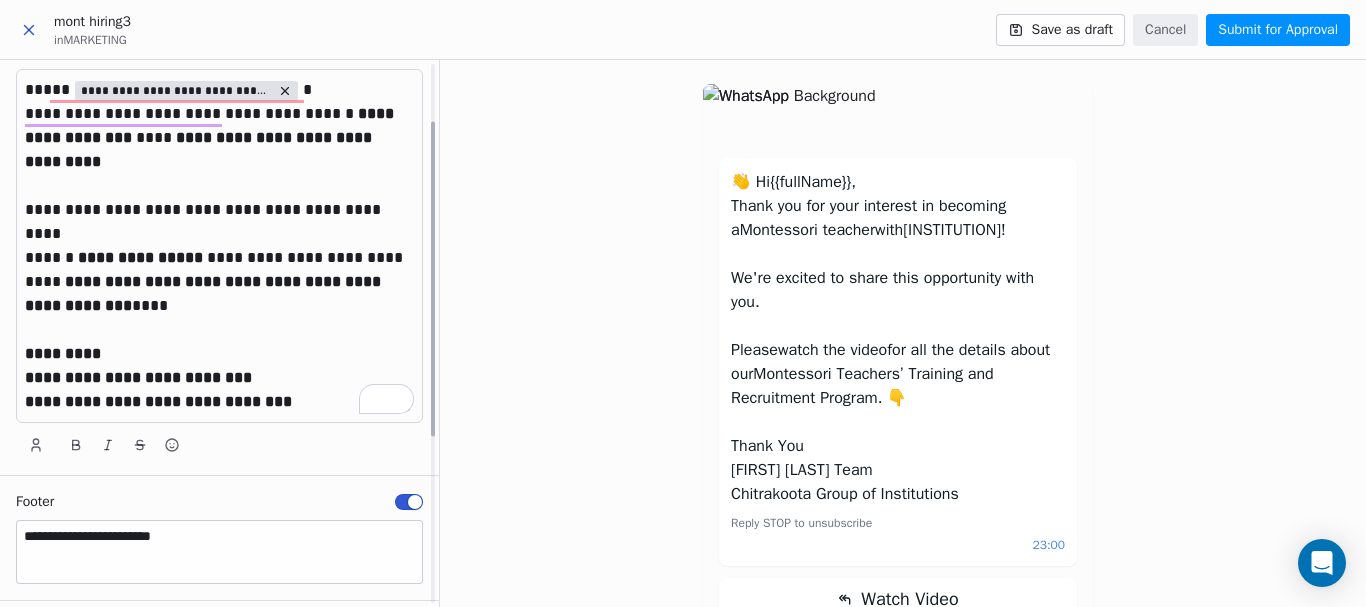 type 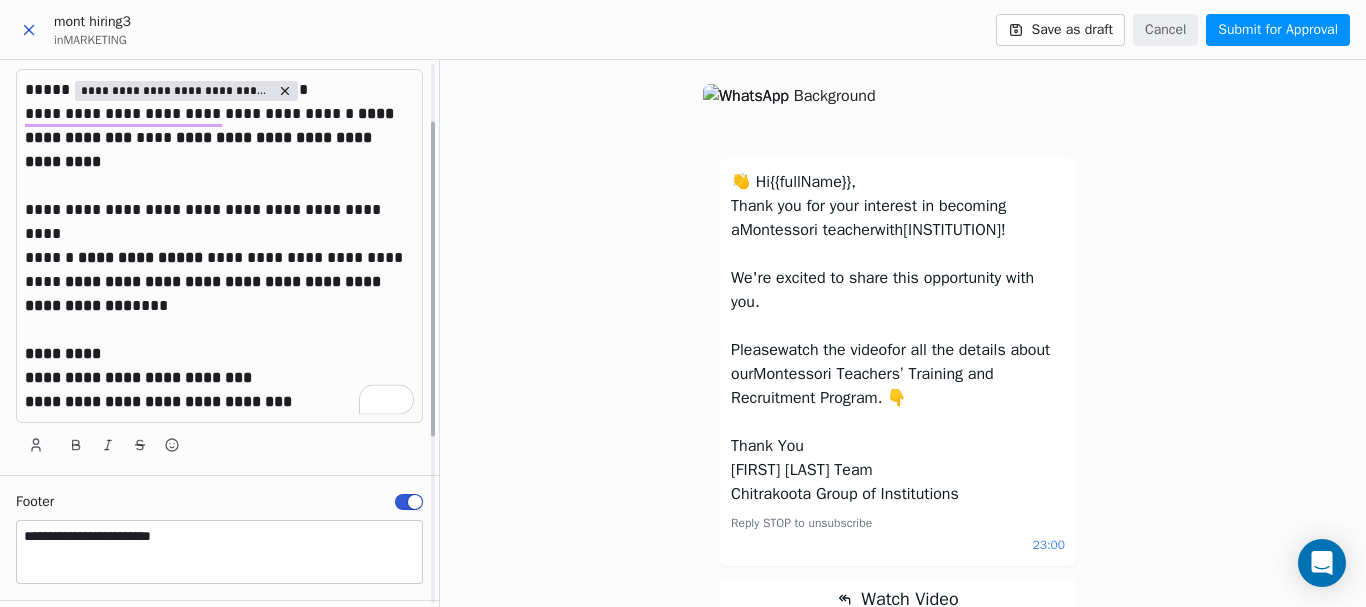 click at bounding box center (219, 186) 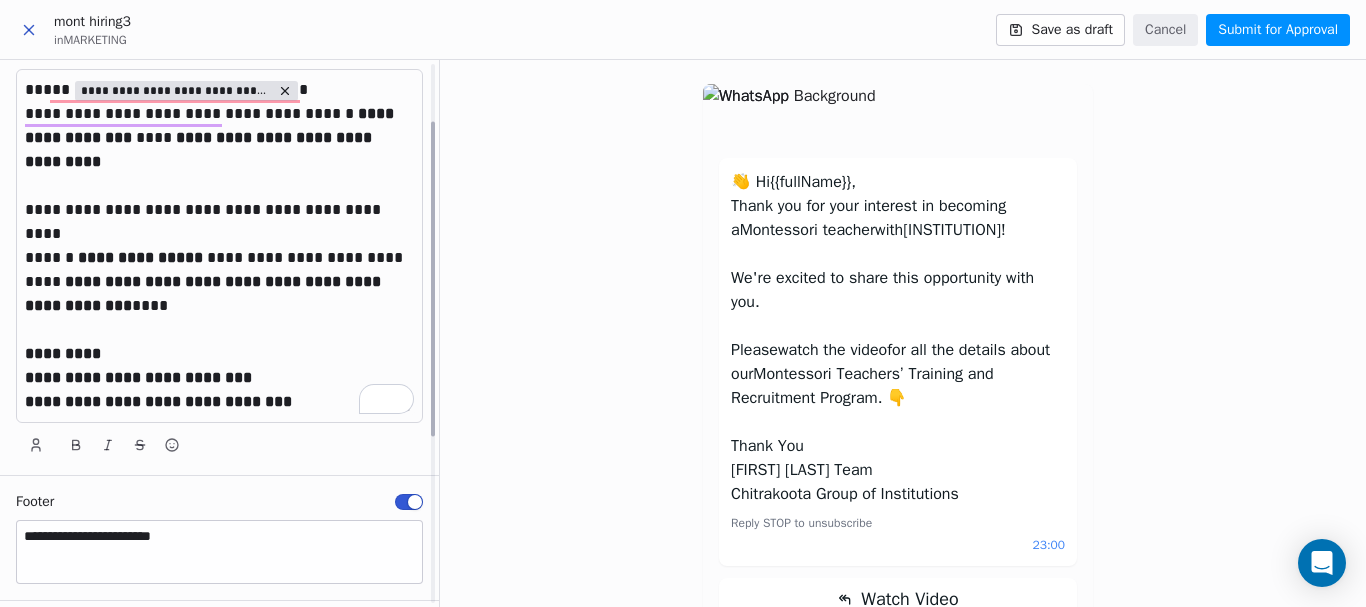 drag, startPoint x: 49, startPoint y: 182, endPoint x: 0, endPoint y: 185, distance: 49.09175 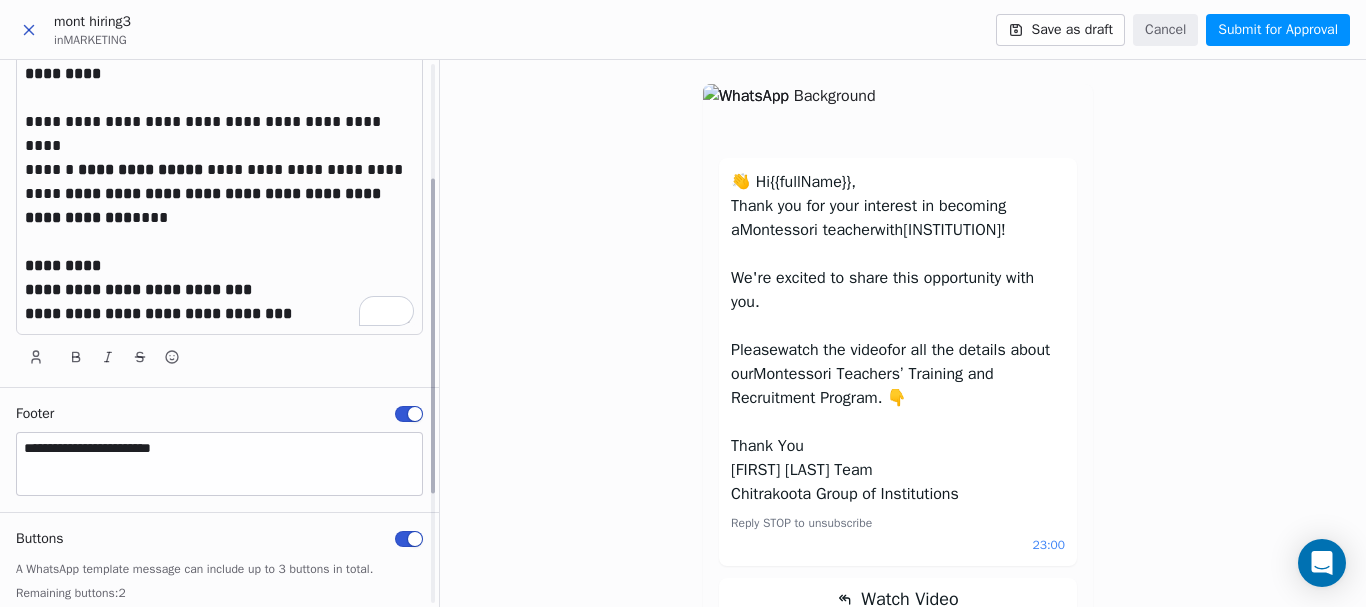 scroll, scrollTop: 200, scrollLeft: 0, axis: vertical 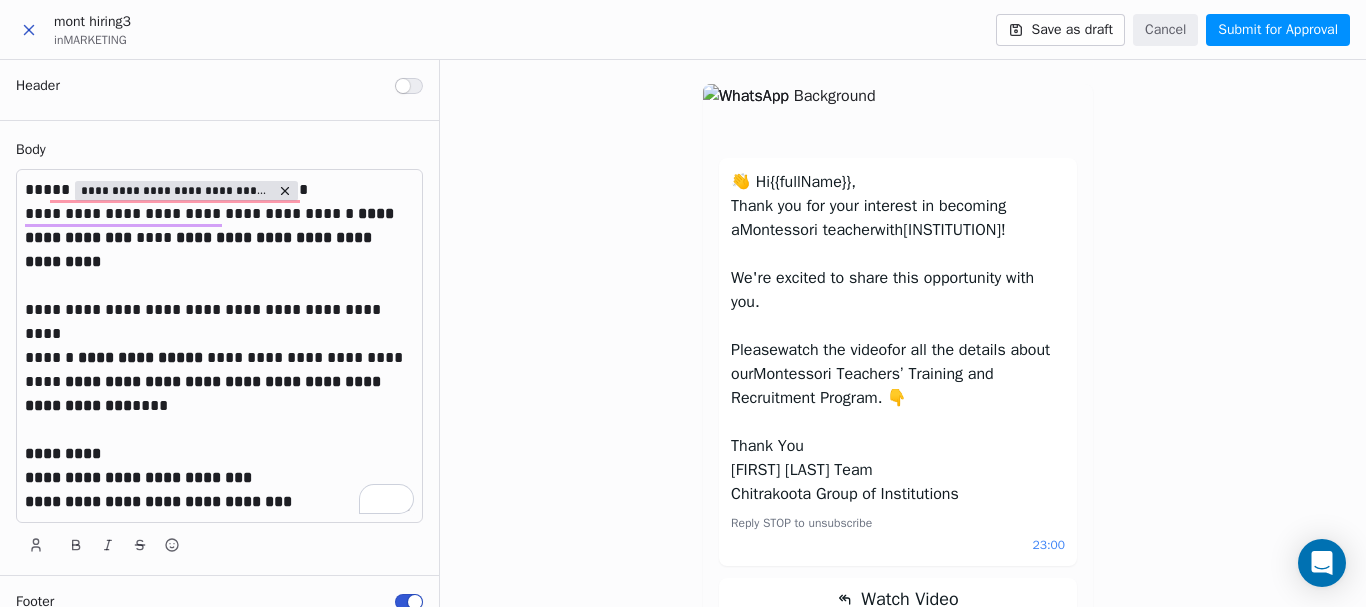 click on "Submit for Approval" at bounding box center (1278, 30) 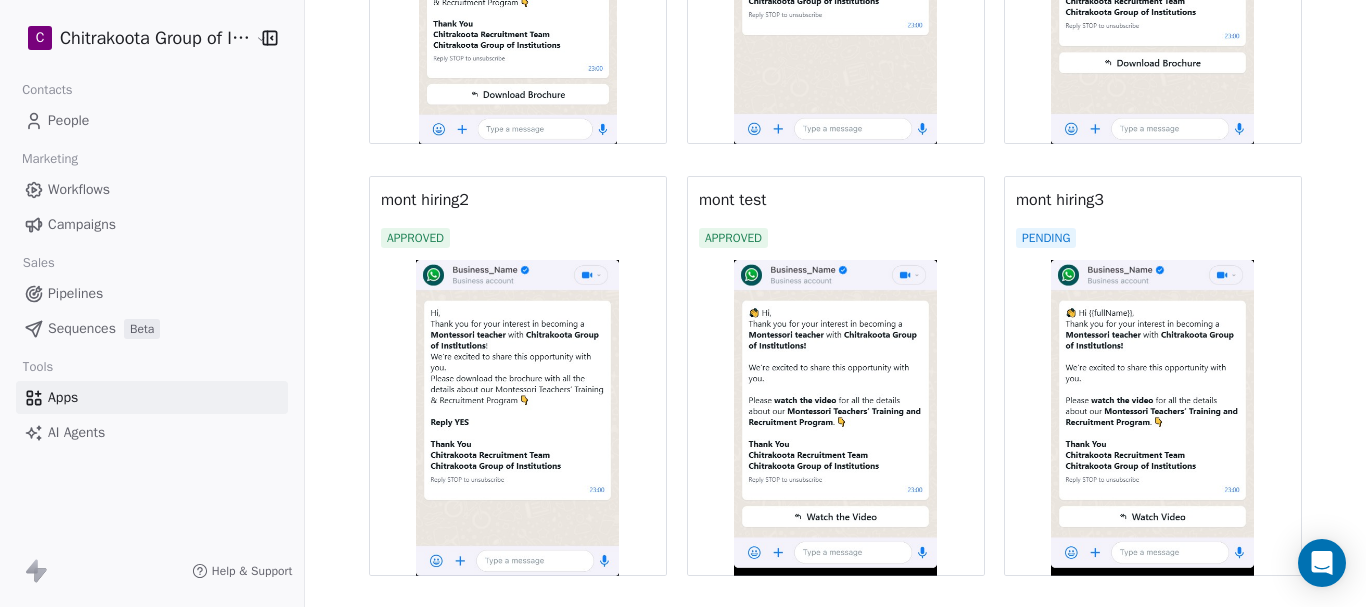 scroll, scrollTop: 2349, scrollLeft: 0, axis: vertical 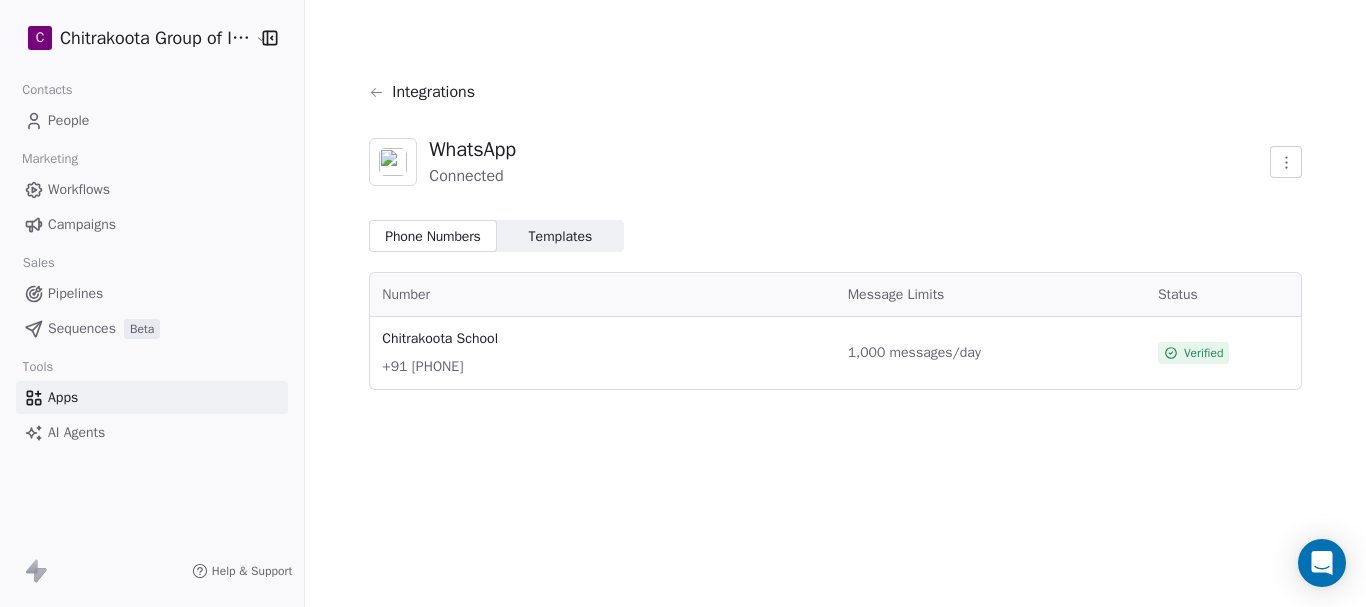 click on "Templates" at bounding box center (561, 236) 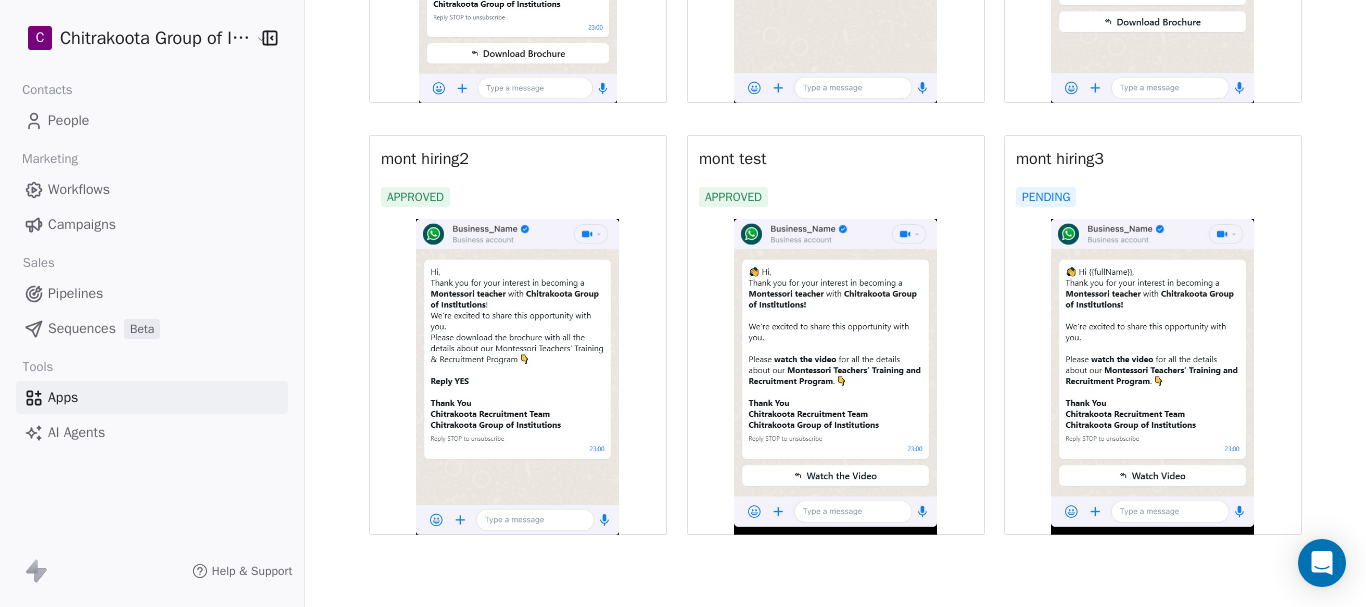 scroll, scrollTop: 2349, scrollLeft: 0, axis: vertical 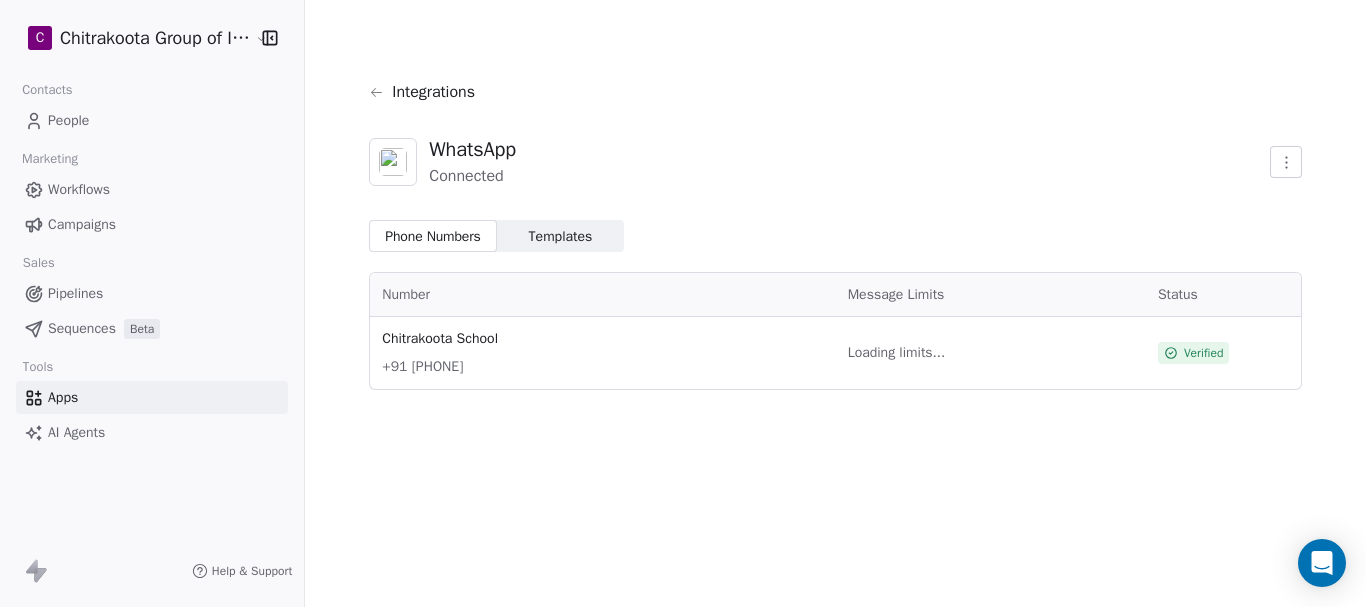 click on "Templates" at bounding box center [561, 236] 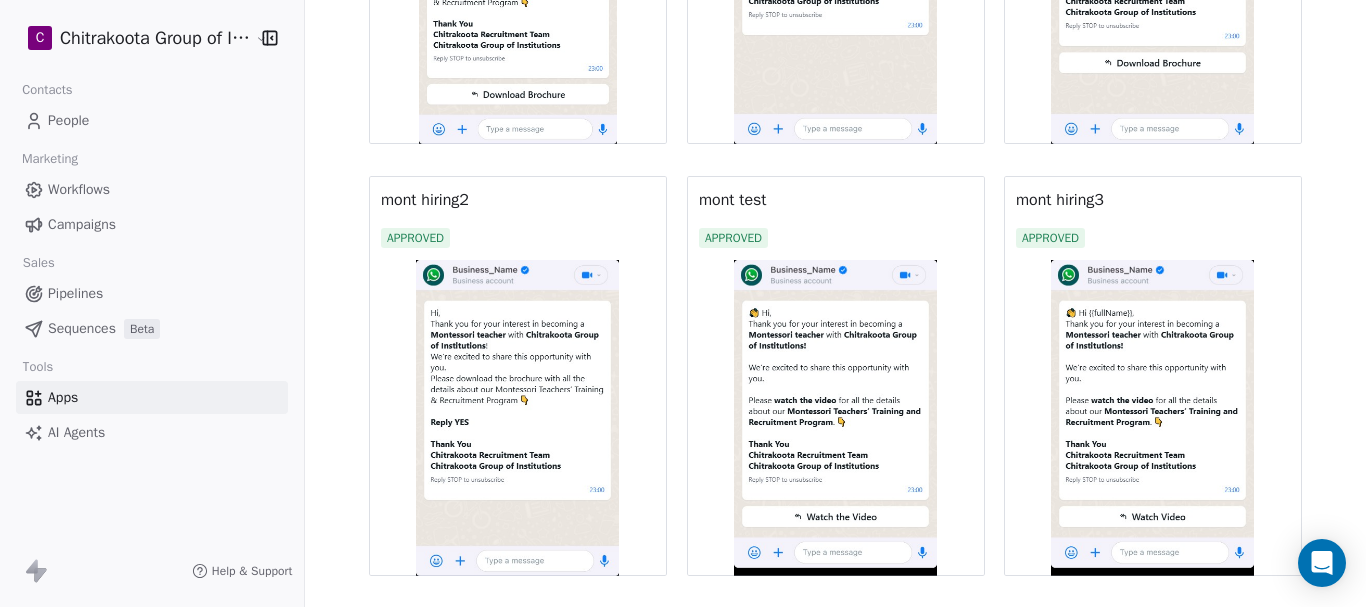 scroll, scrollTop: 2349, scrollLeft: 0, axis: vertical 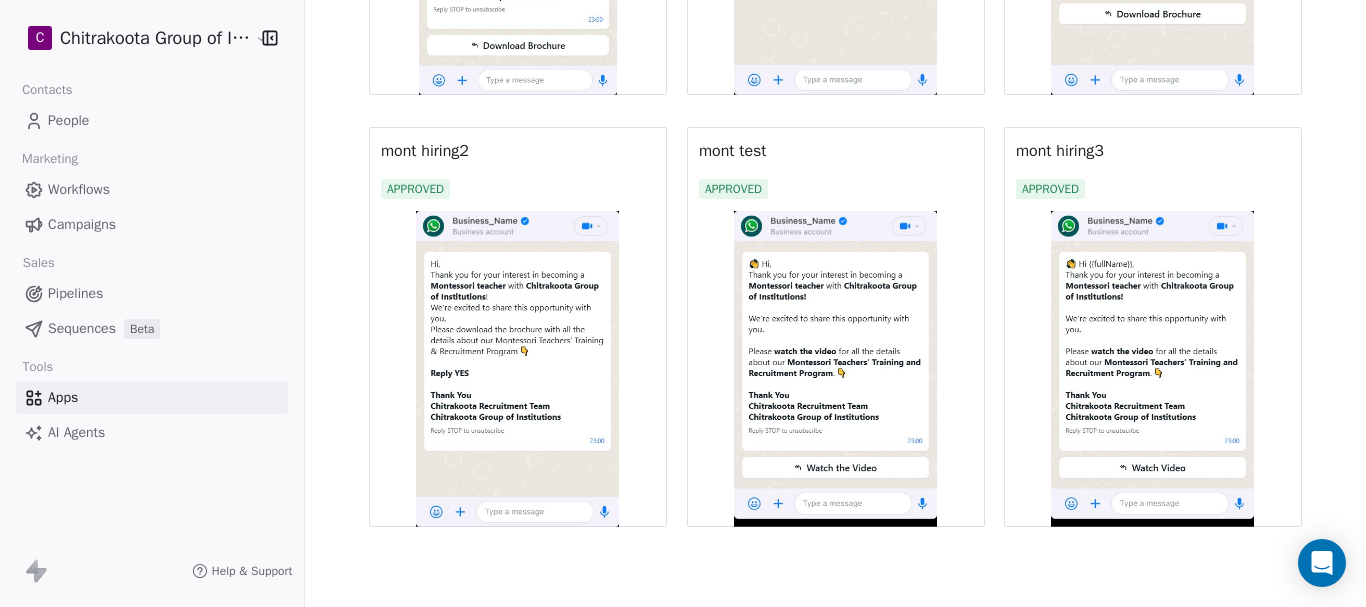 click at bounding box center [1153, 369] 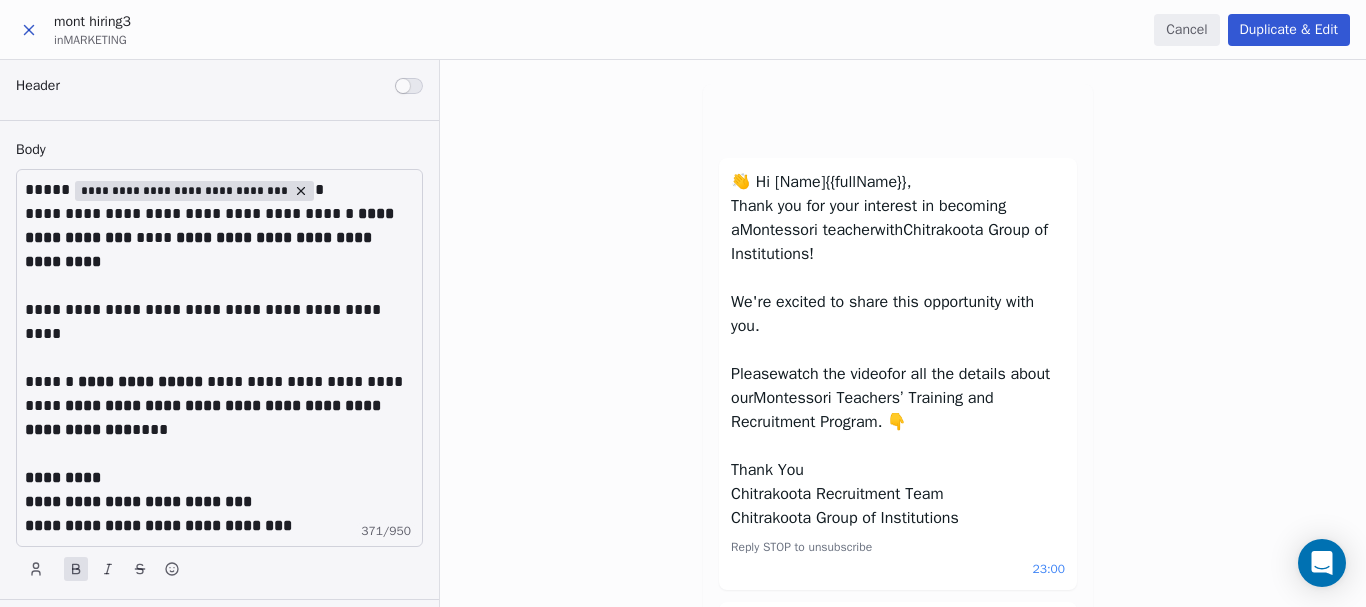 scroll, scrollTop: 0, scrollLeft: 0, axis: both 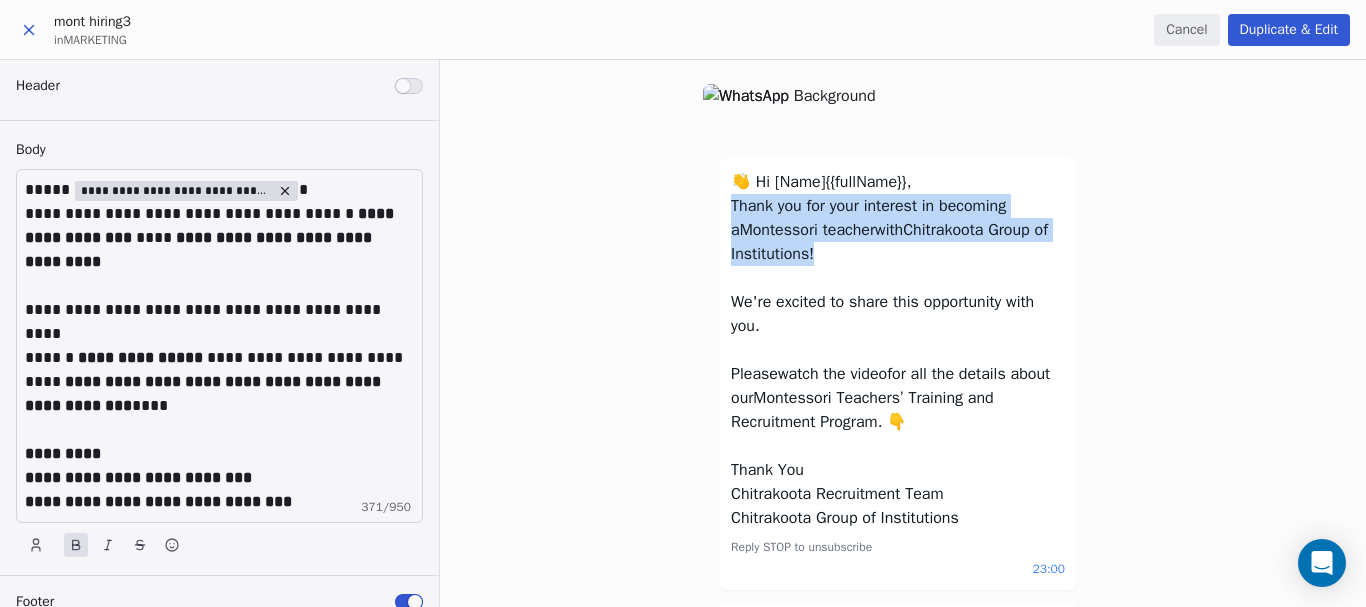 drag, startPoint x: 896, startPoint y: 251, endPoint x: 726, endPoint y: 213, distance: 174.1953 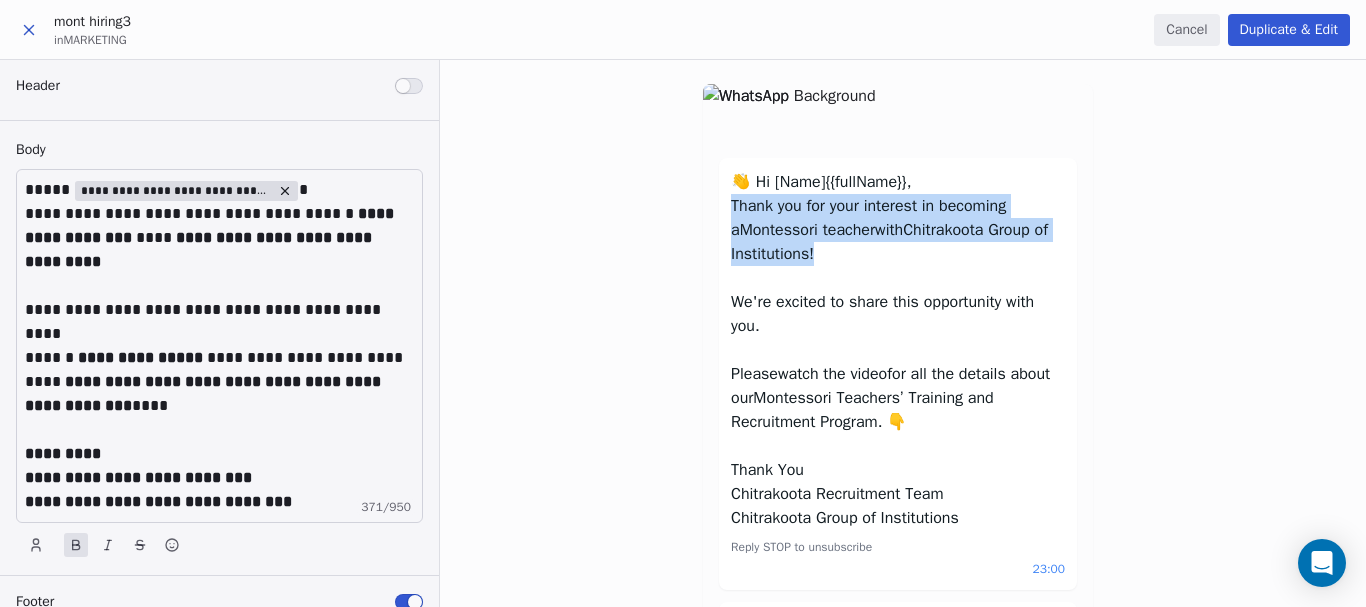 click on "Thank you for your interest in becoming a  Montessori teacher  with  Chitrakoota Group of Institutions!" at bounding box center (898, 230) 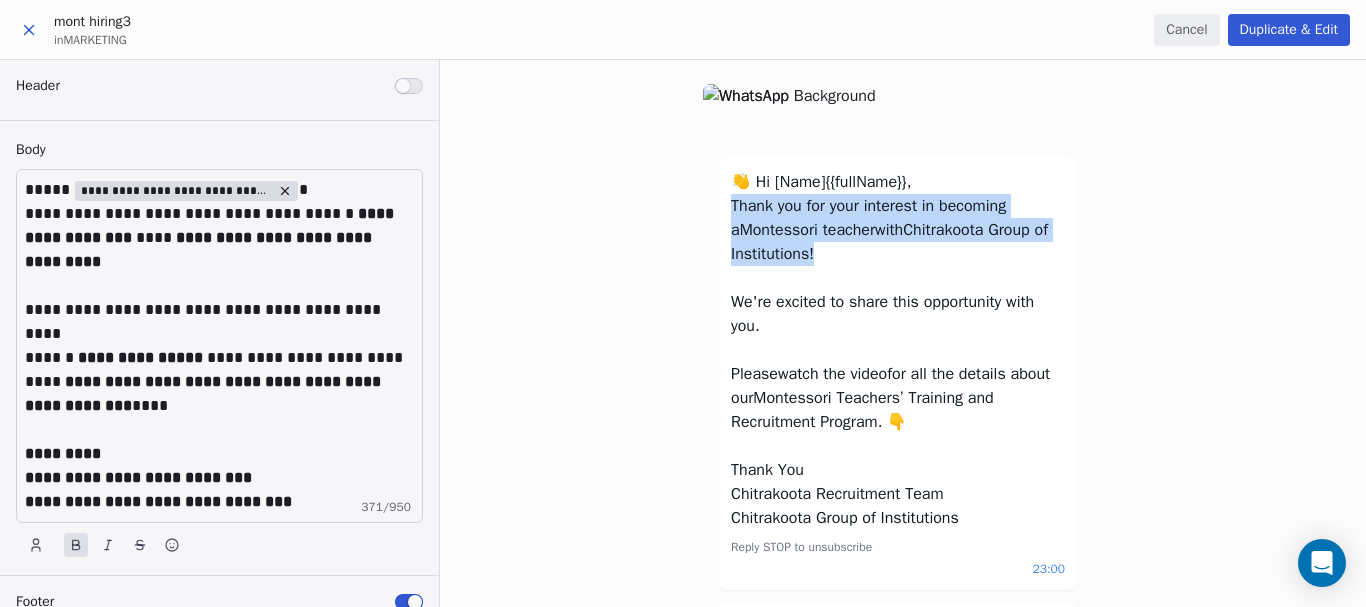 copy on "Thank you for your interest in becoming a  Montessori teacher  with  Chitrakoota Group of Institutions!" 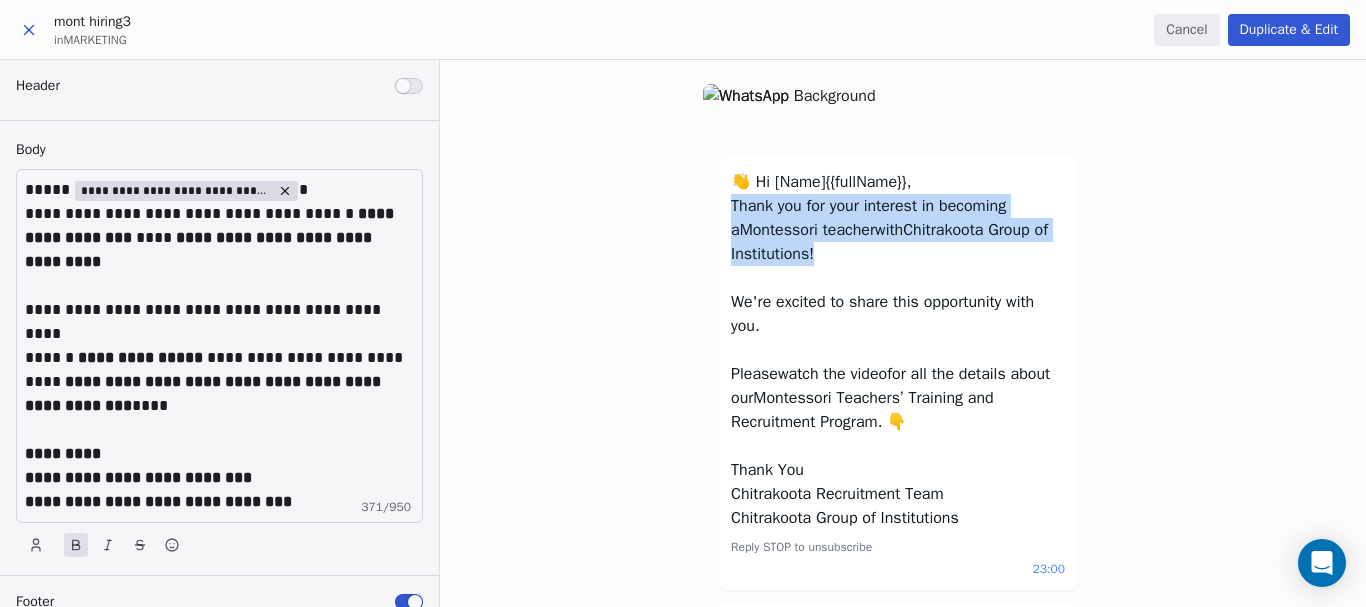 click on "Chitrakoota Group of Institutions!" at bounding box center [889, 242] 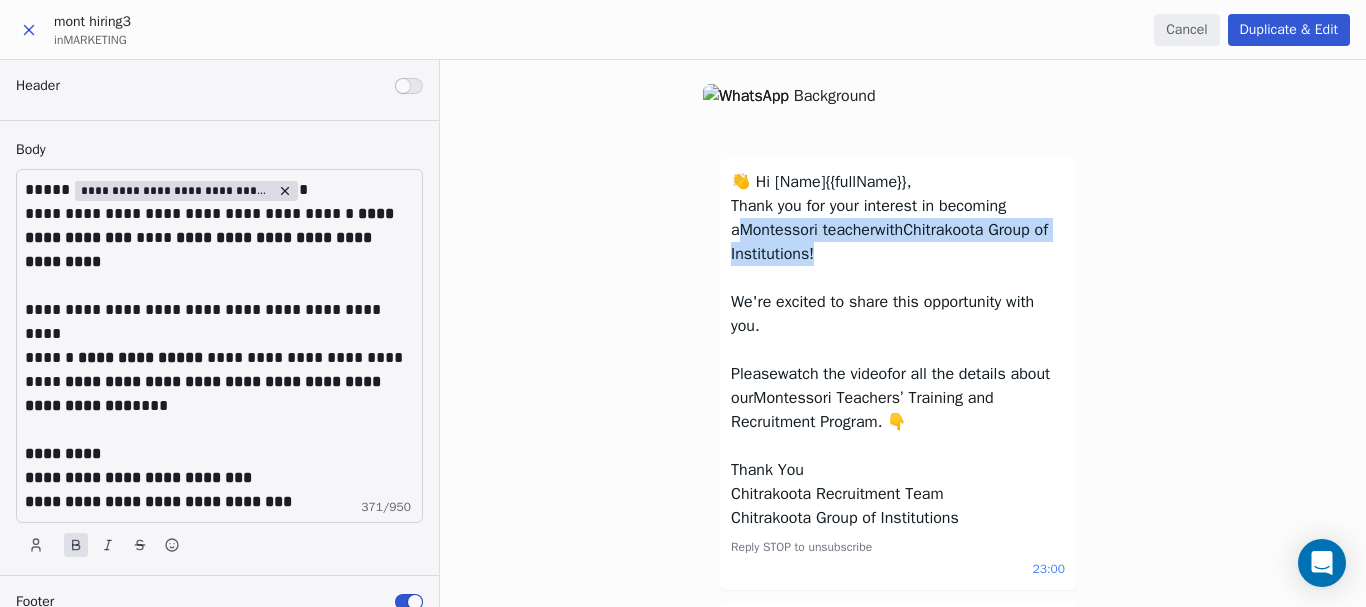 drag, startPoint x: 727, startPoint y: 227, endPoint x: 906, endPoint y: 246, distance: 180.00555 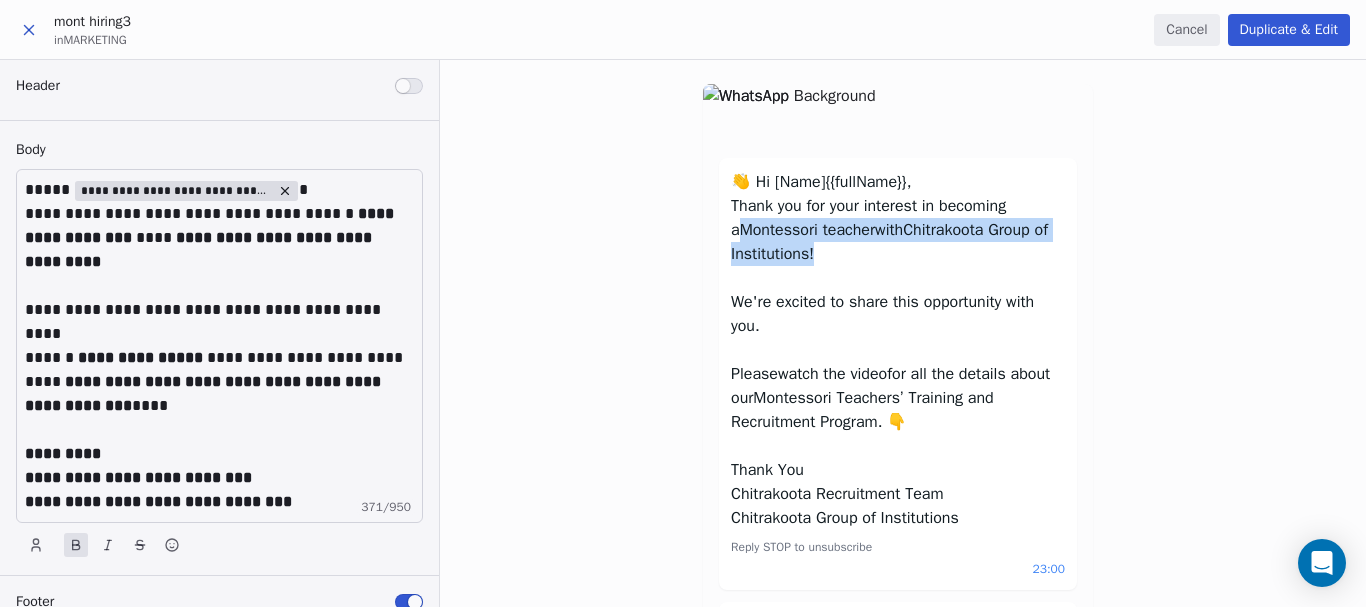 click on "Thank you for your interest in becoming a  Montessori teacher  with  Chitrakoota Group of Institutions!" at bounding box center (898, 230) 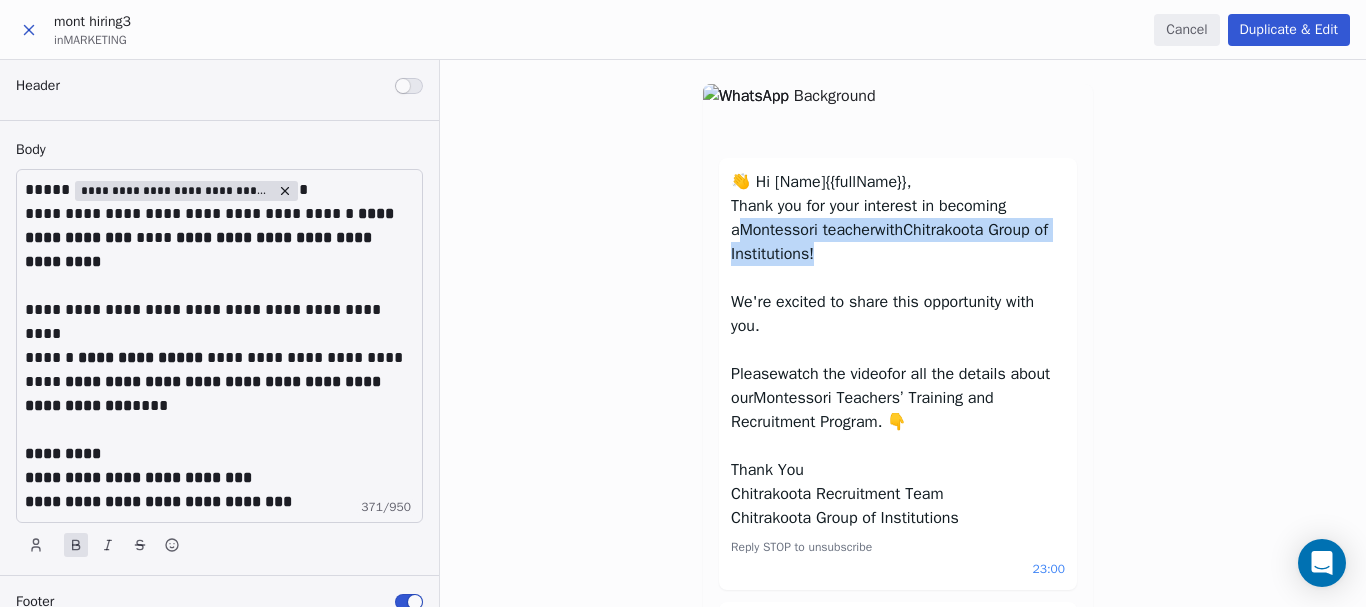 copy on "Montessori teacher  with  Chitrakoota Group of Institutions!" 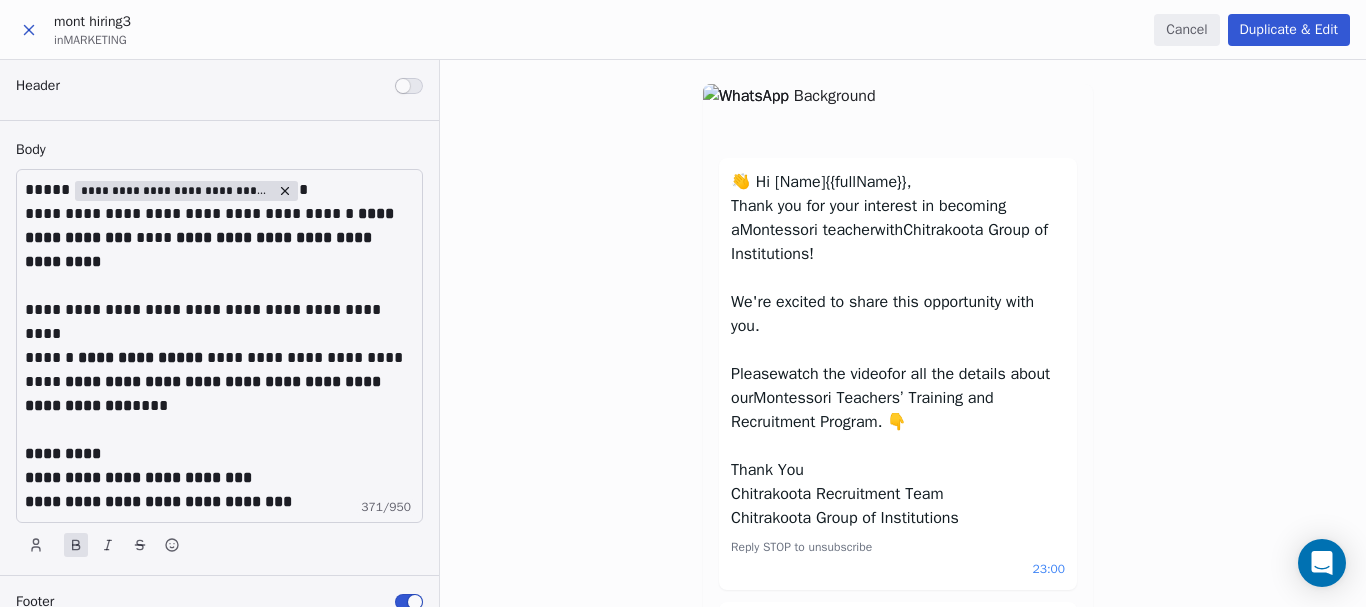click on "👋 Hi  {{fullName}} , Thank you for your interest in becoming a  Montessori teacher  with  Chitrakoota Group of Institutions!   We're excited to share this opportunity with you.   Please  watch the video  for all the details about our  Montessori Teachers’ Training and Recruitment Program . 👇   Thank You Chitrakoota Recruitment Team Chitrakoota Group of Institutions Reply STOP to unsubscribe 23:00 Watch Video" at bounding box center (903, 333) 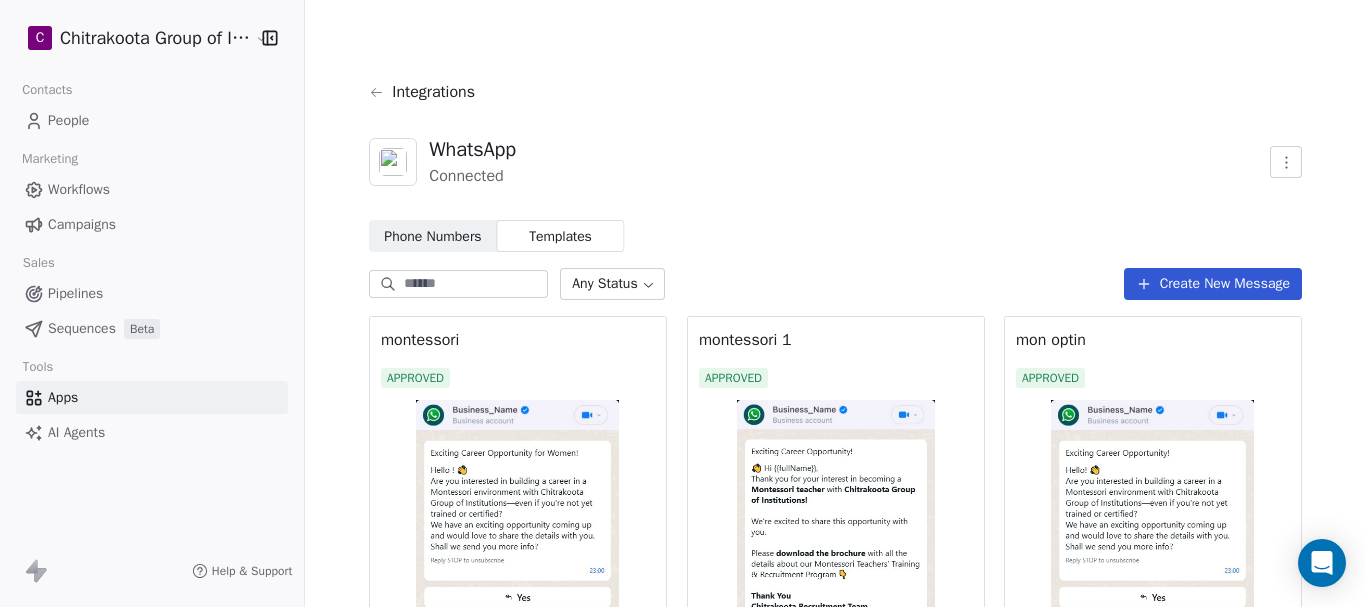 click on "Create New Message" at bounding box center (1213, 284) 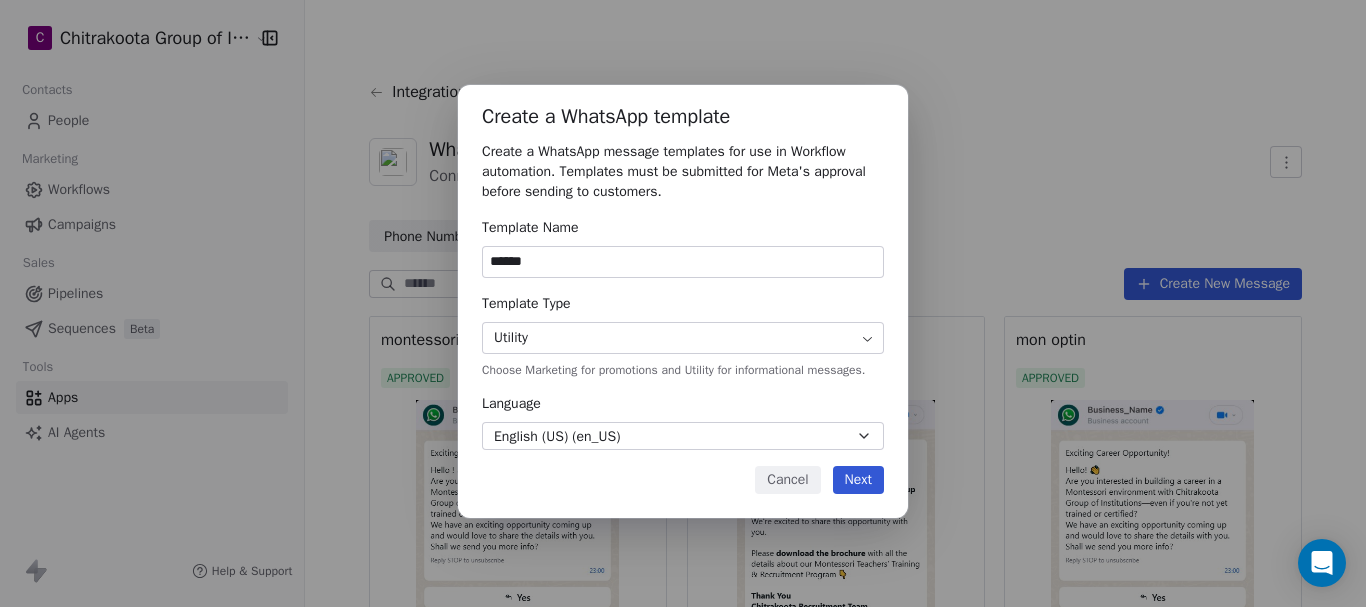 type on "******" 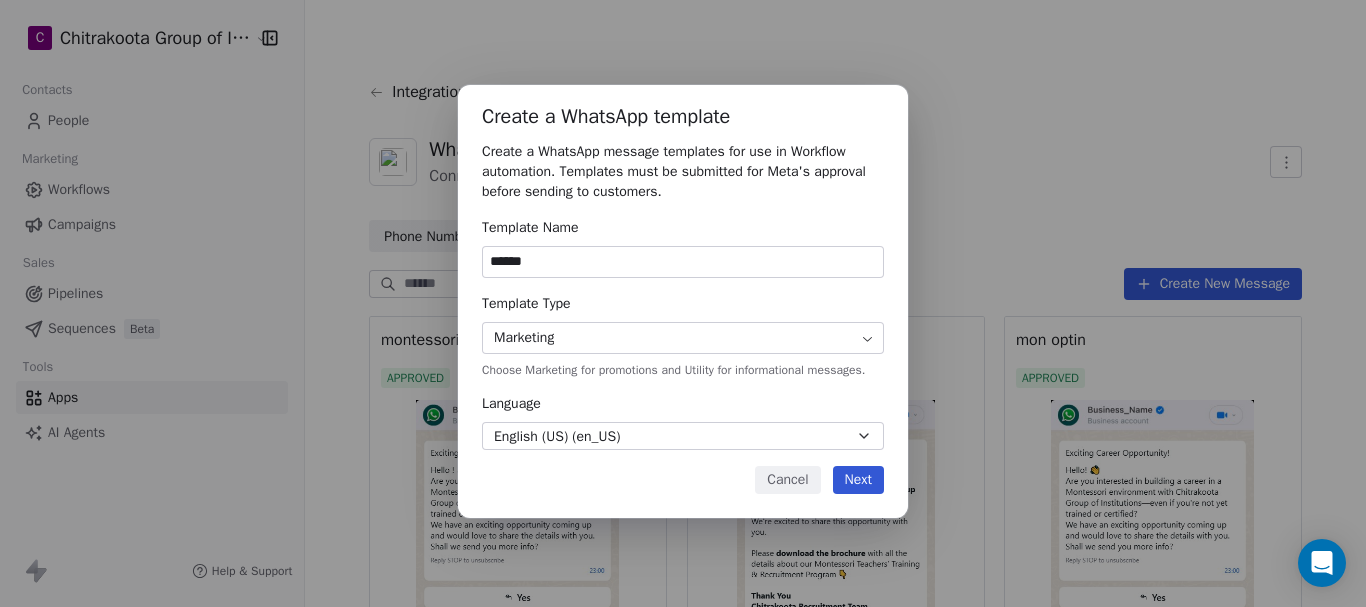 click on "Next" at bounding box center [858, 480] 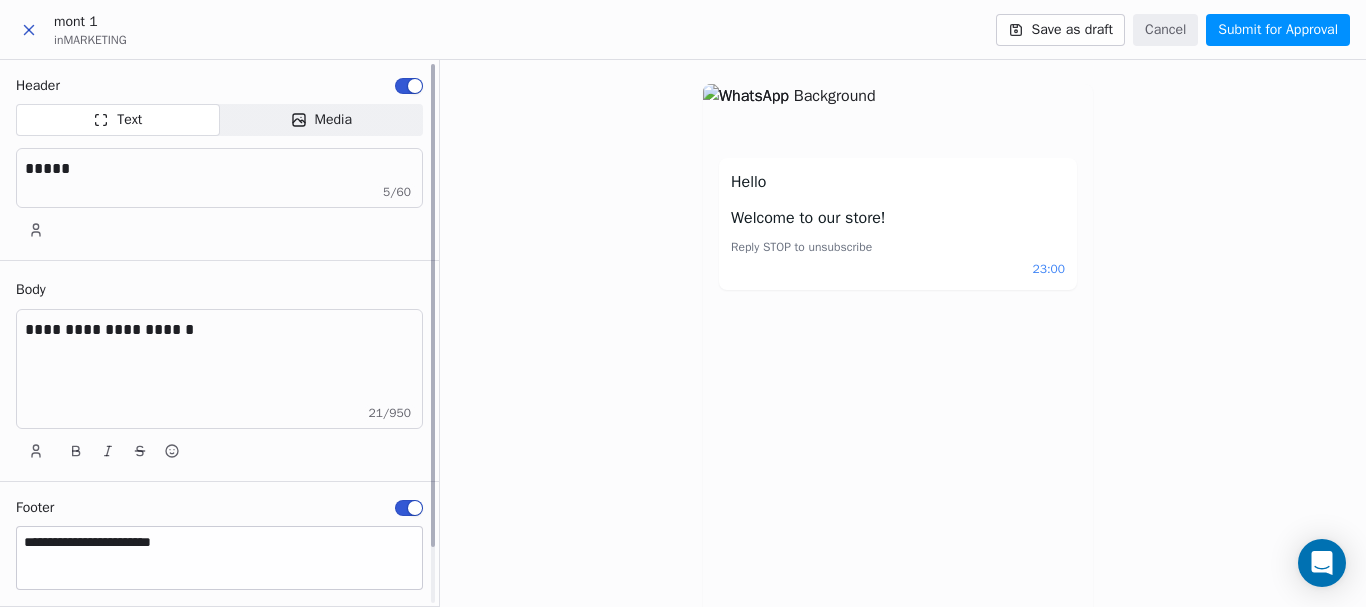 click at bounding box center (409, 86) 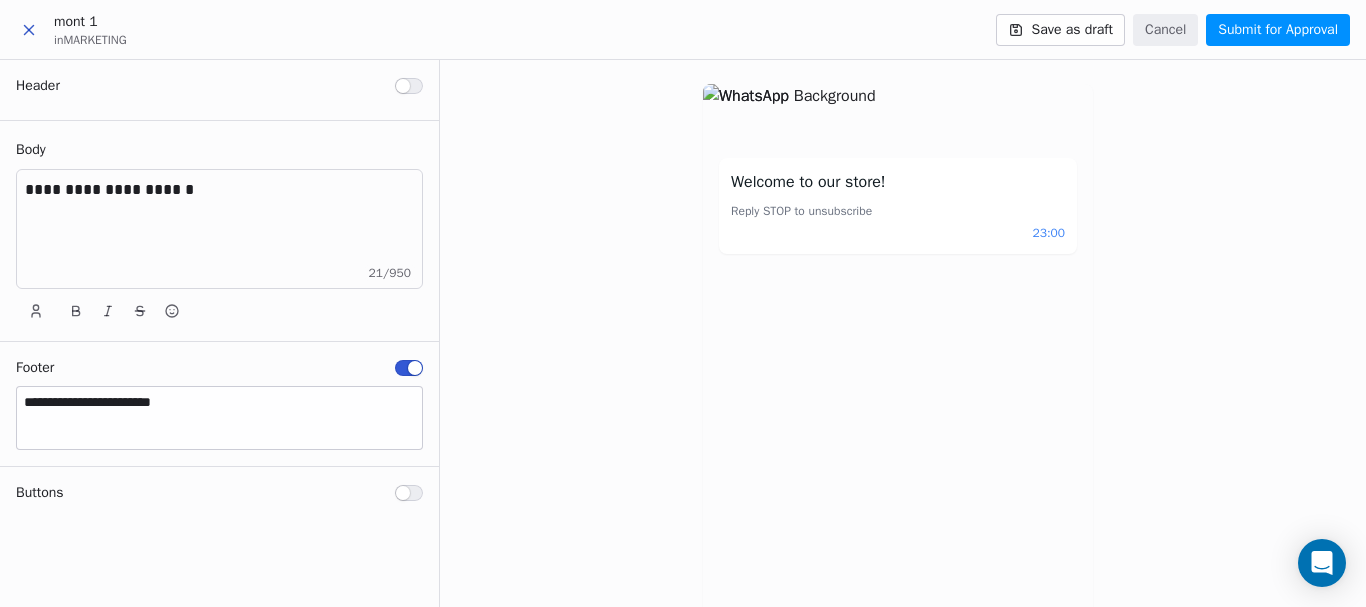 click on "**********" at bounding box center (219, 229) 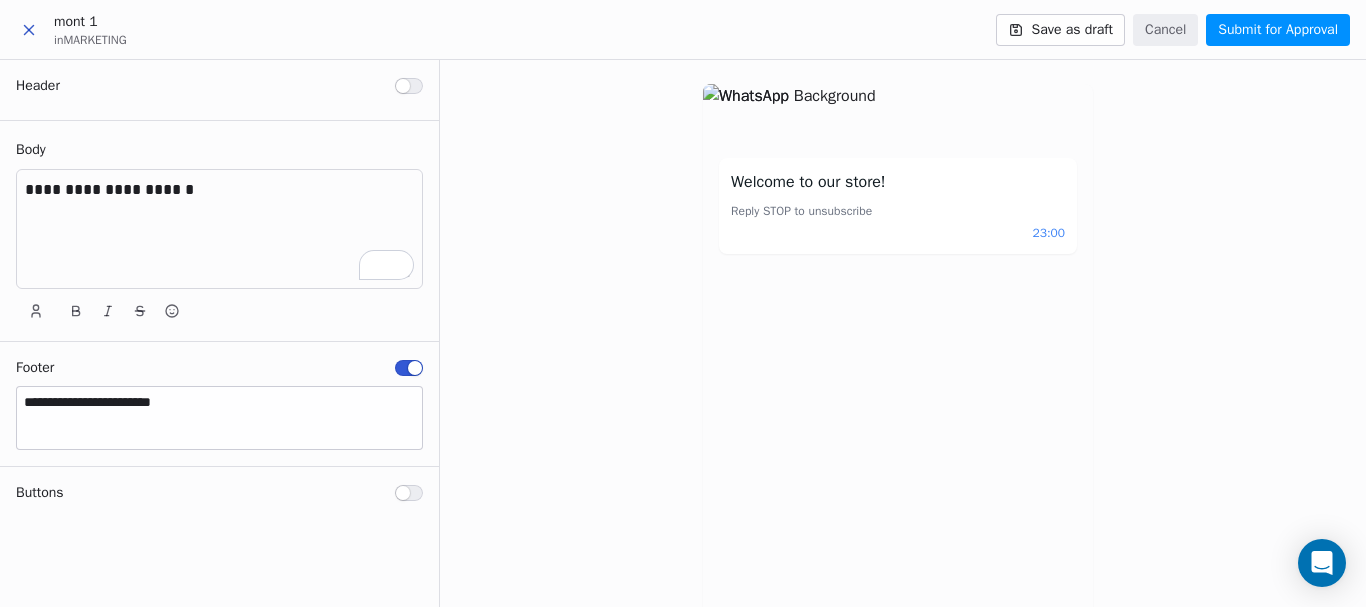 paste 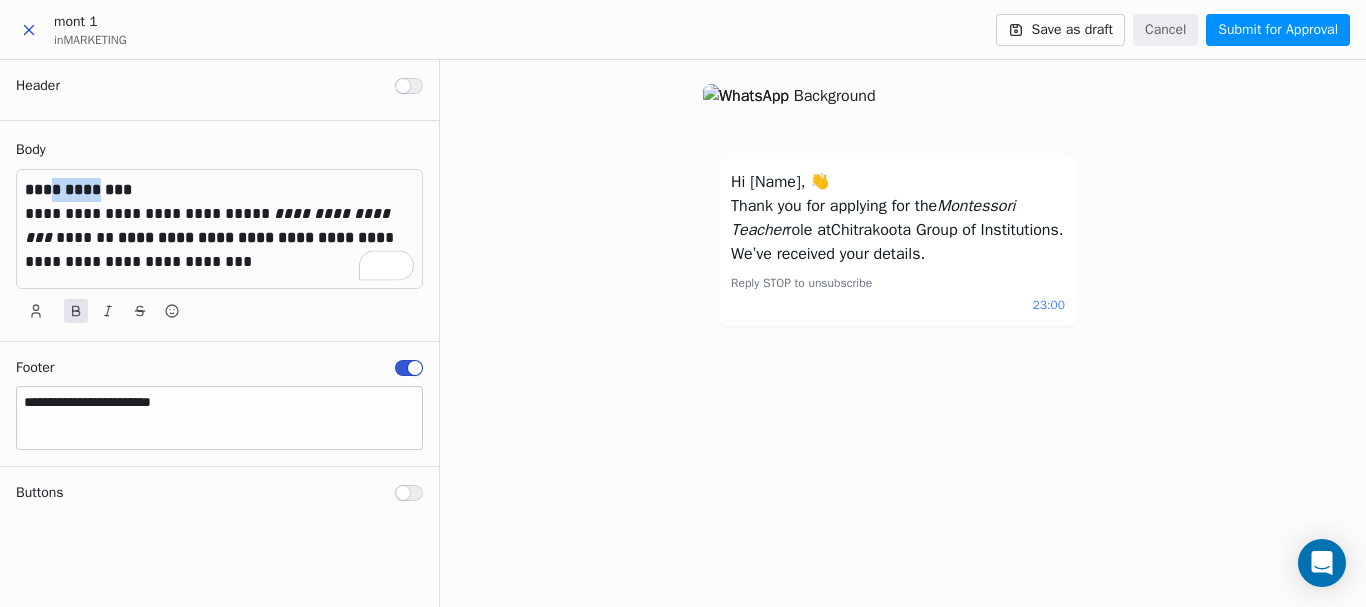 drag, startPoint x: 103, startPoint y: 186, endPoint x: 49, endPoint y: 189, distance: 54.08327 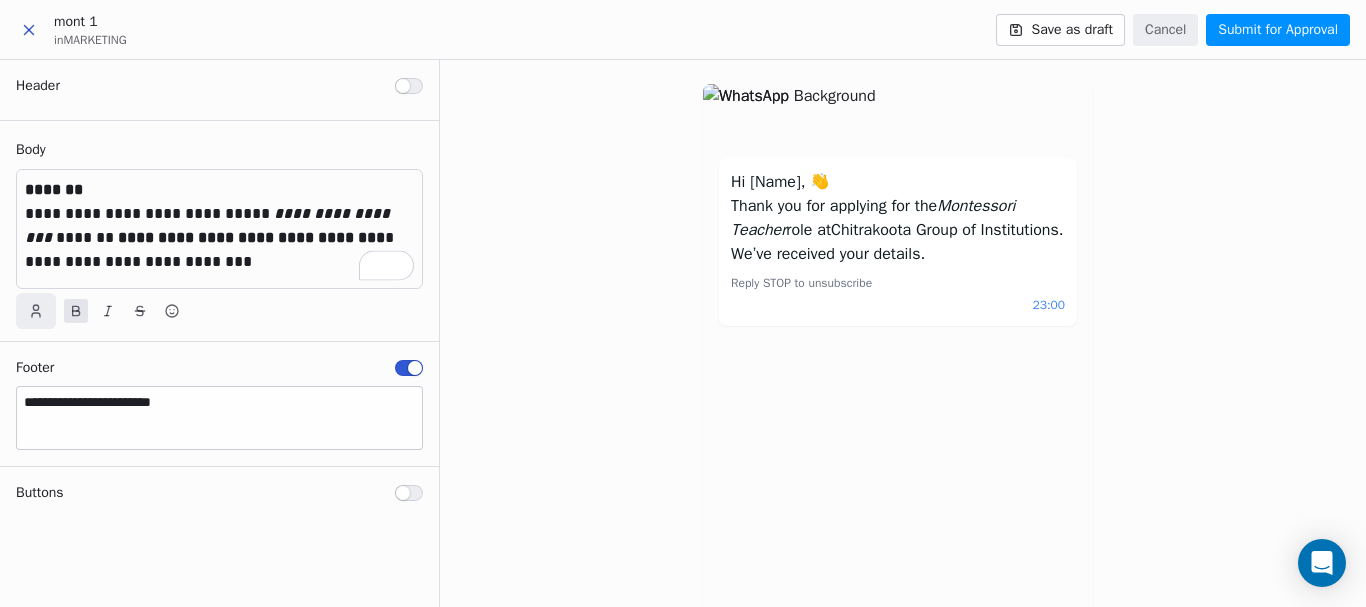 click 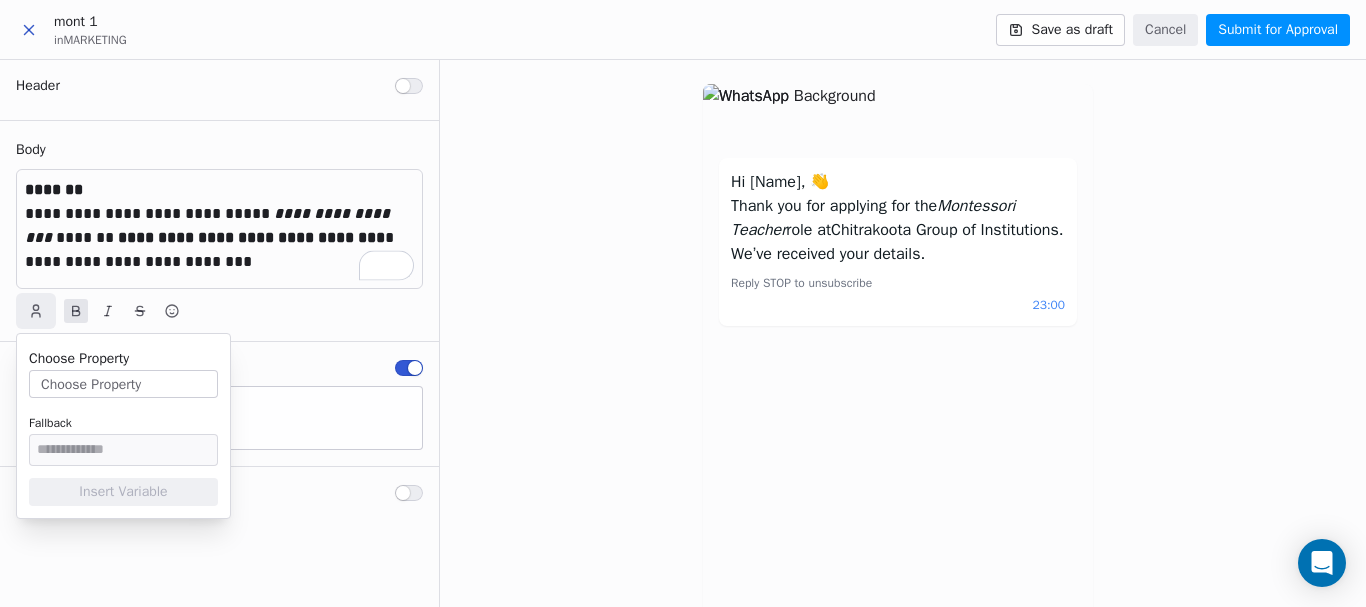 click on "Choose Property" at bounding box center (123, 384) 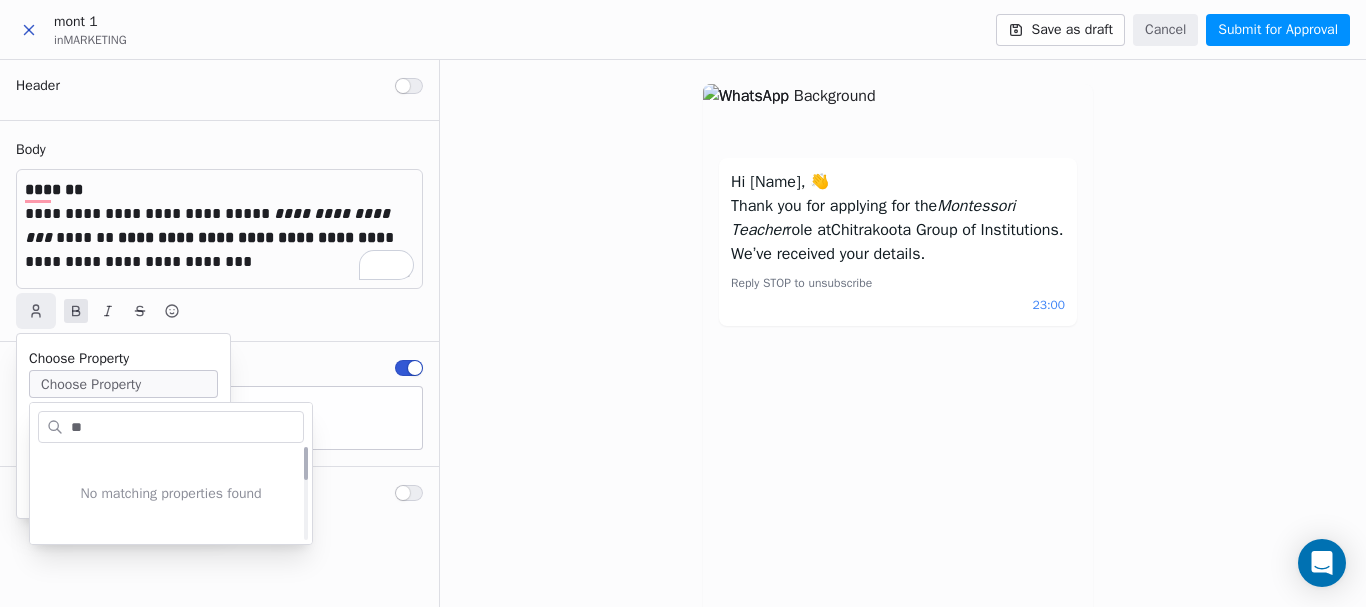 scroll, scrollTop: 0, scrollLeft: 0, axis: both 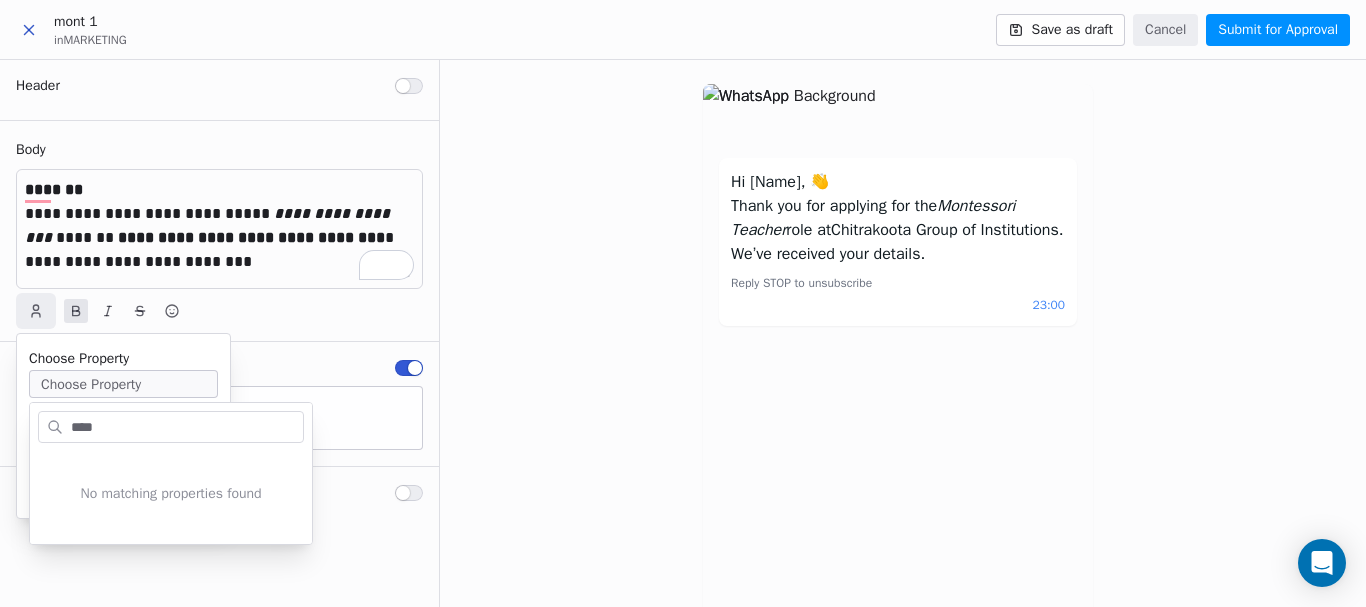type on "****" 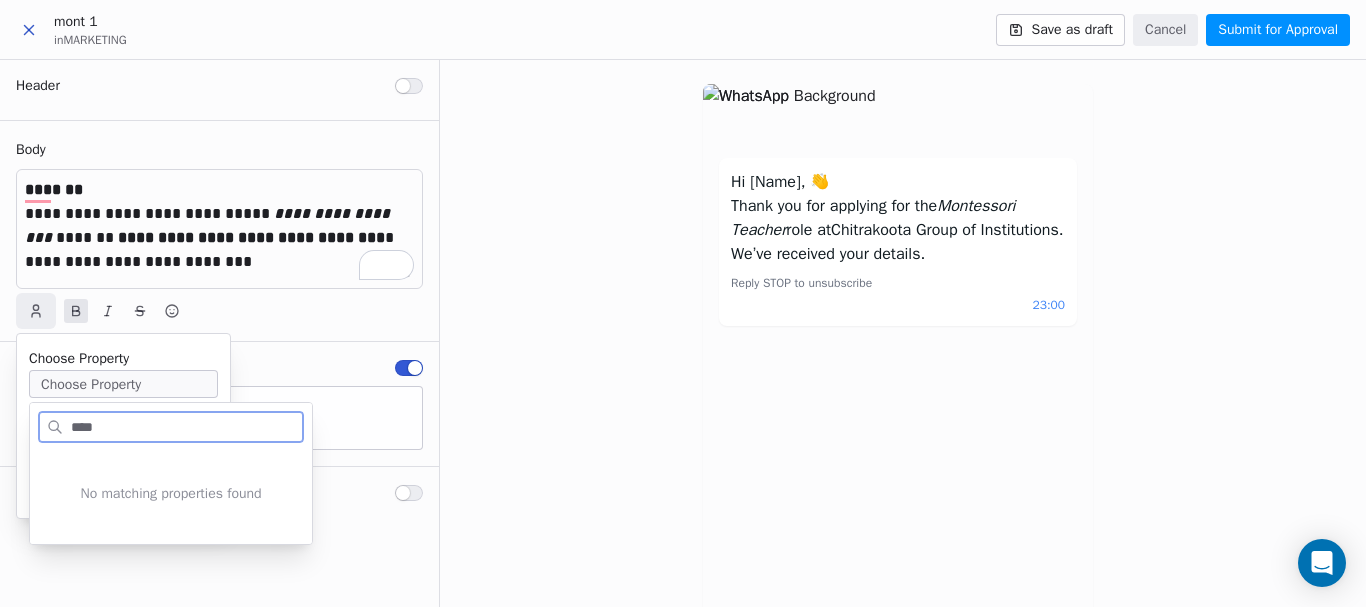 click on "Choose Property" at bounding box center (123, 384) 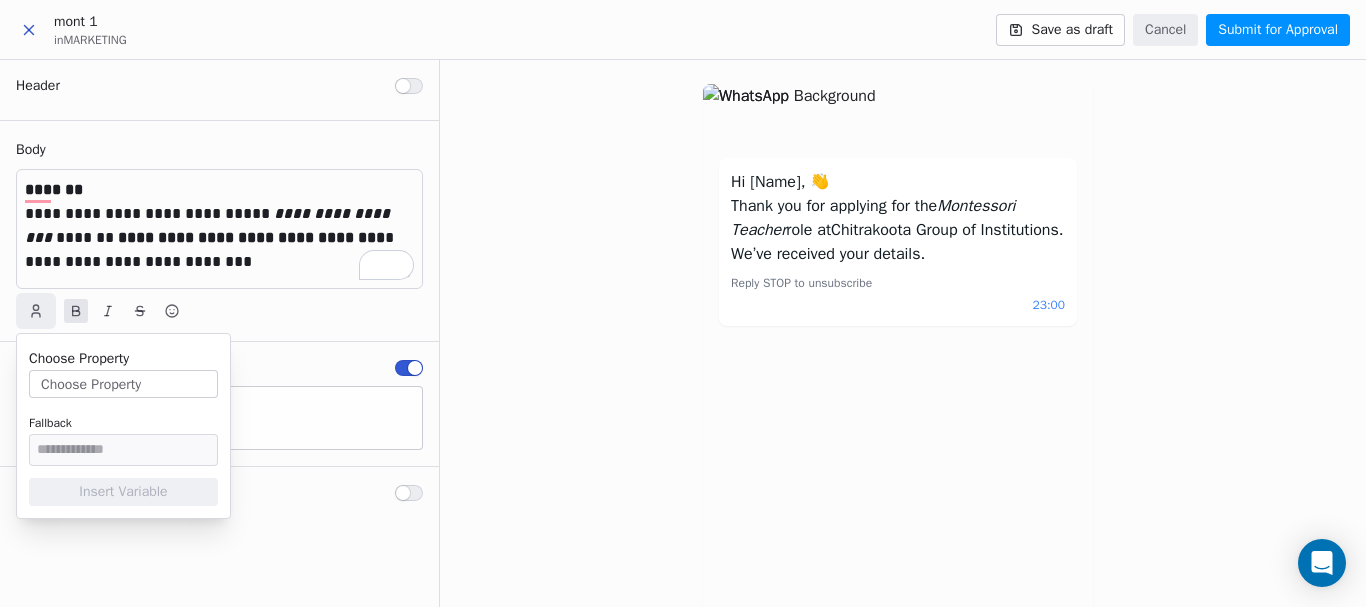 click on "Choose Property" at bounding box center [123, 384] 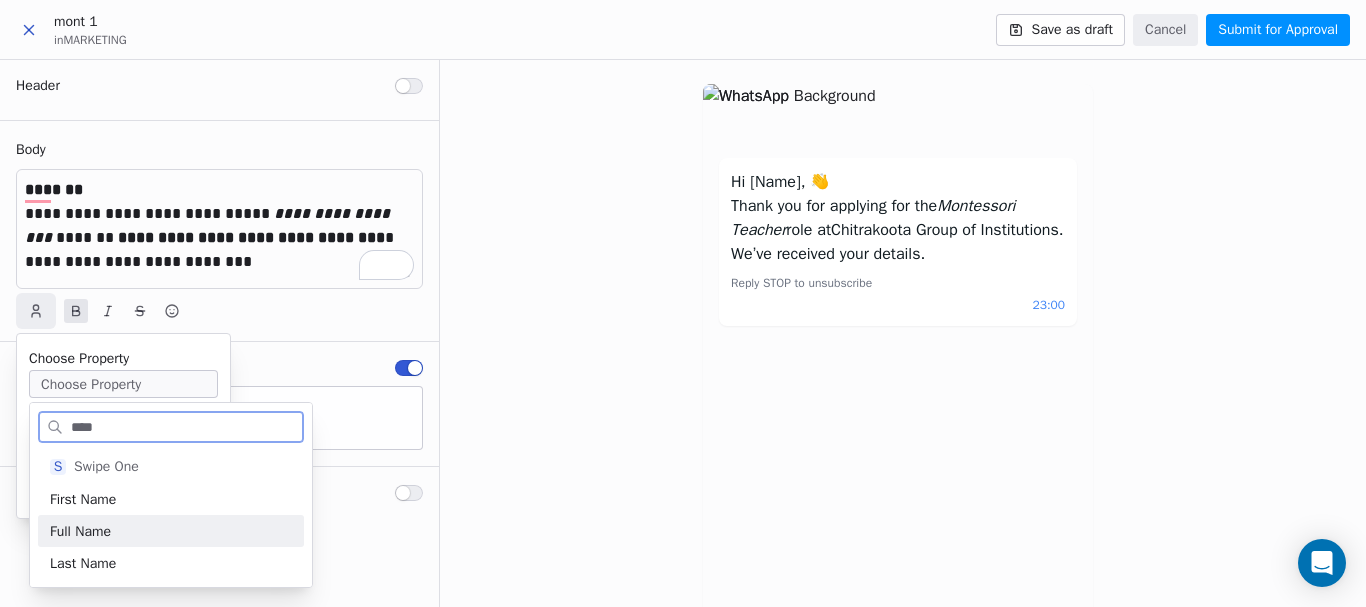 click on "Full Name" at bounding box center (80, 531) 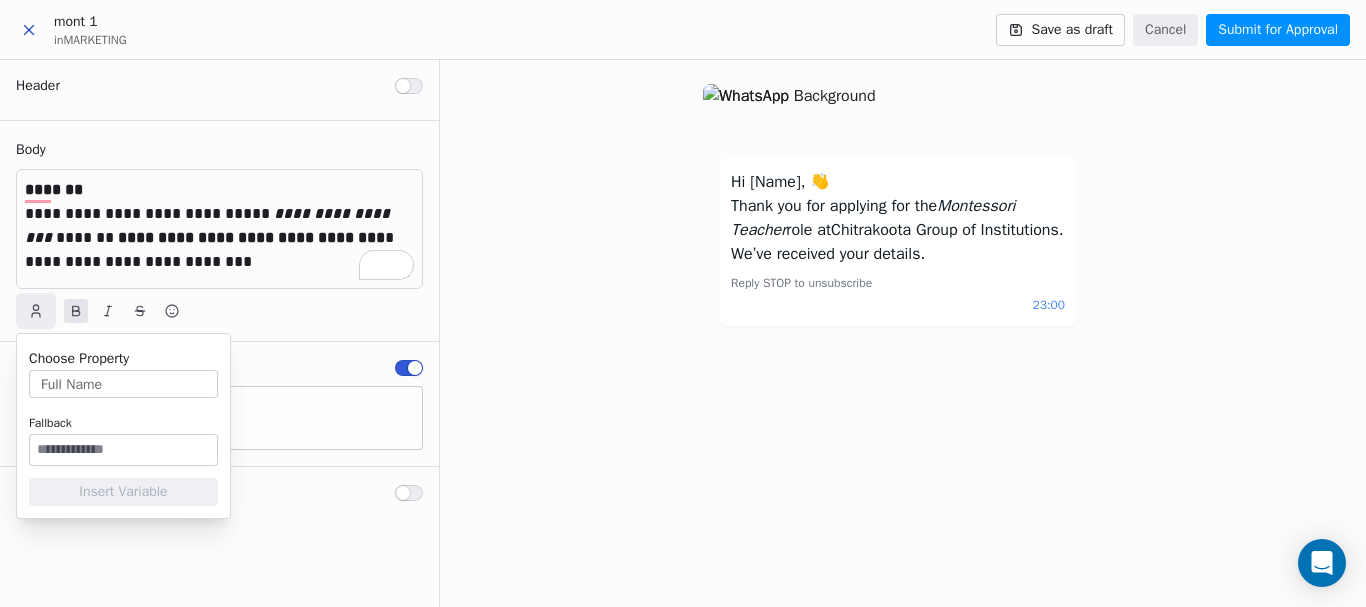click at bounding box center [123, 450] 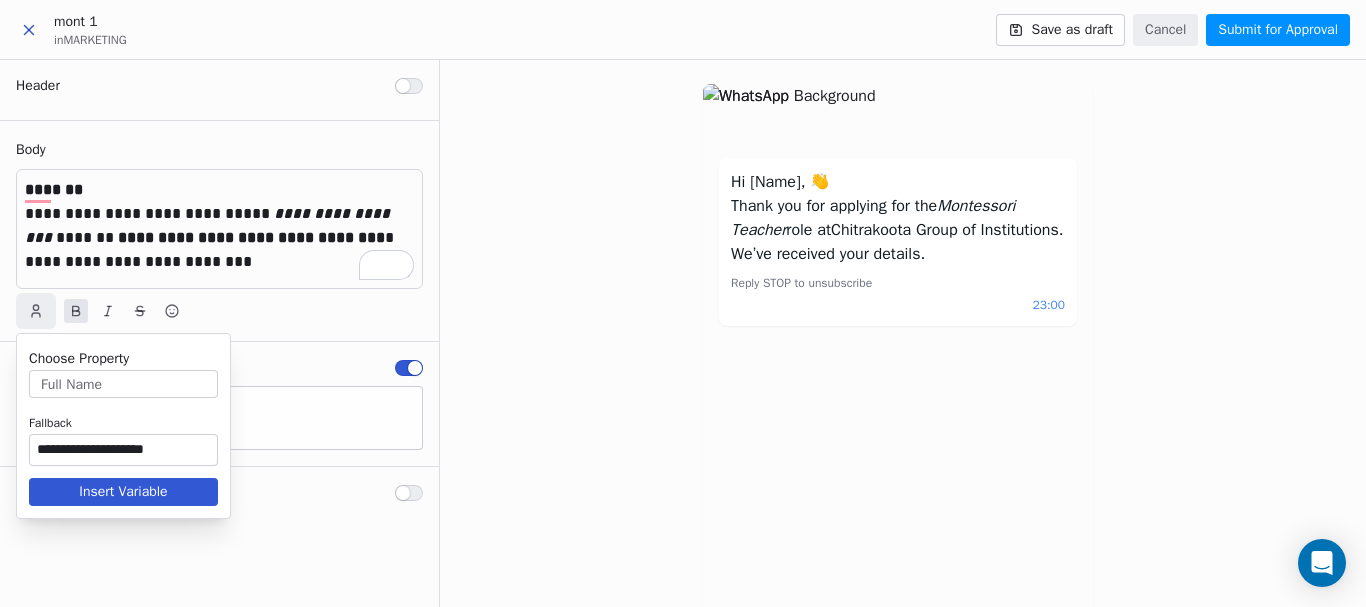 type on "**********" 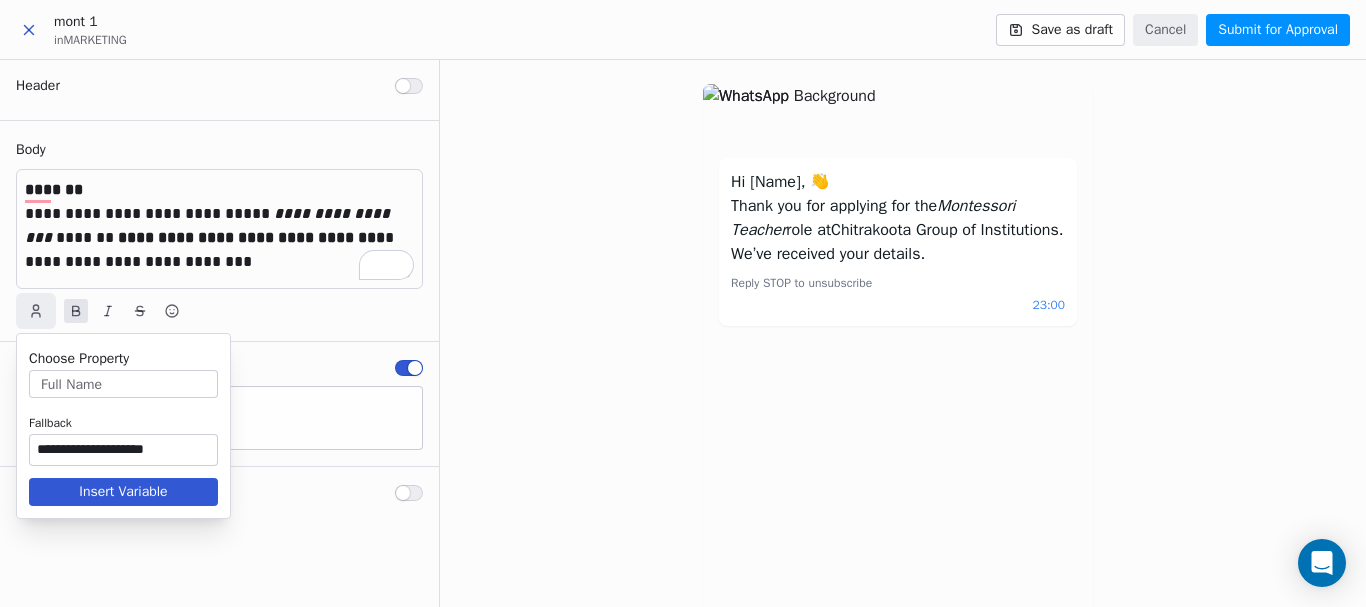 click on "Insert Variable" at bounding box center (123, 492) 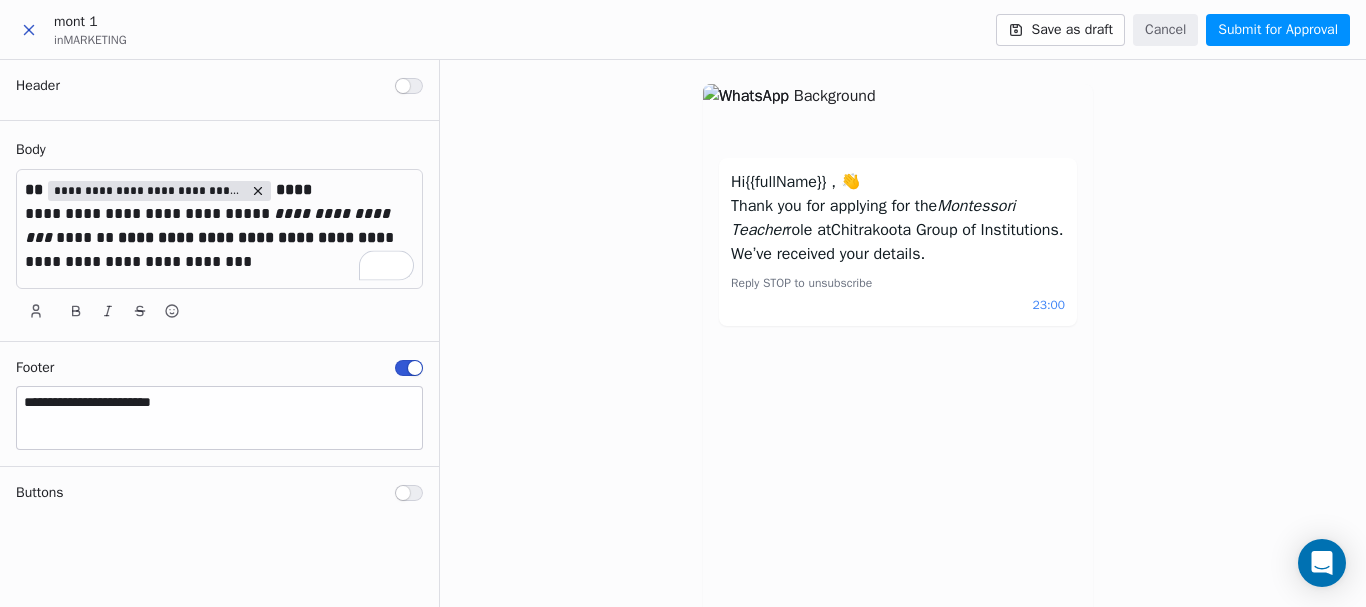 click on "**********" at bounding box center [219, 214] 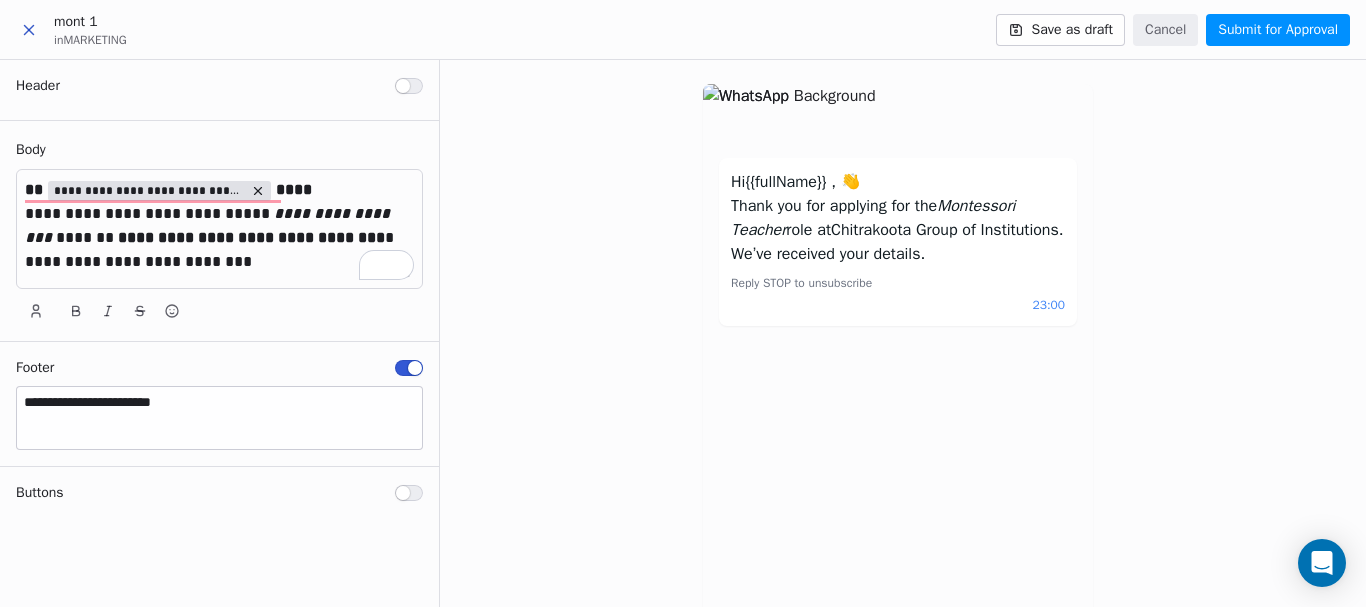 click on "**********" at bounding box center [219, 262] 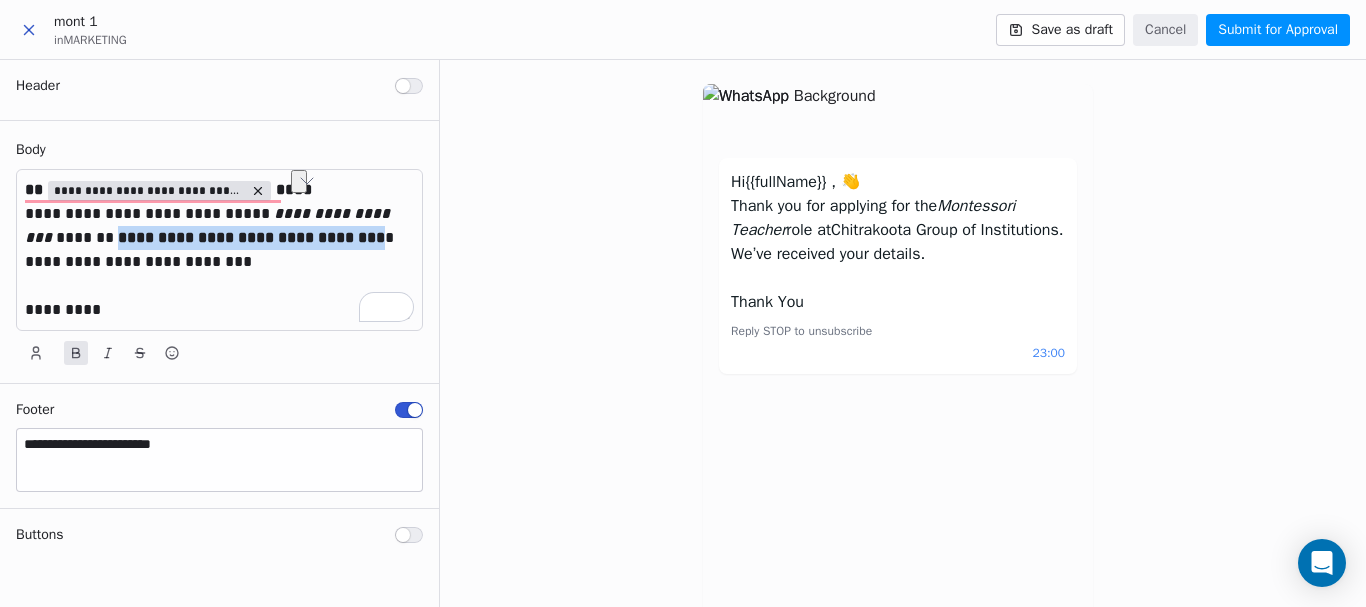 drag, startPoint x: 75, startPoint y: 236, endPoint x: 333, endPoint y: 237, distance: 258.00195 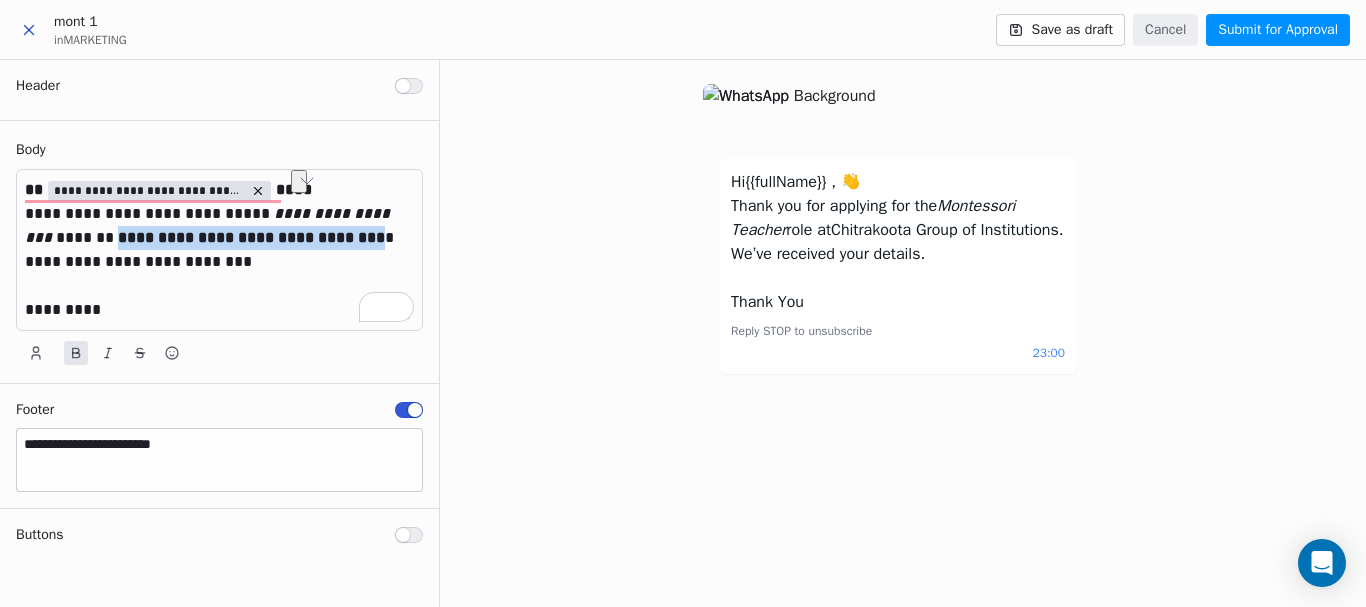 click on "**********" at bounding box center (219, 214) 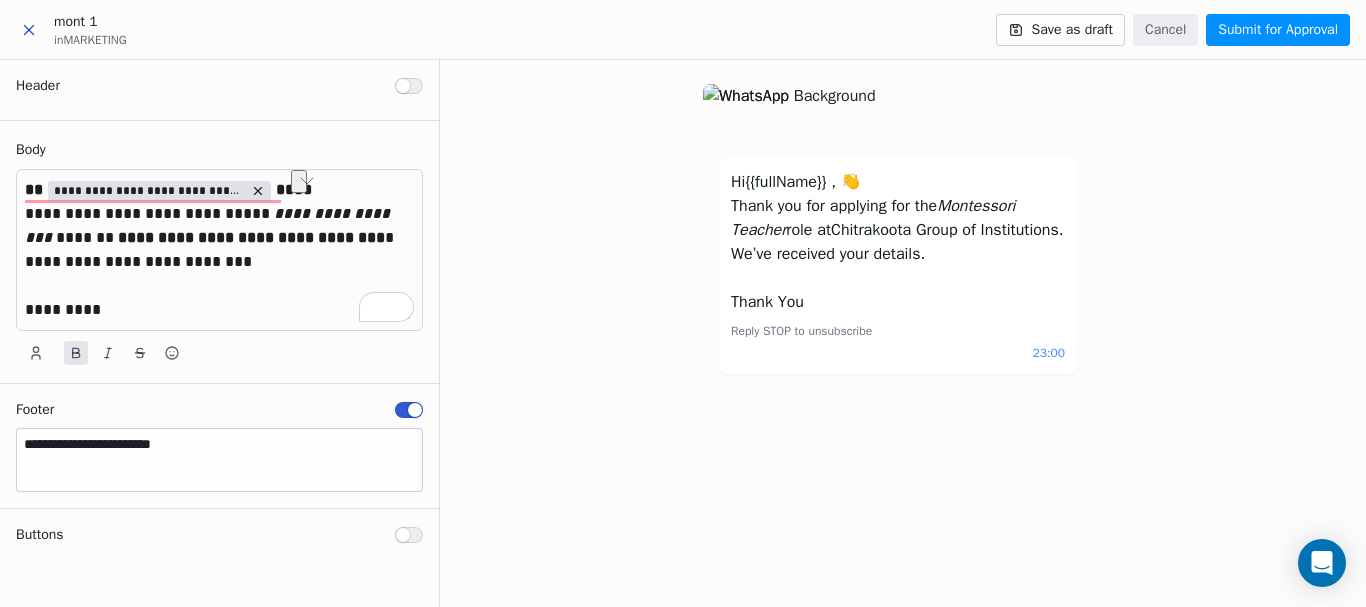 click on "**********" at bounding box center (219, 286) 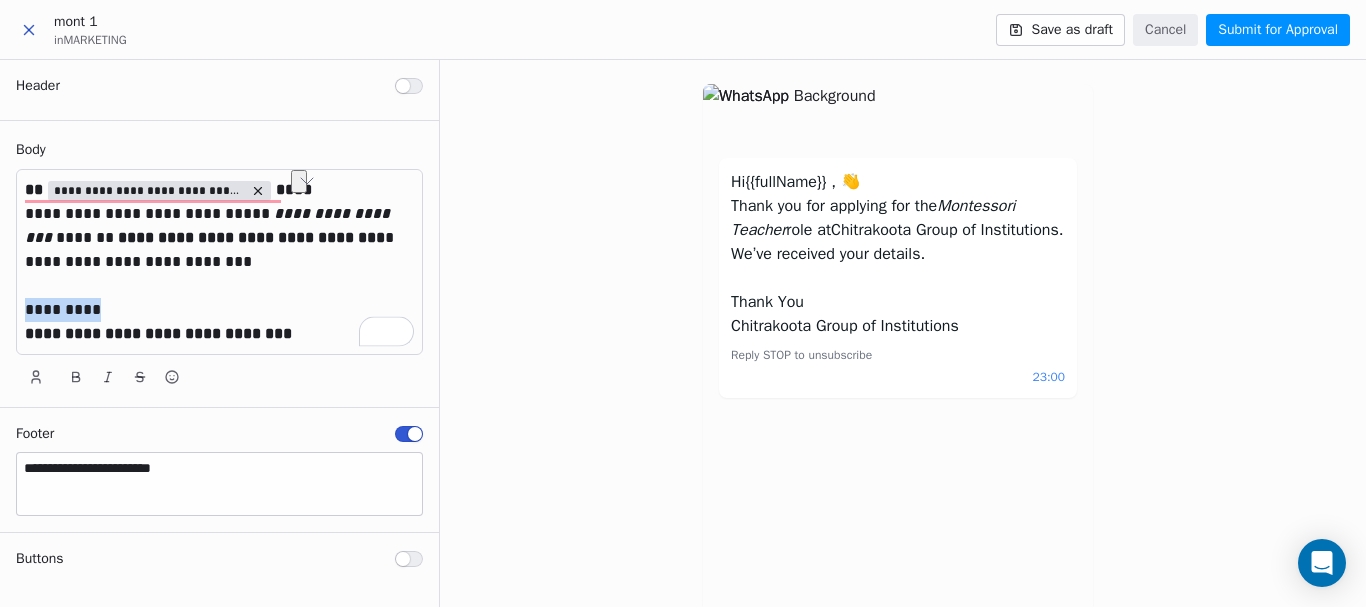 drag, startPoint x: 133, startPoint y: 310, endPoint x: 20, endPoint y: 305, distance: 113.110565 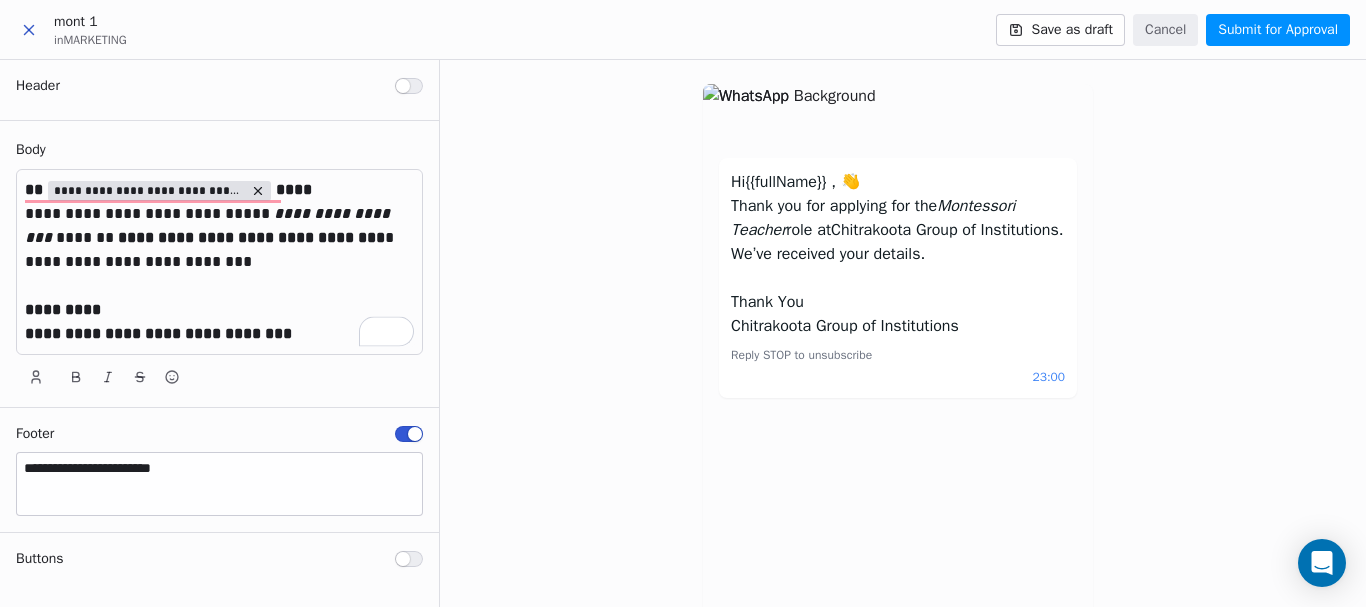 click on "**********" at bounding box center (219, 298) 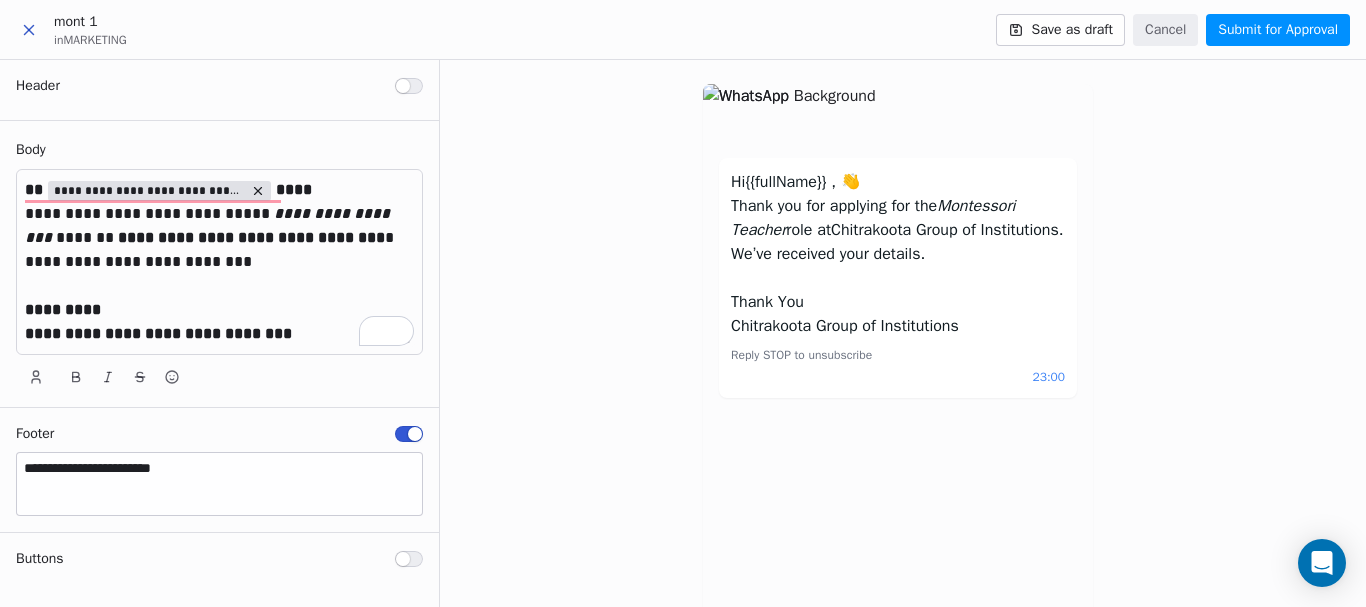 click on "**********" at bounding box center (219, 264) 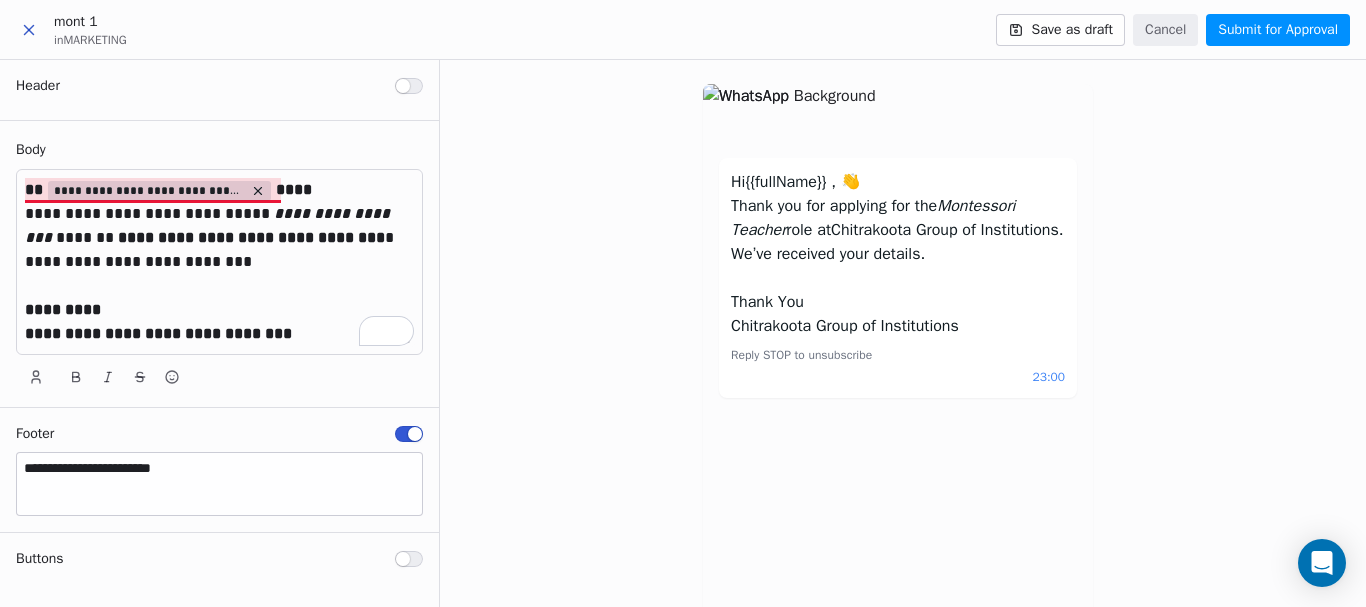 click on "****" at bounding box center [294, 189] 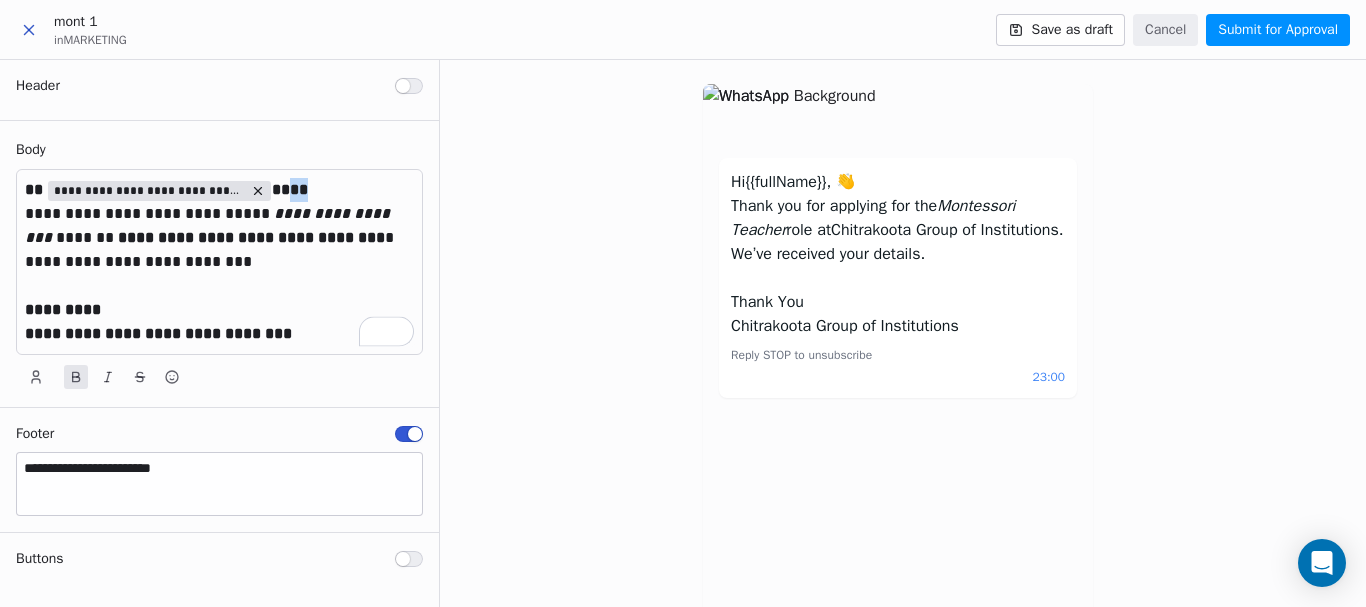 drag, startPoint x: 314, startPoint y: 184, endPoint x: 287, endPoint y: 187, distance: 27.166155 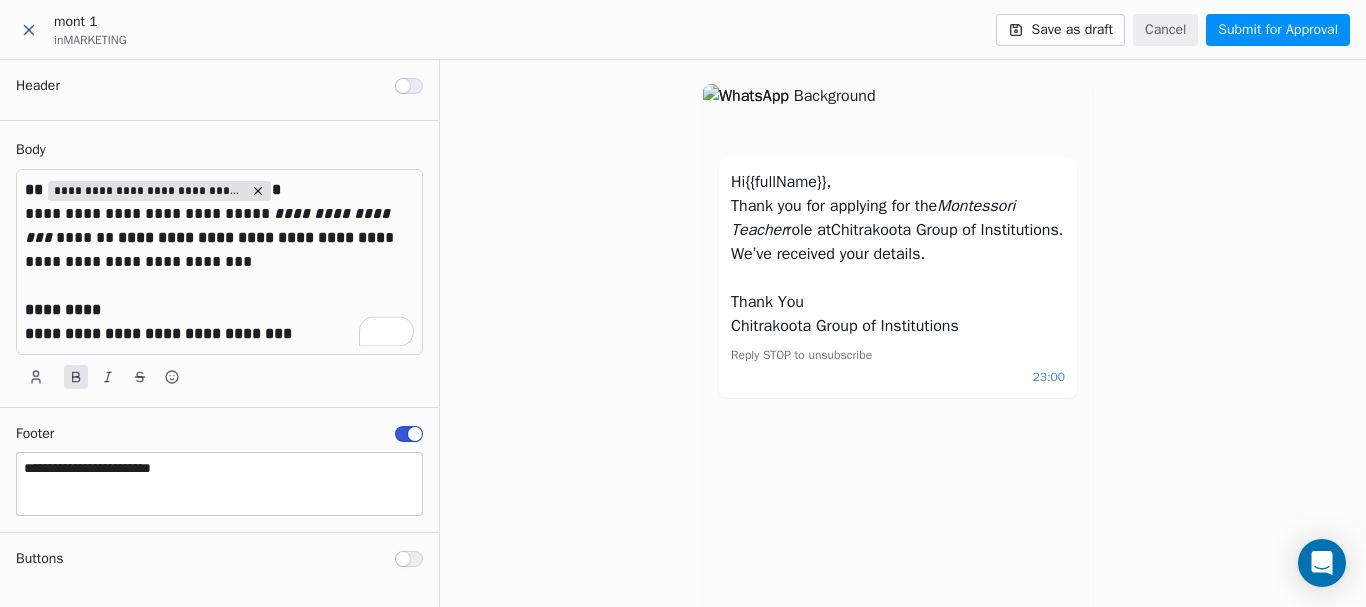 click on "**********" at bounding box center (219, 214) 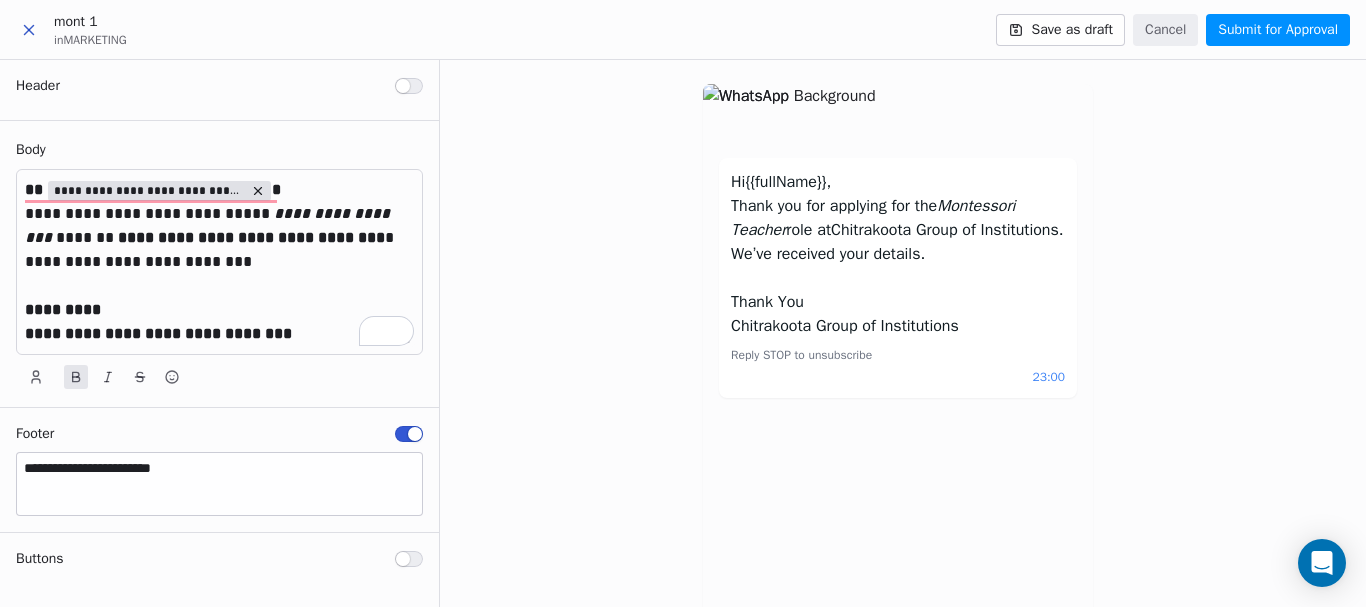 click on "**********" at bounding box center (219, 298) 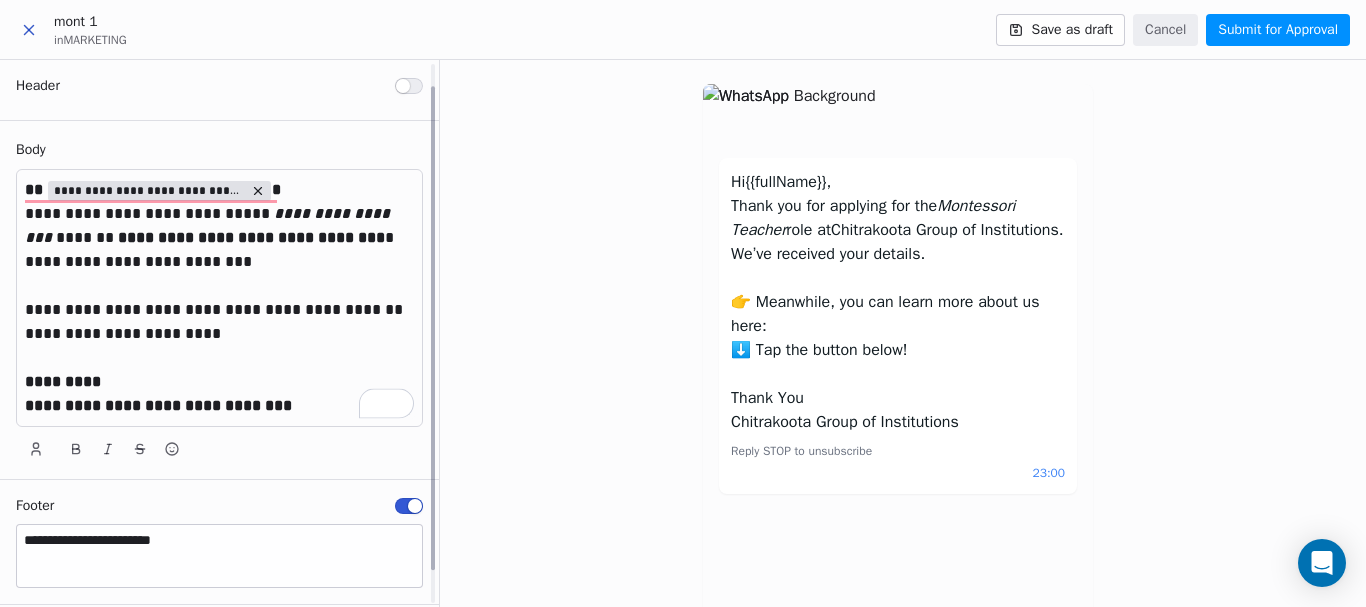scroll, scrollTop: 62, scrollLeft: 0, axis: vertical 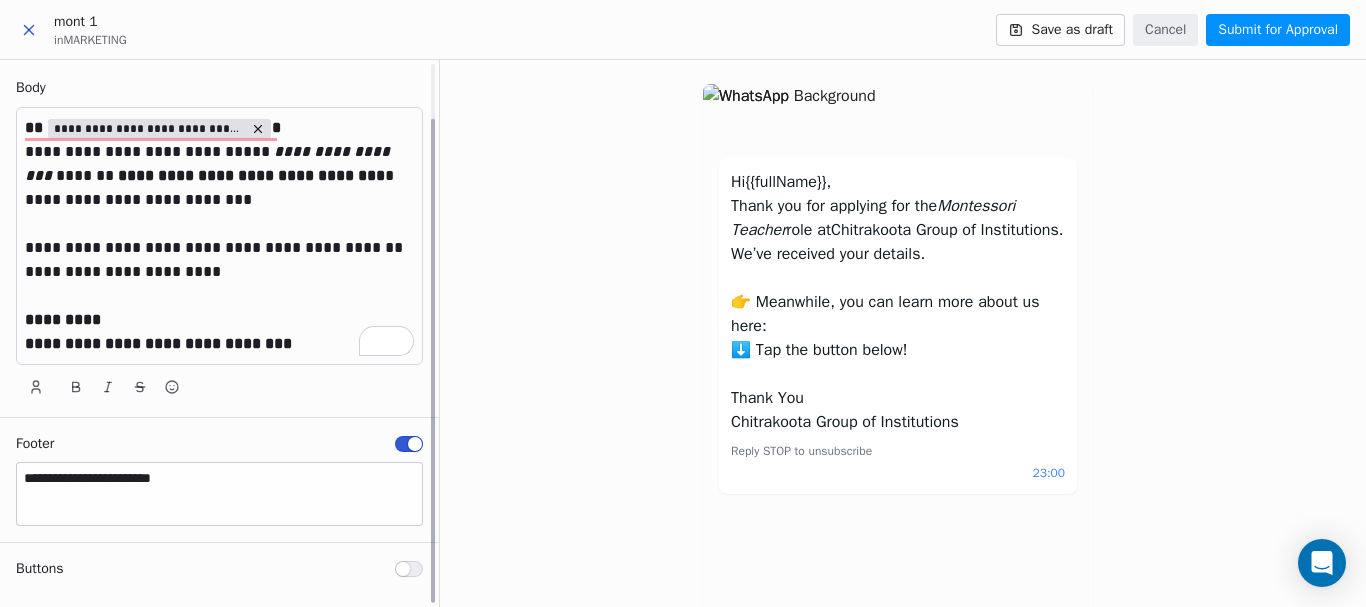 click at bounding box center (409, 569) 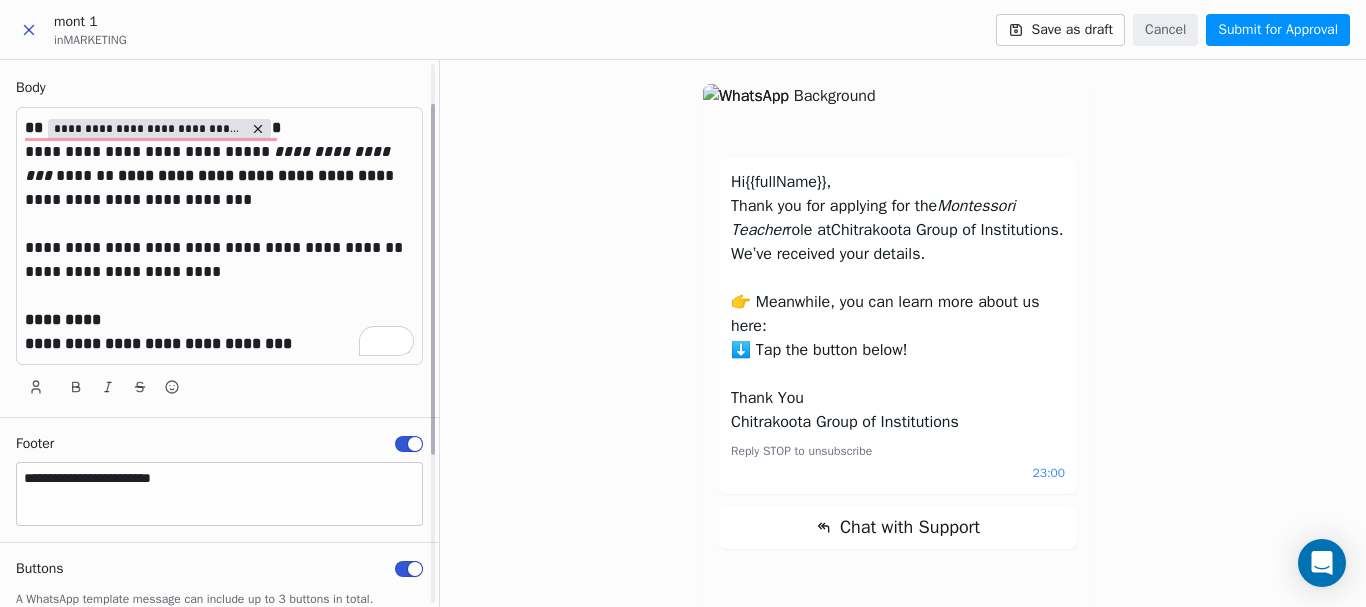 scroll, scrollTop: 172, scrollLeft: 0, axis: vertical 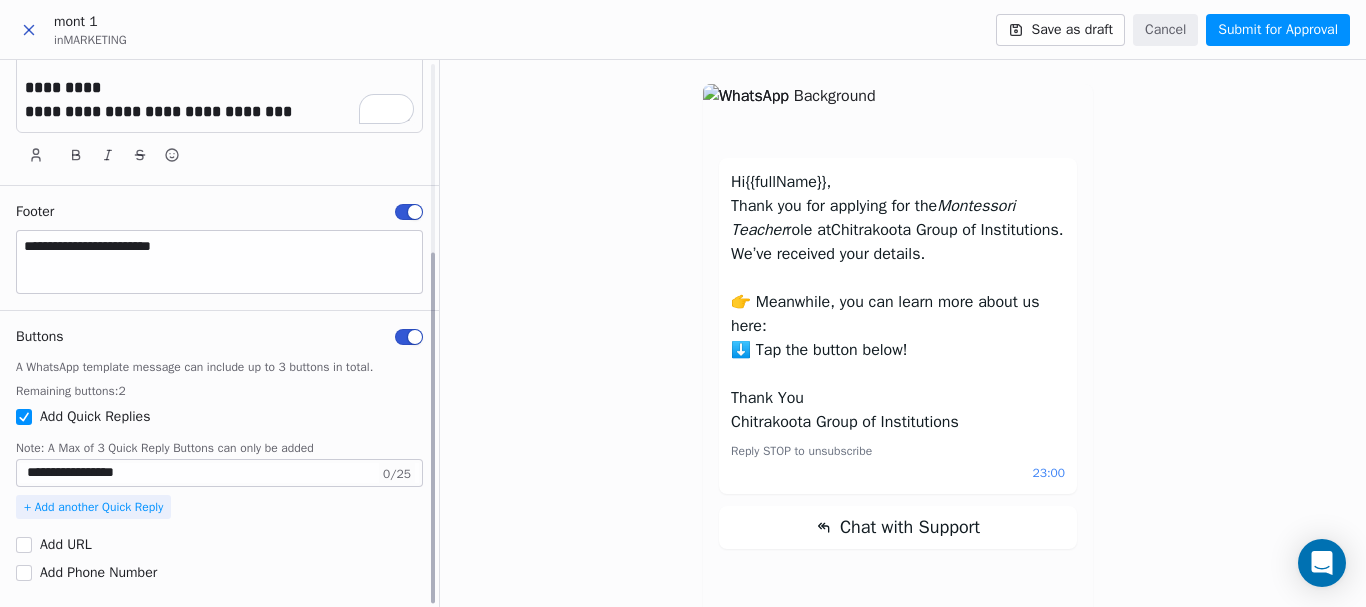 click at bounding box center [24, 417] 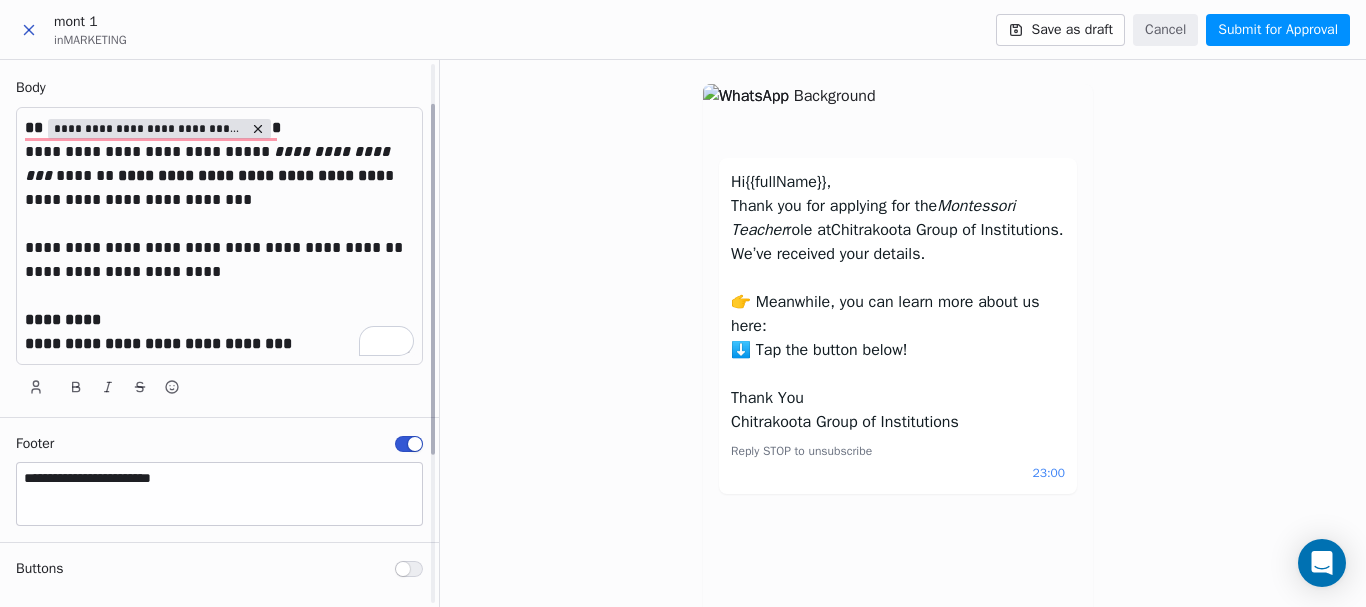 scroll, scrollTop: 62, scrollLeft: 0, axis: vertical 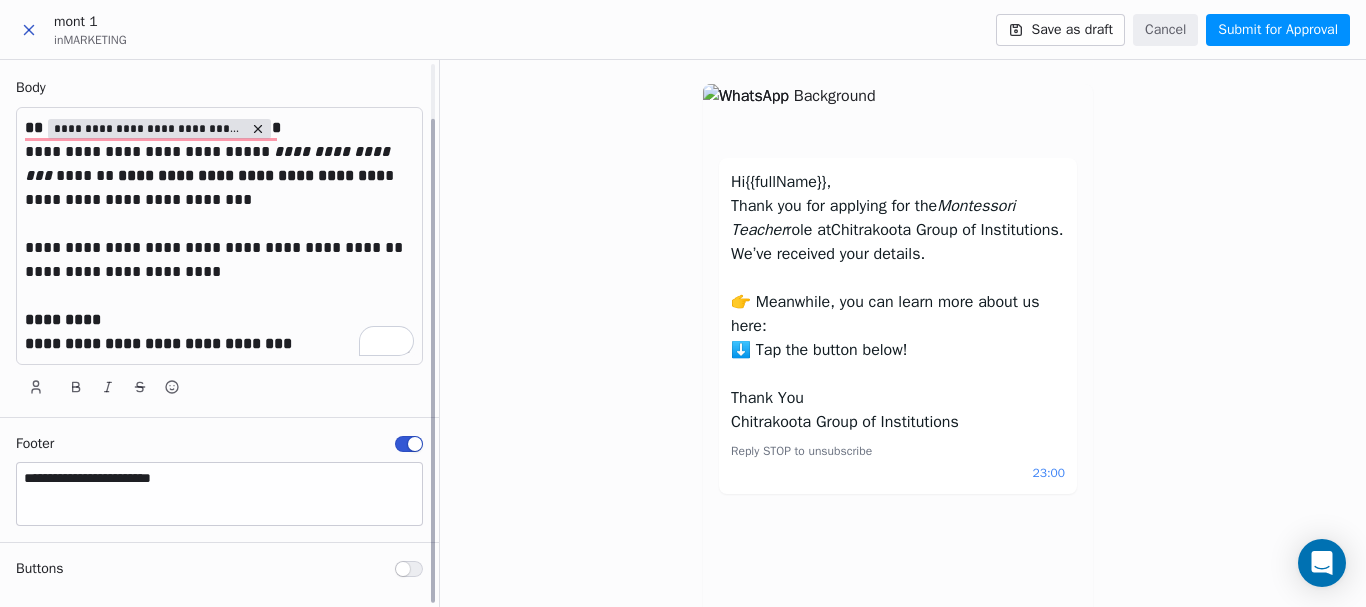 click at bounding box center (409, 569) 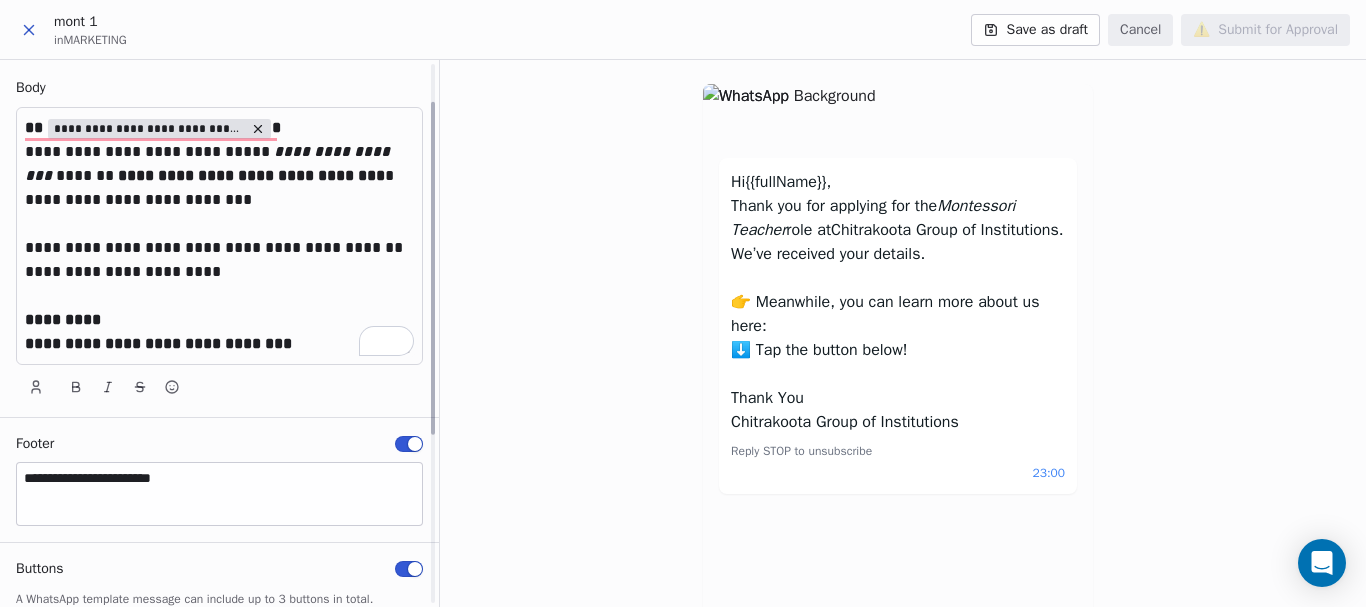scroll, scrollTop: 198, scrollLeft: 0, axis: vertical 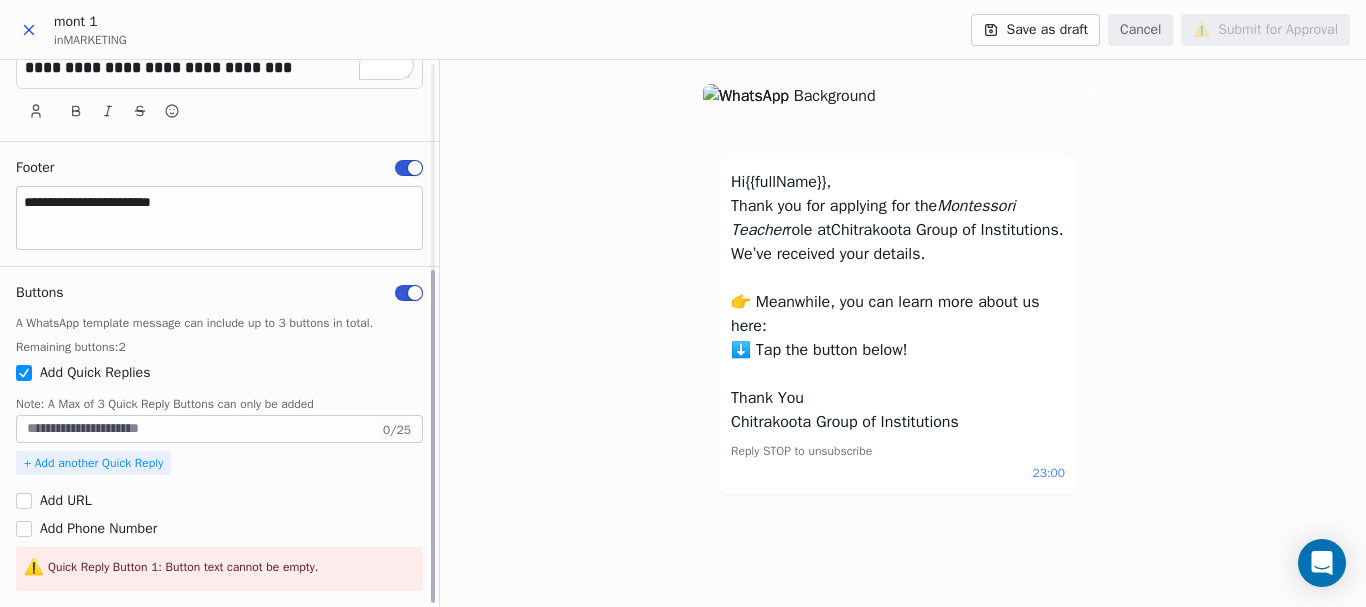 click at bounding box center [24, 501] 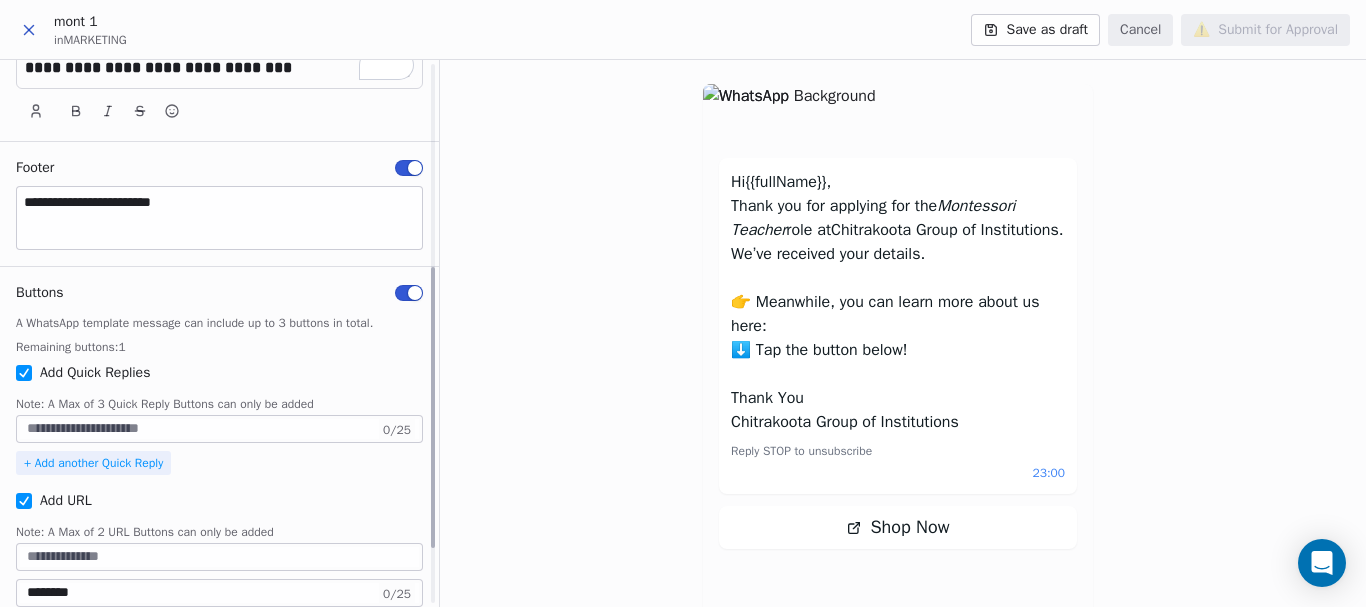 scroll, scrollTop: 413, scrollLeft: 0, axis: vertical 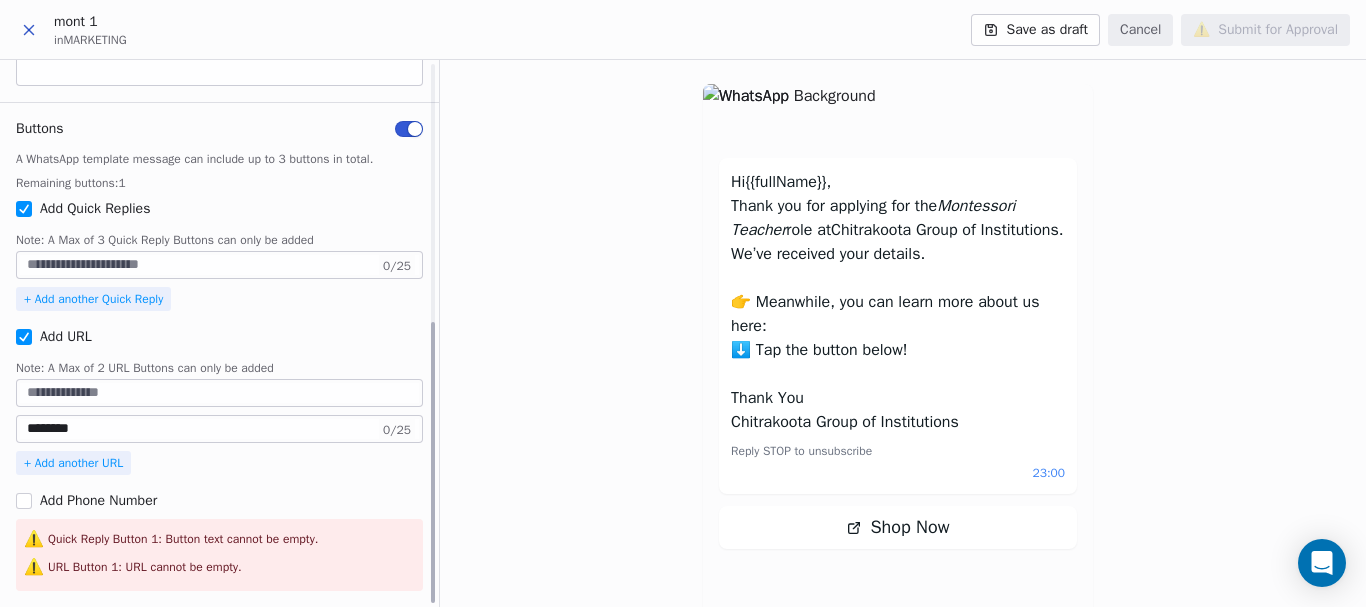 click on "********" at bounding box center (219, 429) 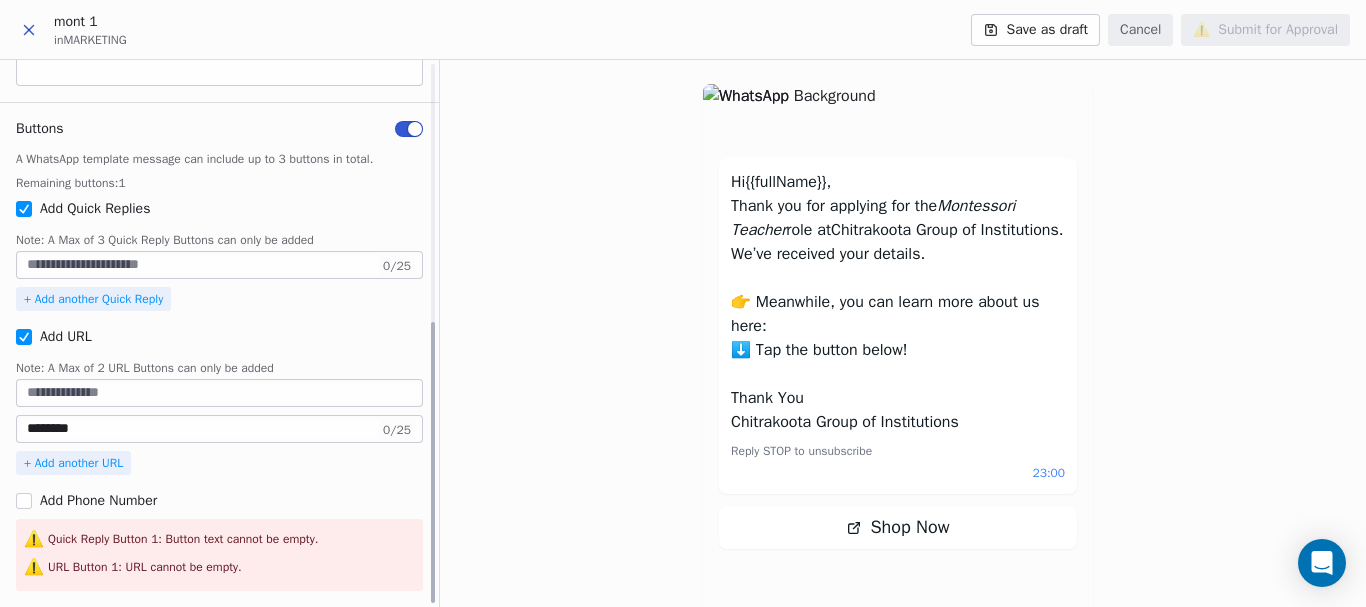 paste on "**********" 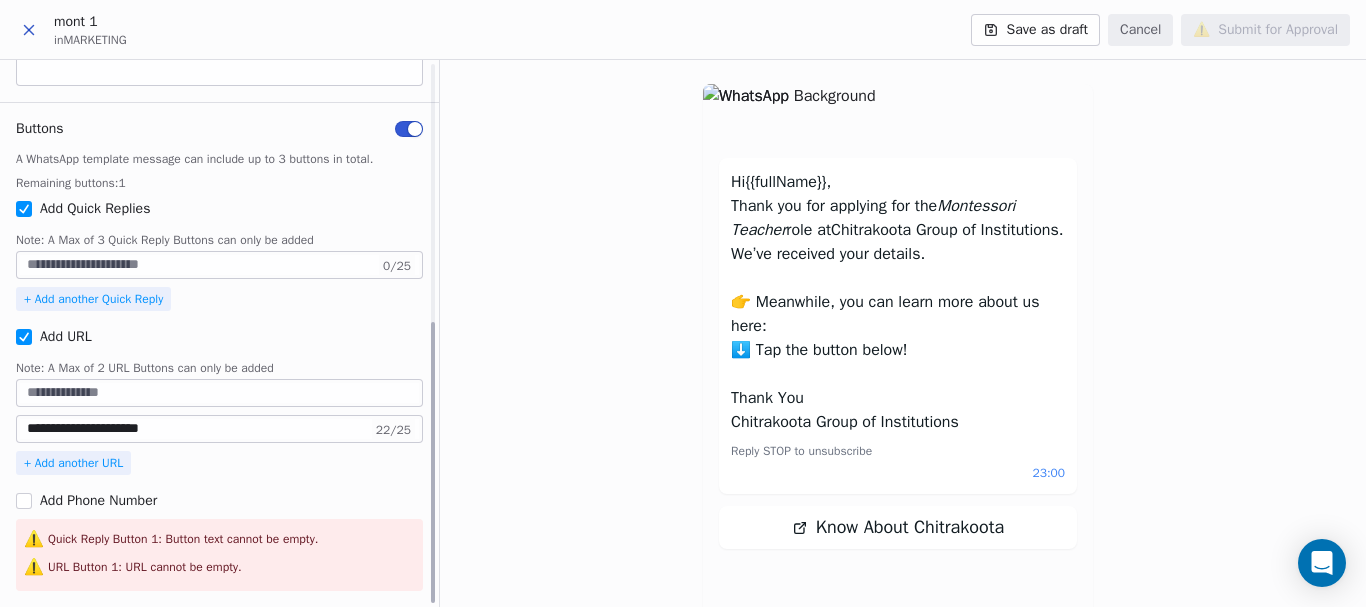 type on "**********" 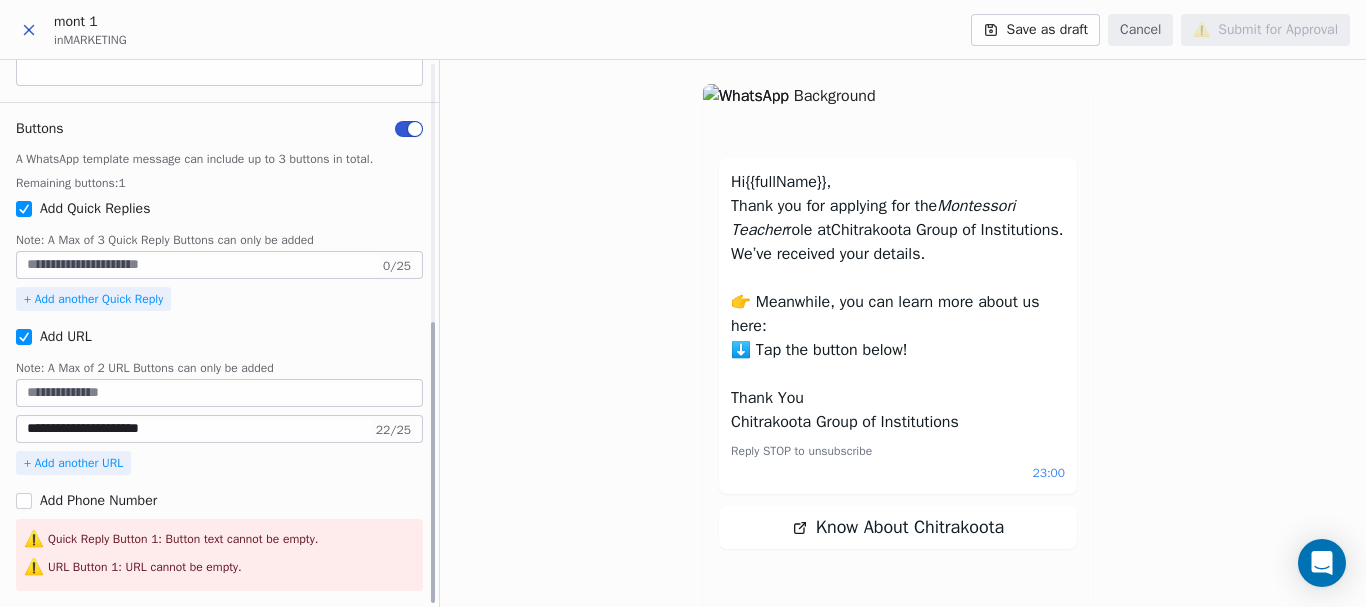paste on "**********" 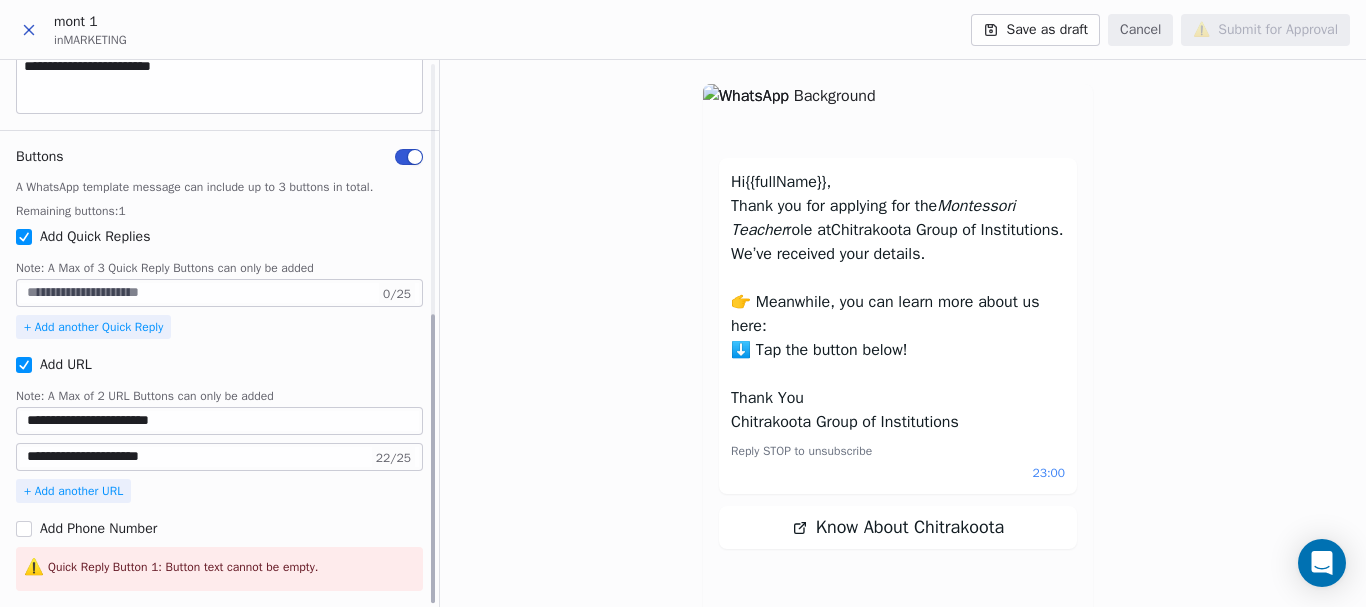 scroll, scrollTop: 474, scrollLeft: 0, axis: vertical 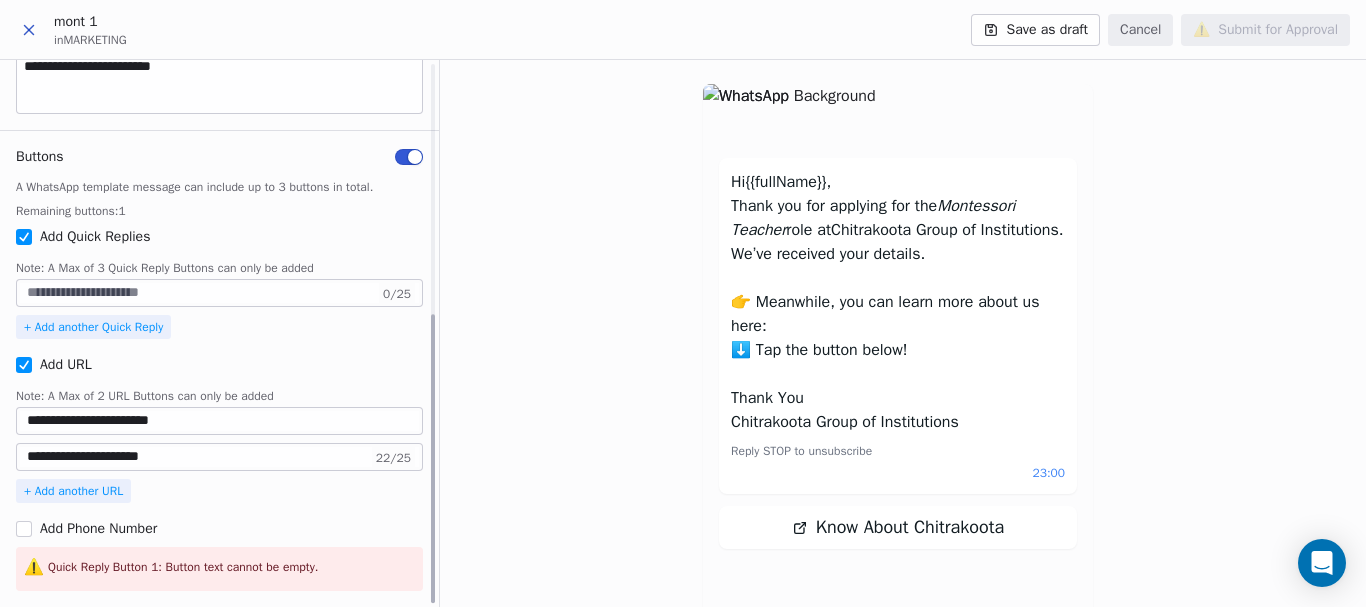 type on "**********" 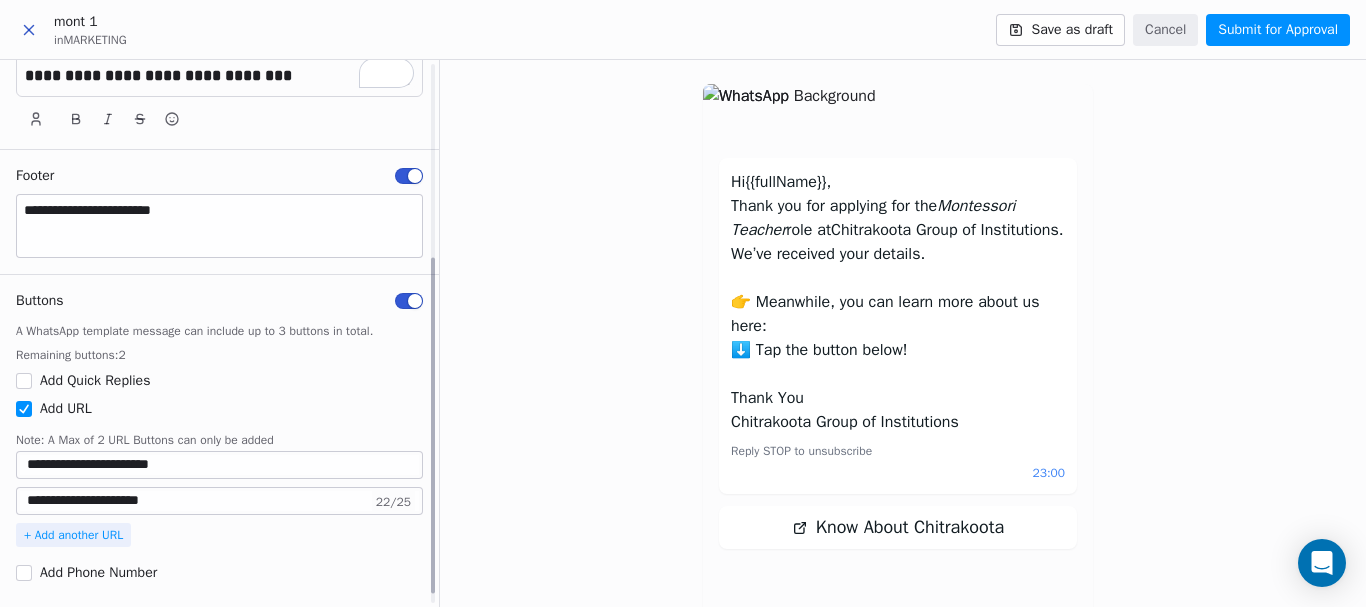 scroll, scrollTop: 137, scrollLeft: 0, axis: vertical 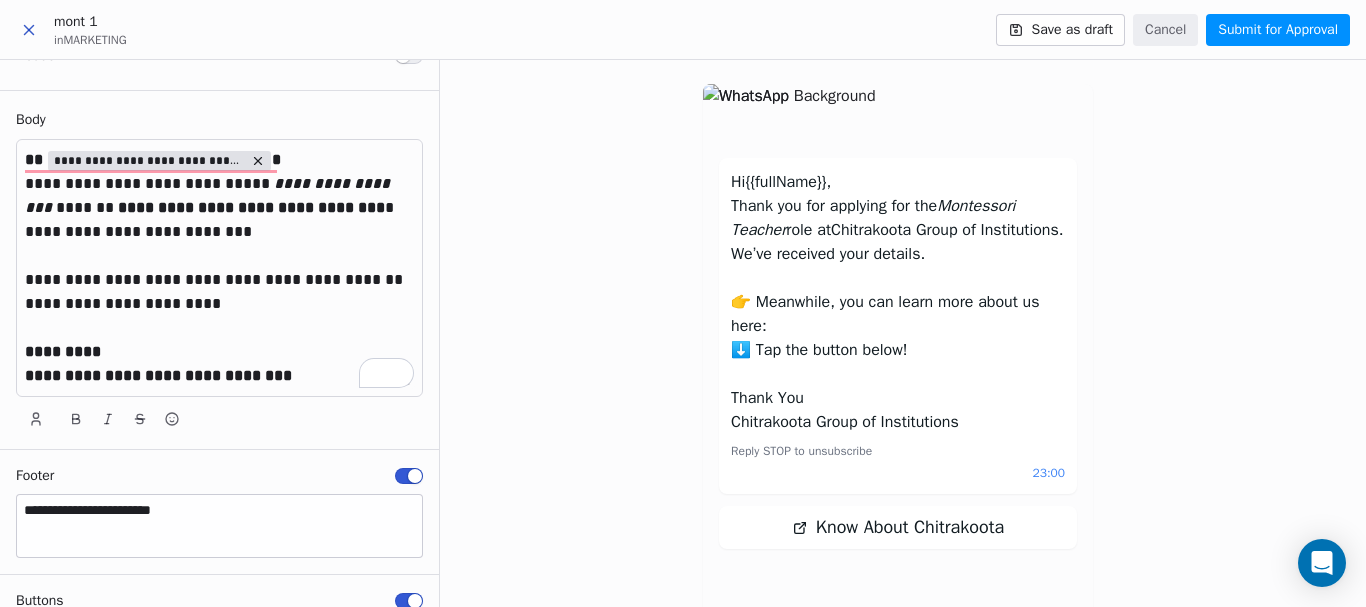 click on "Submit for Approval" at bounding box center [1278, 30] 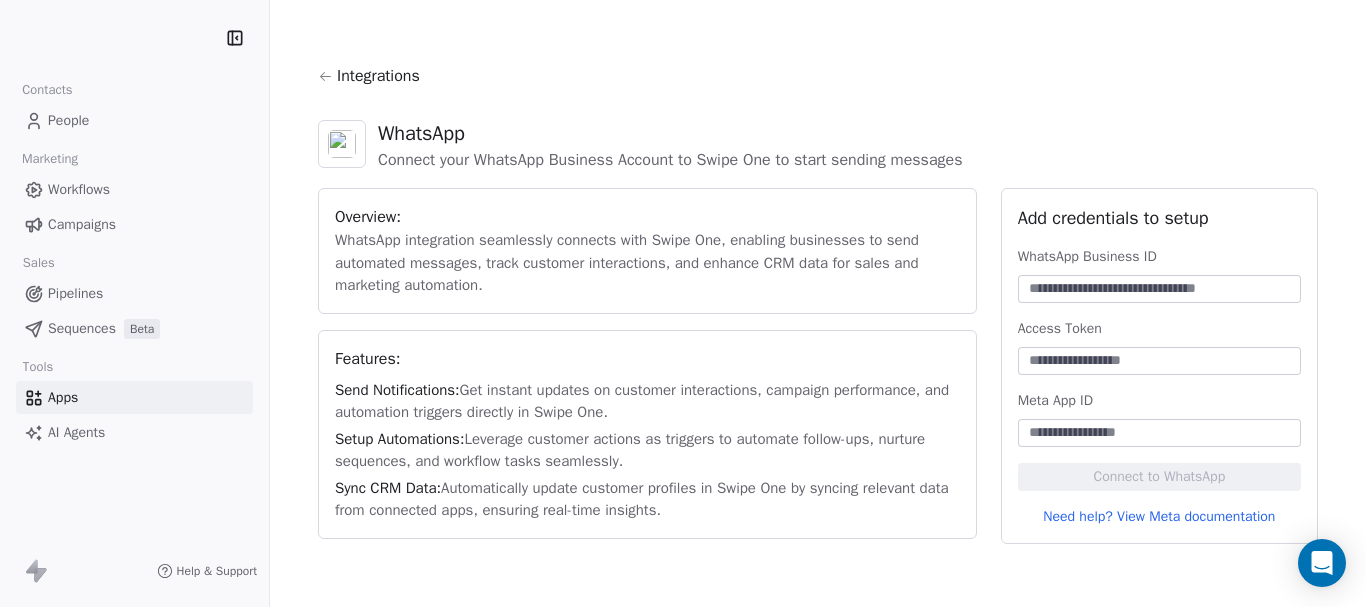scroll, scrollTop: 0, scrollLeft: 0, axis: both 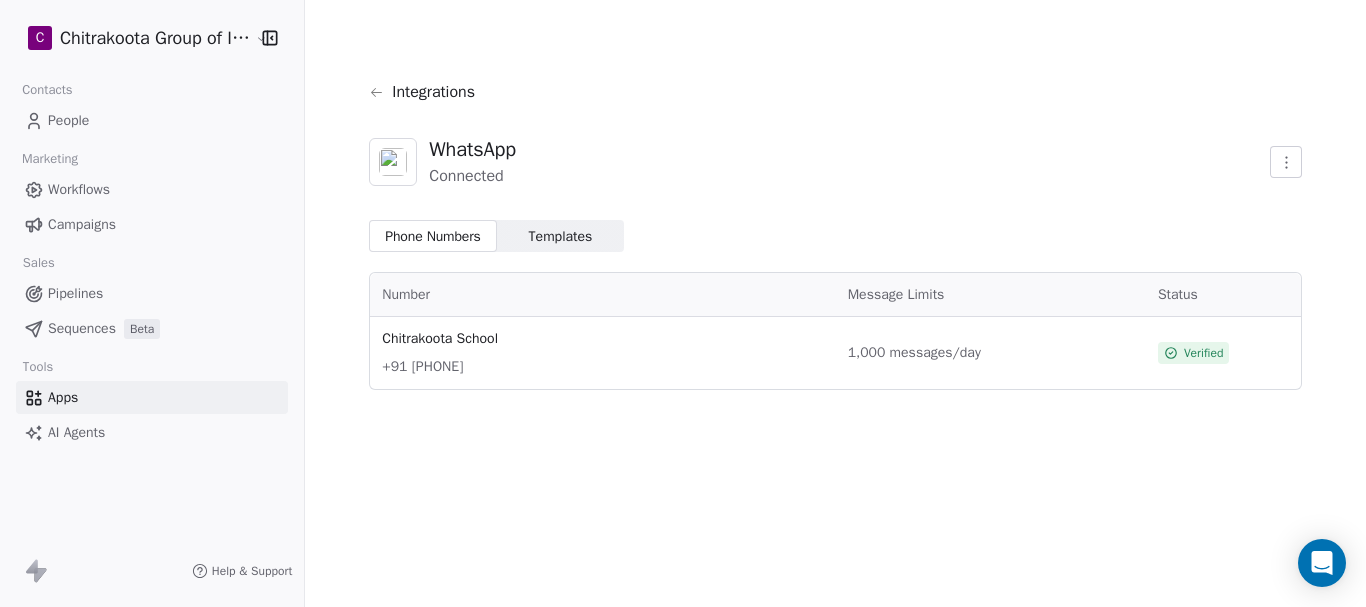 click on "Templates" at bounding box center [561, 236] 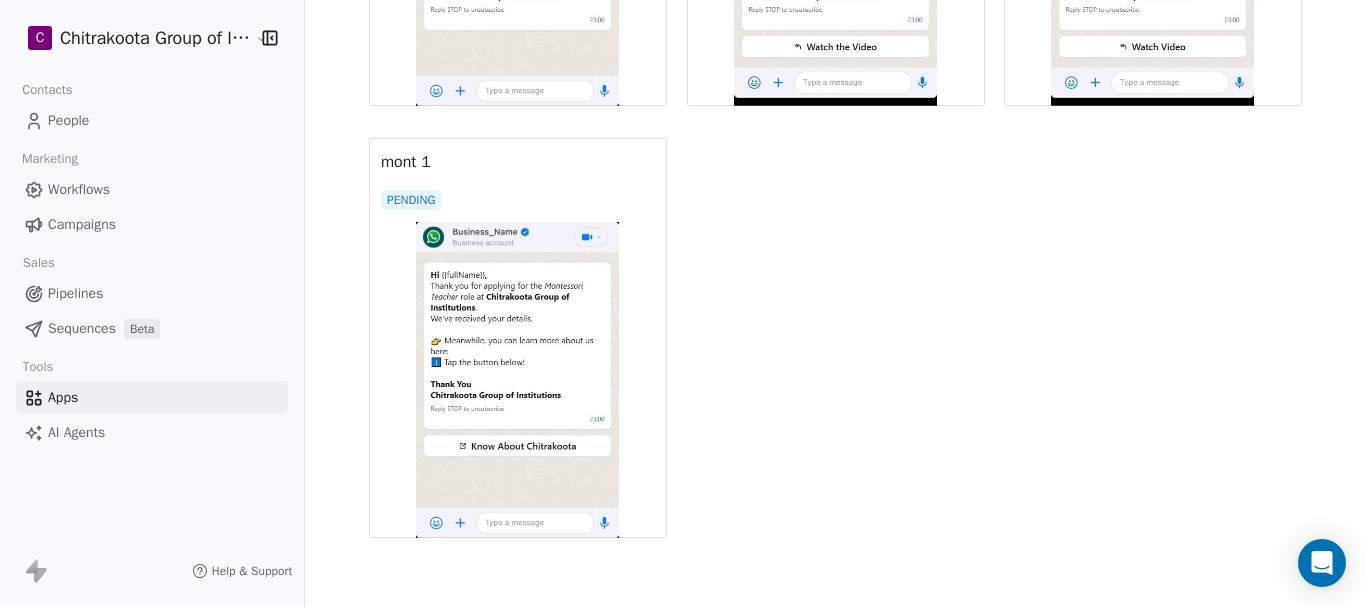 scroll, scrollTop: 2781, scrollLeft: 0, axis: vertical 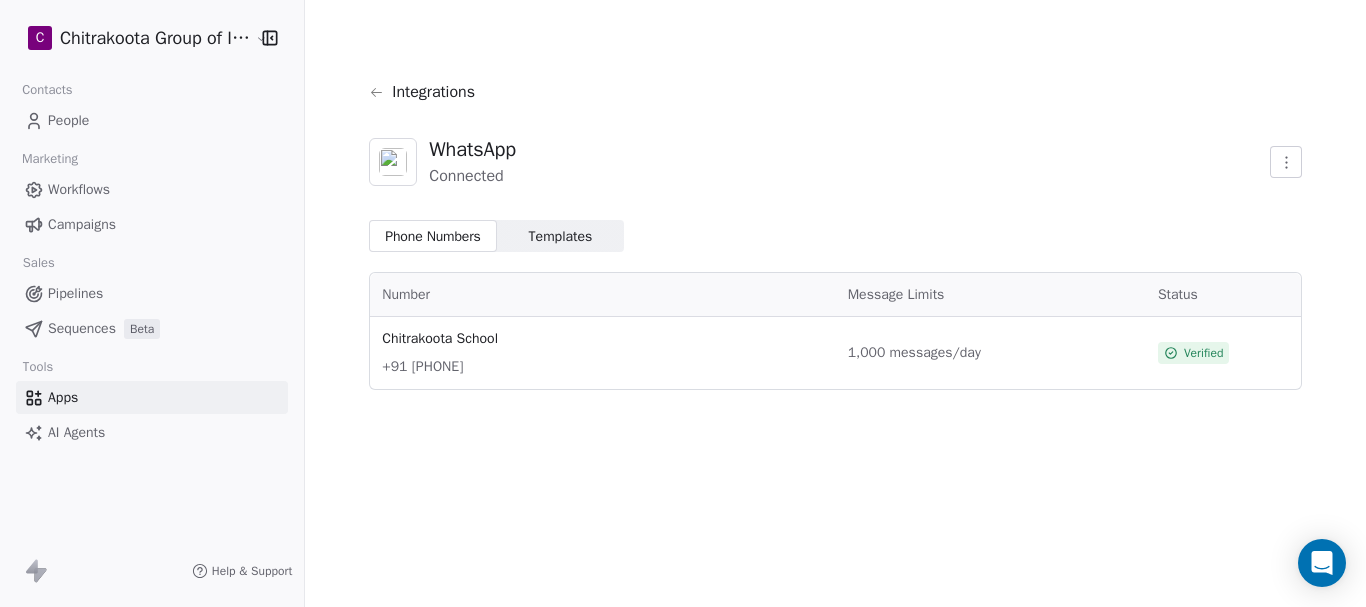 click on "Templates" at bounding box center (561, 236) 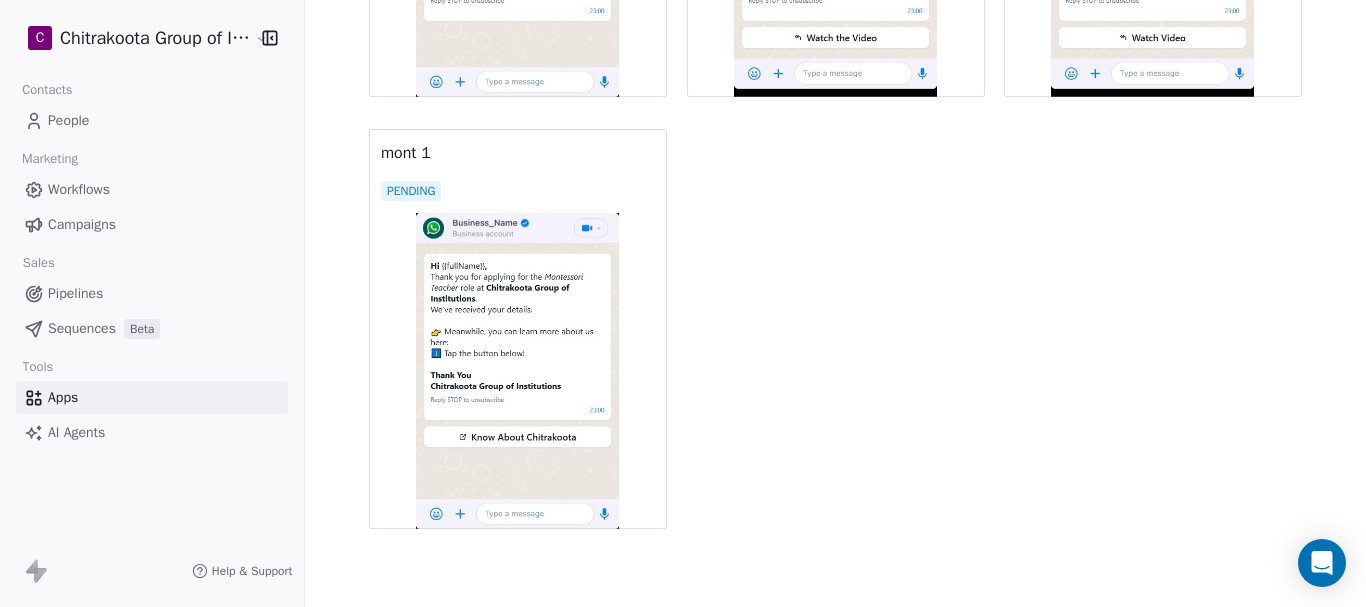 scroll, scrollTop: 2781, scrollLeft: 0, axis: vertical 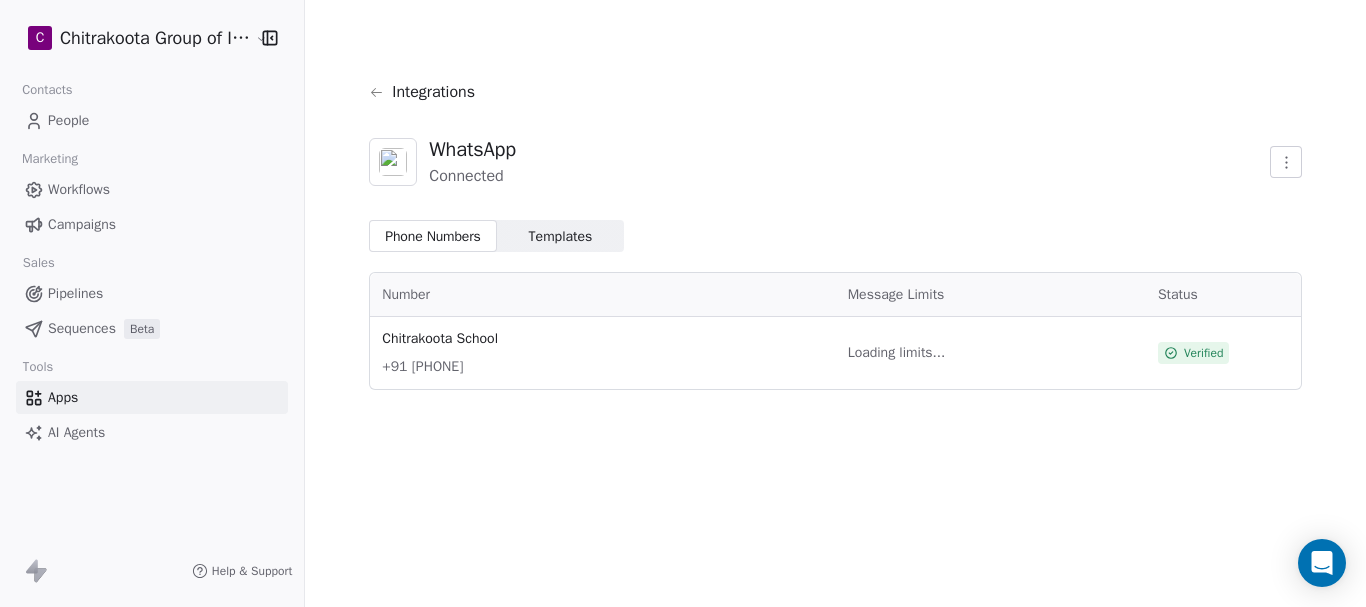 click on "Templates" at bounding box center [561, 236] 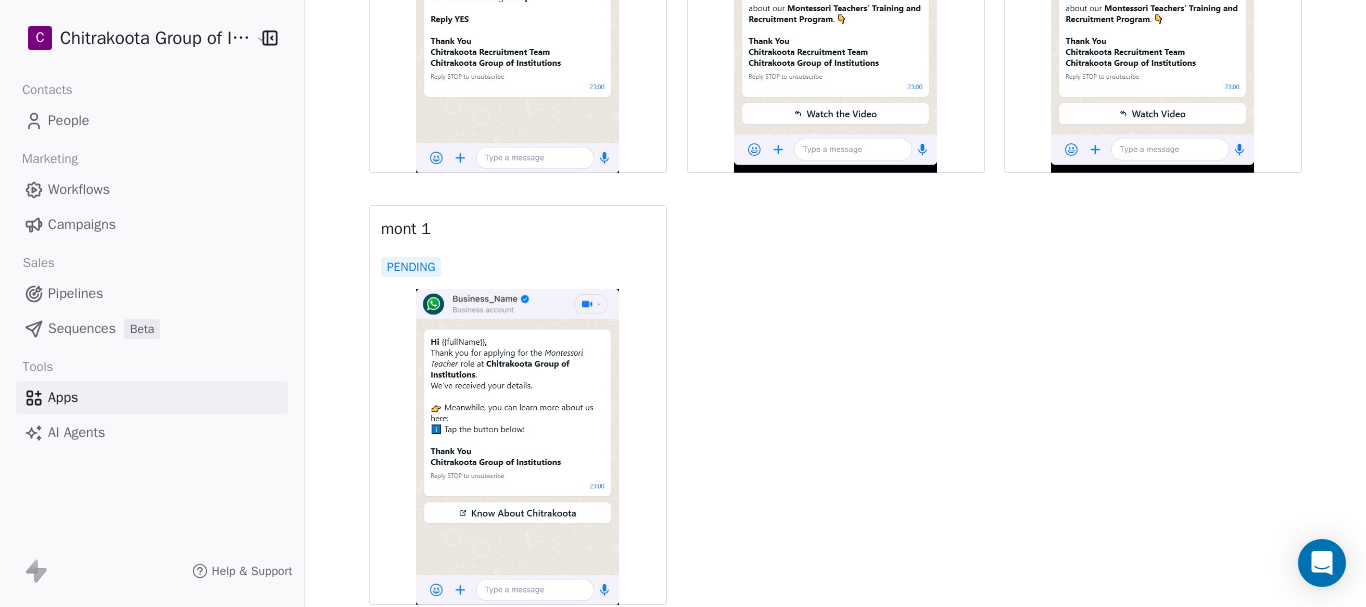 scroll, scrollTop: 2781, scrollLeft: 0, axis: vertical 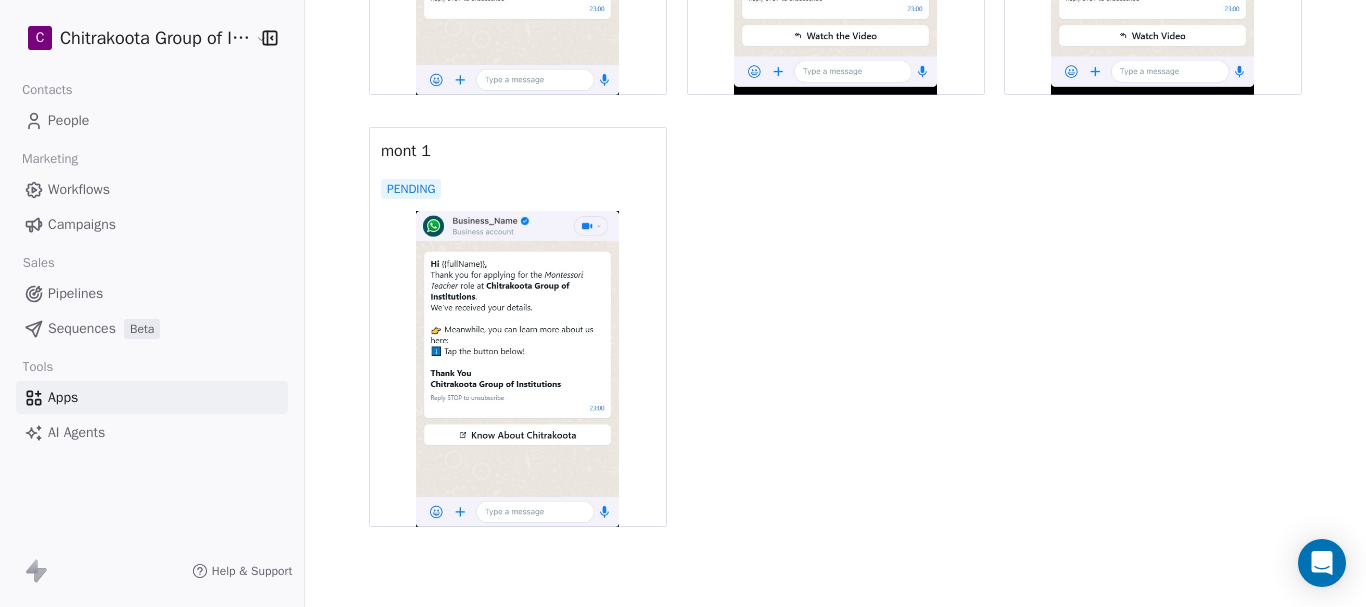 click at bounding box center (518, 369) 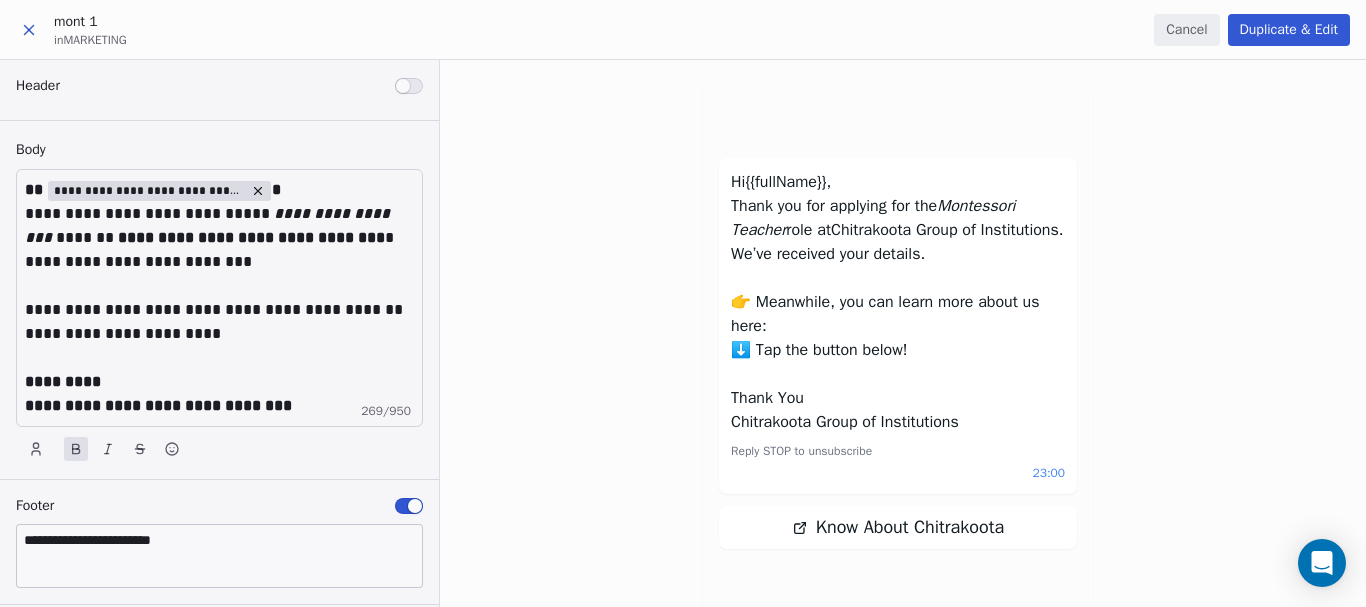 scroll, scrollTop: 0, scrollLeft: 0, axis: both 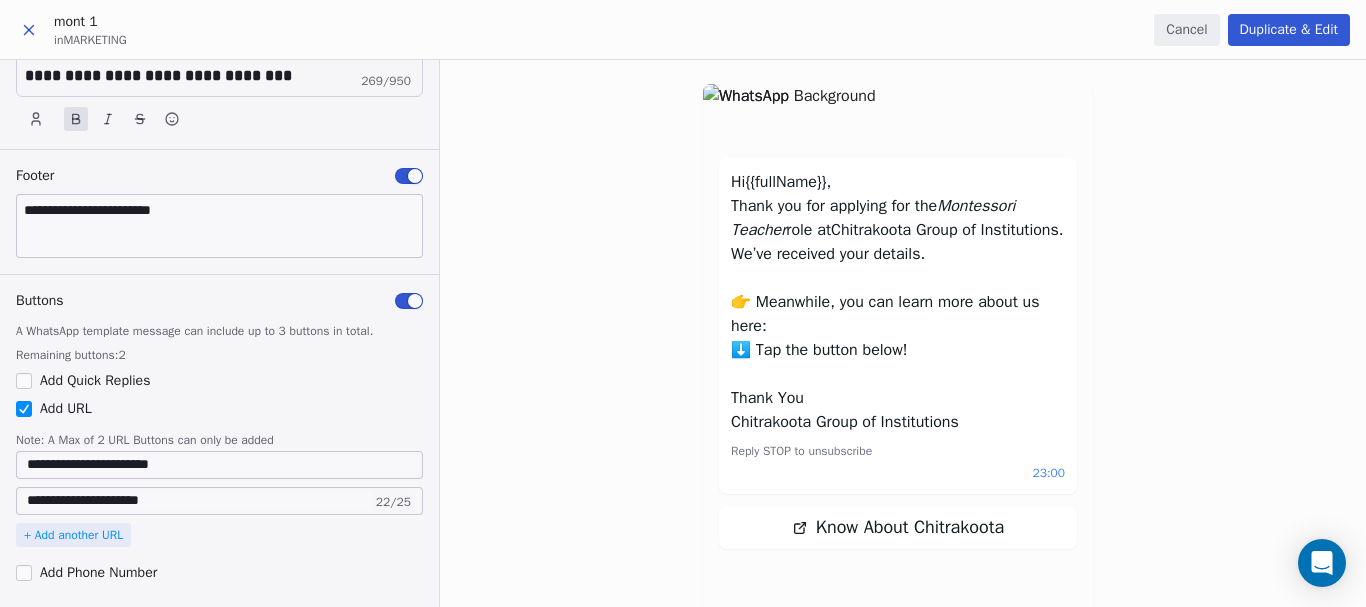 click 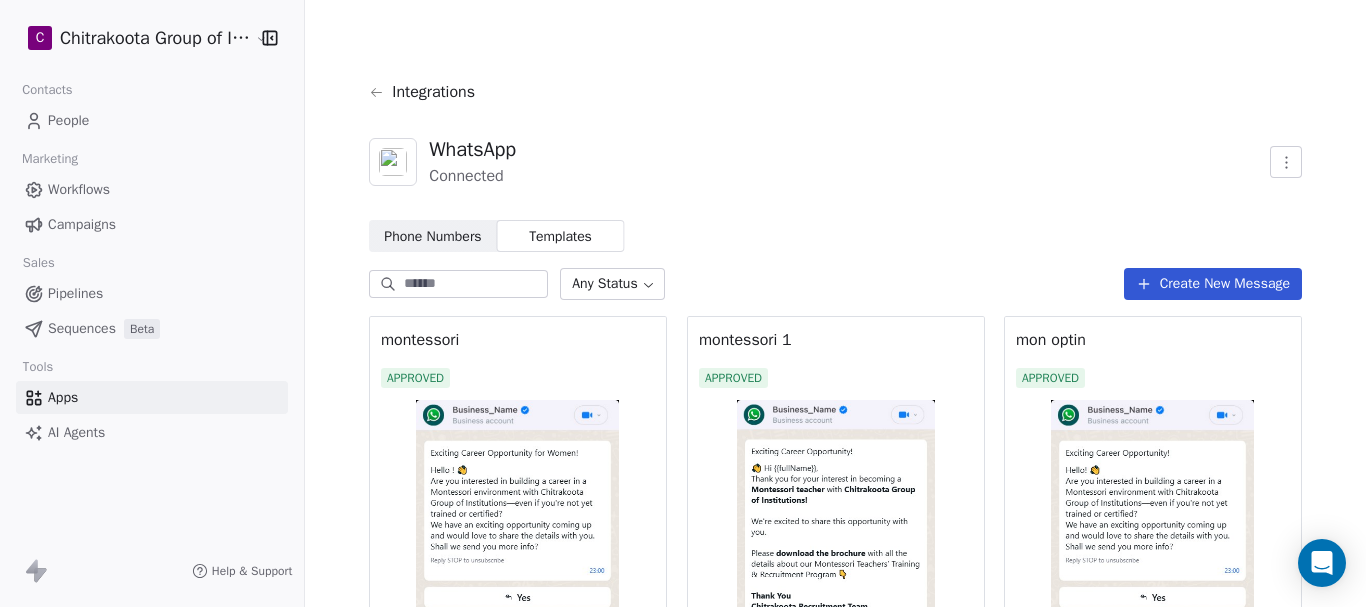 click on "Templates" at bounding box center [561, 236] 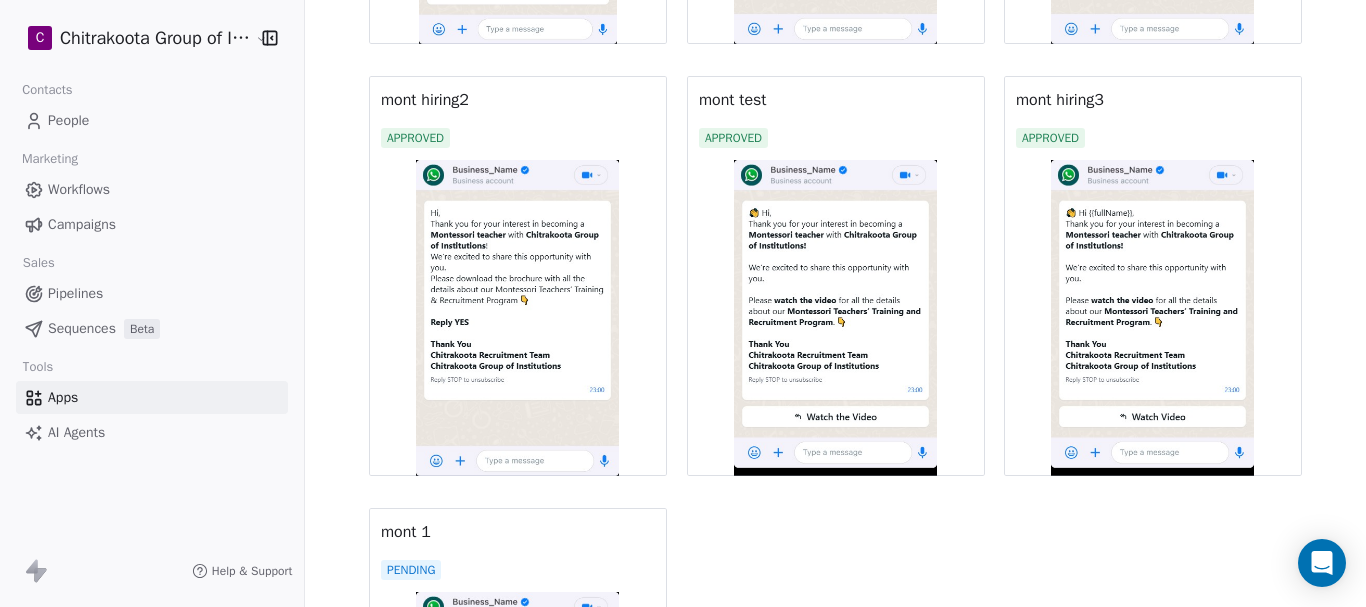 scroll, scrollTop: 2781, scrollLeft: 0, axis: vertical 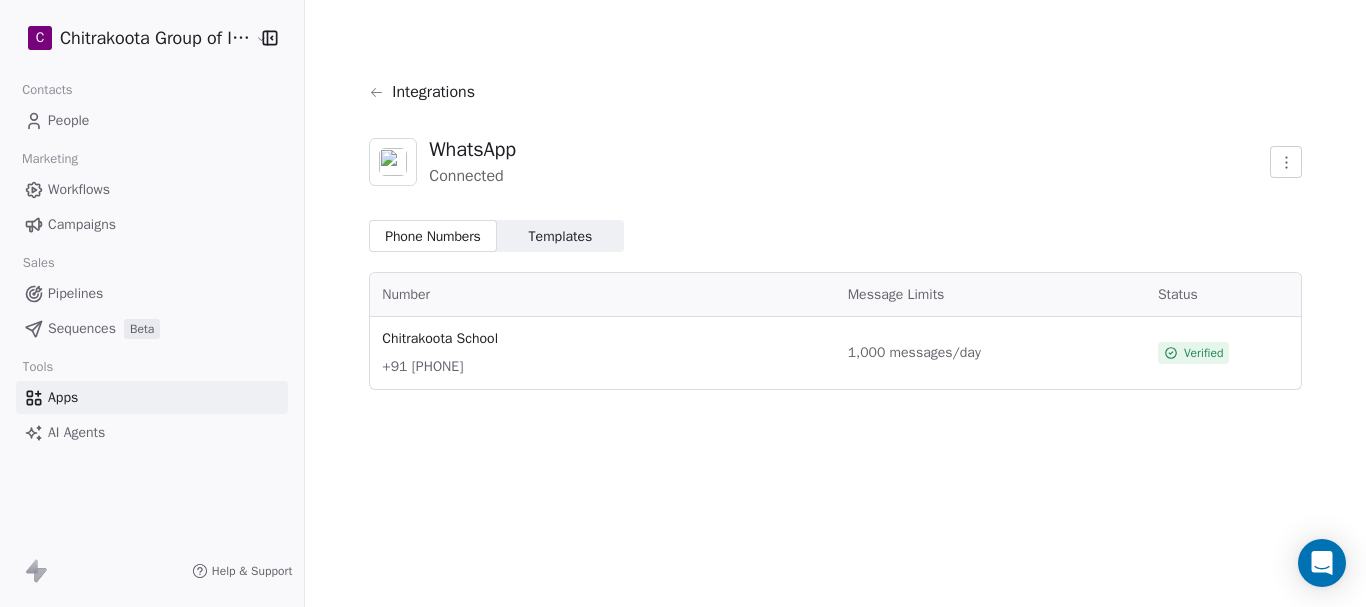 click on "Templates" at bounding box center [561, 236] 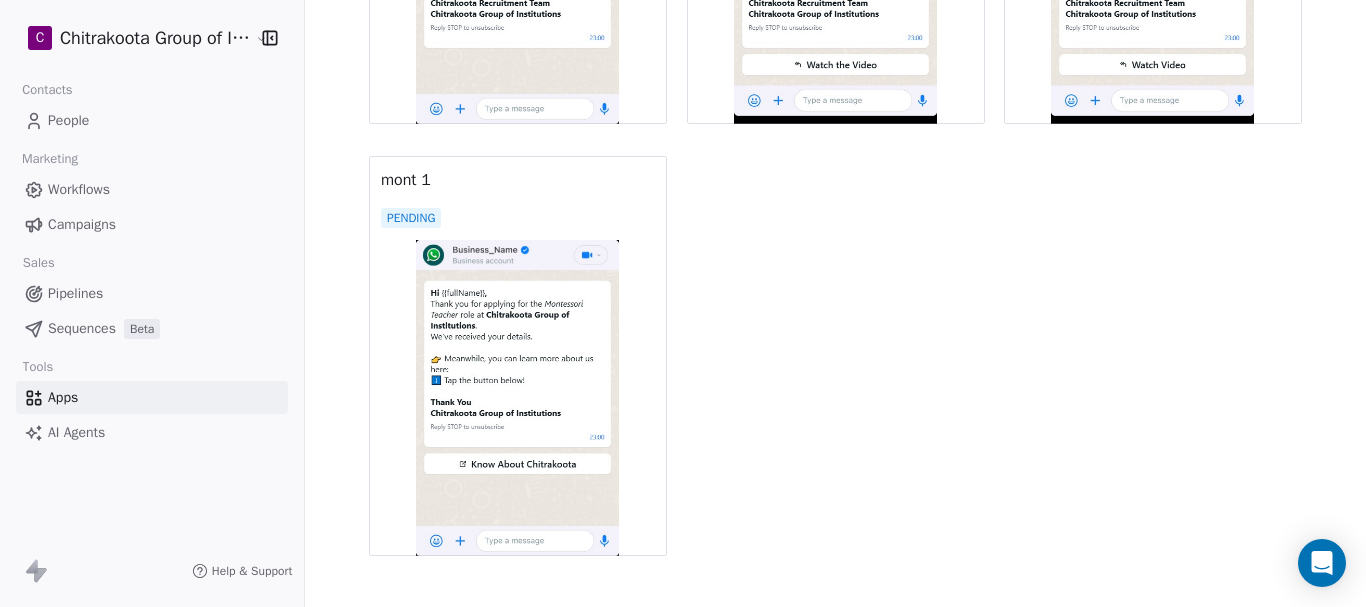 scroll, scrollTop: 2781, scrollLeft: 0, axis: vertical 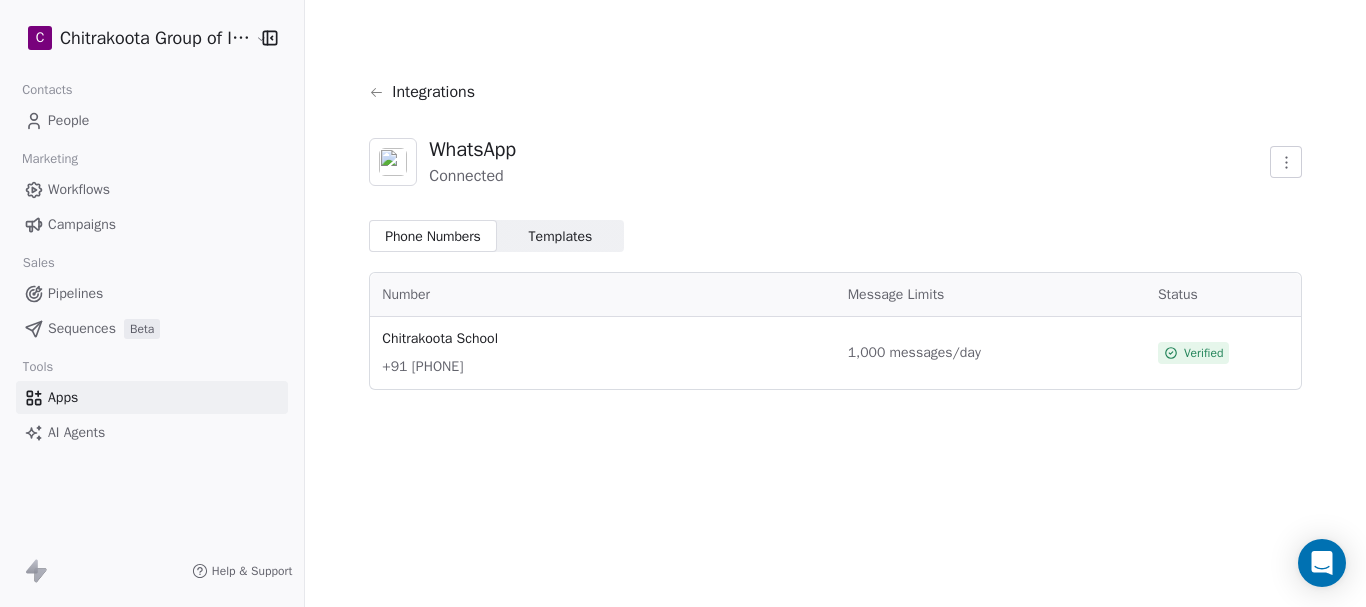 click on "Templates" at bounding box center (561, 236) 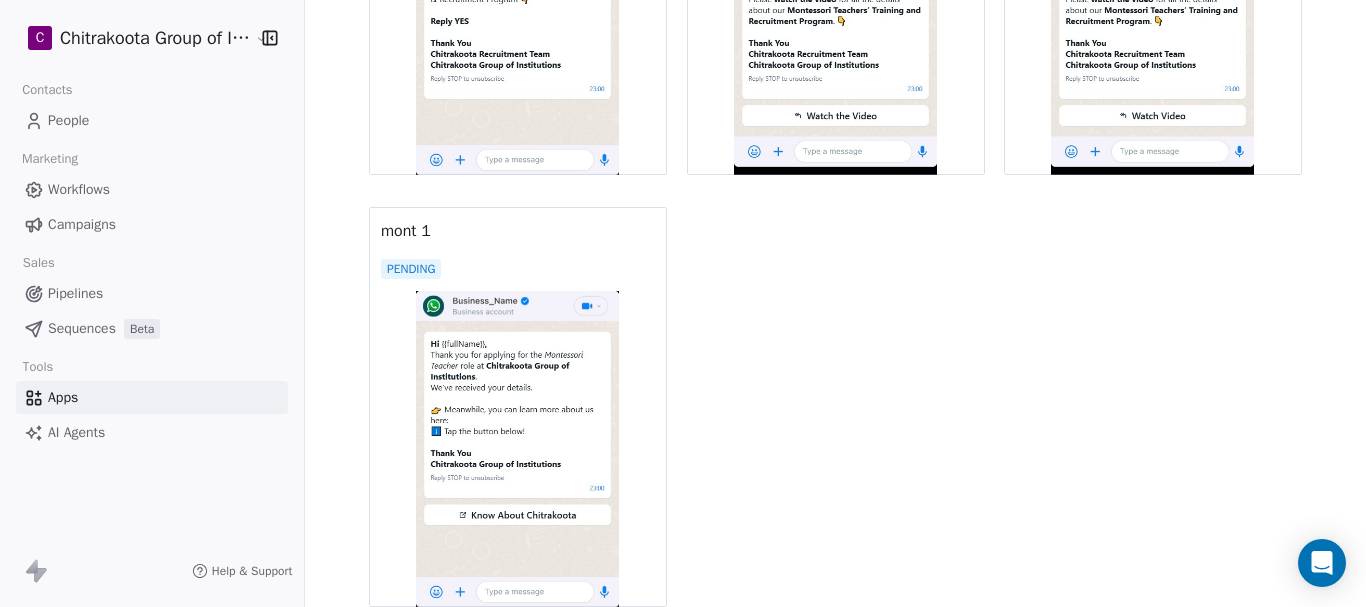 scroll, scrollTop: 2781, scrollLeft: 0, axis: vertical 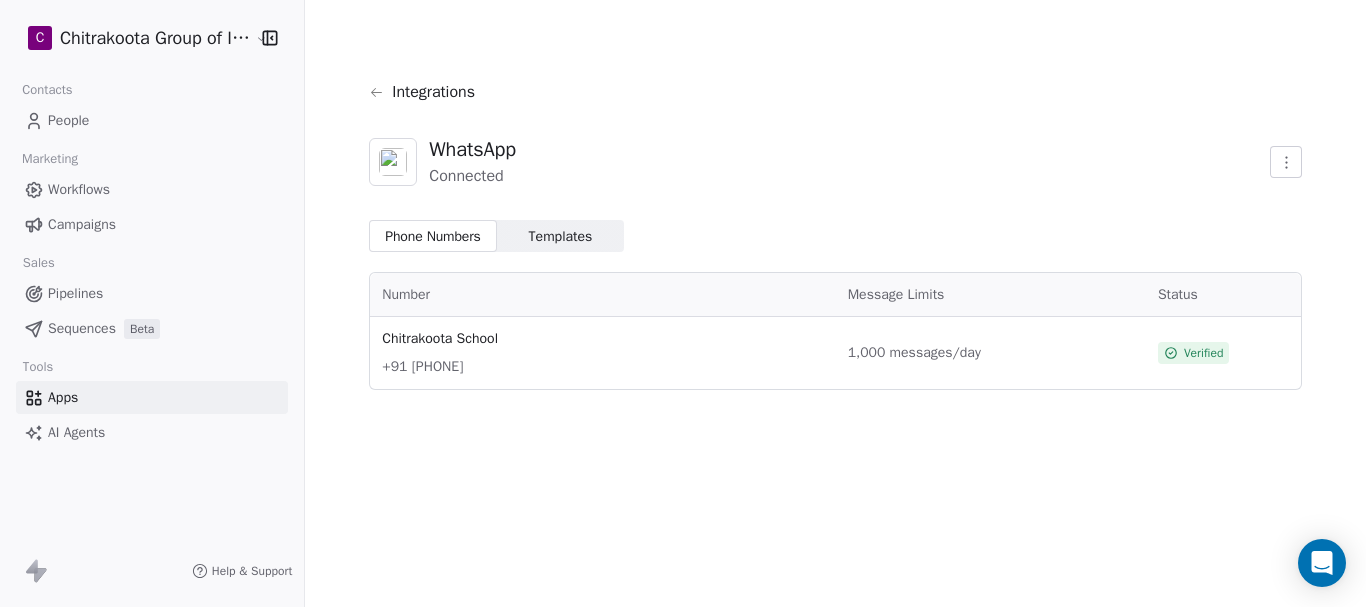 click on "Templates" at bounding box center (561, 236) 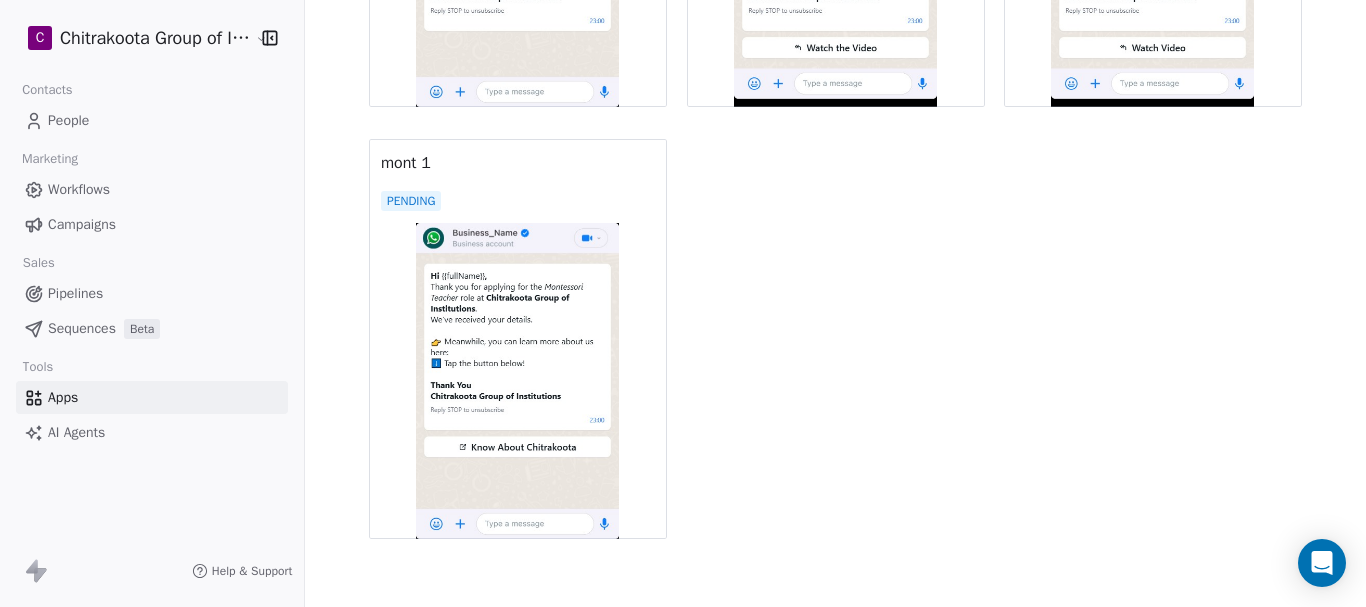 scroll, scrollTop: 2781, scrollLeft: 0, axis: vertical 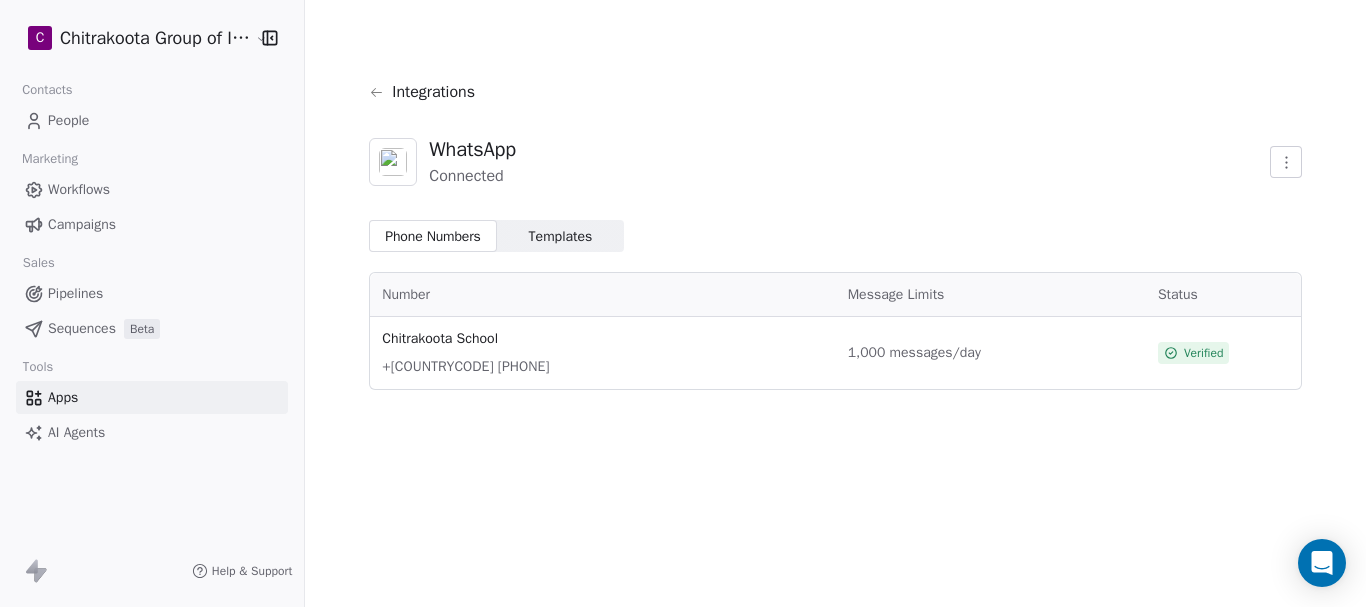 click on "Integrations WhatsApp Connected Phone Numbers Phone Numbers Templates Templates Number Message Limits Status Chitrakoota School +91 95136 51557 1,000 messages/day   Verified" at bounding box center (835, 227) 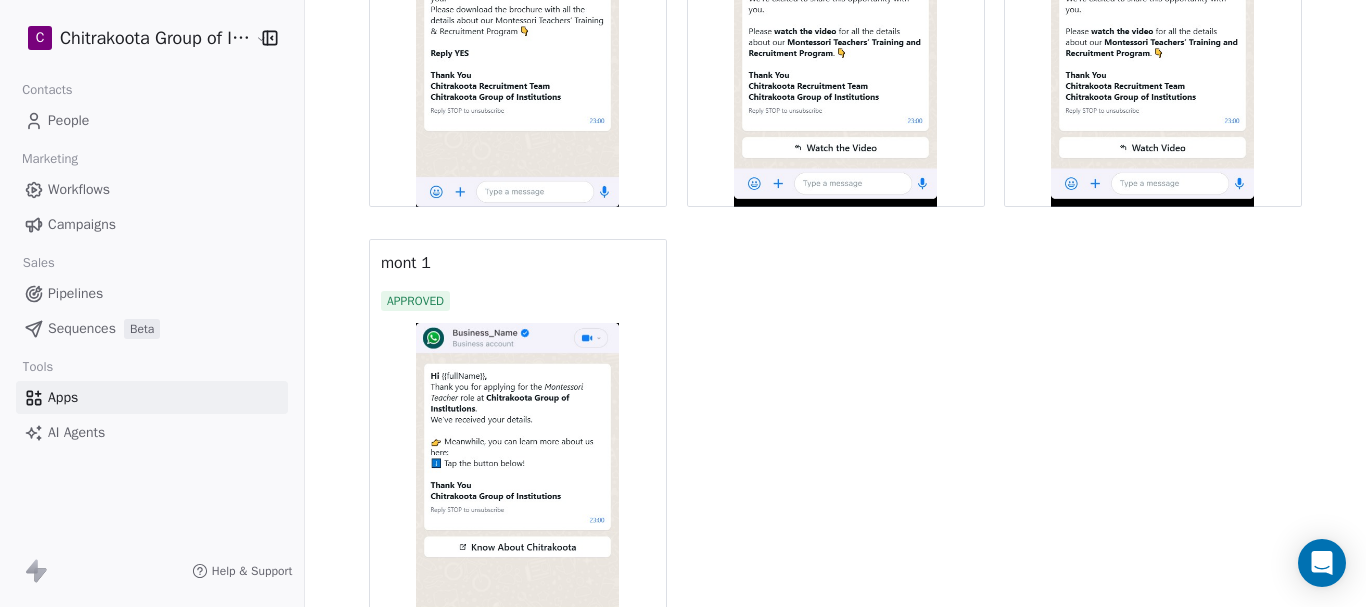 scroll, scrollTop: 2781, scrollLeft: 0, axis: vertical 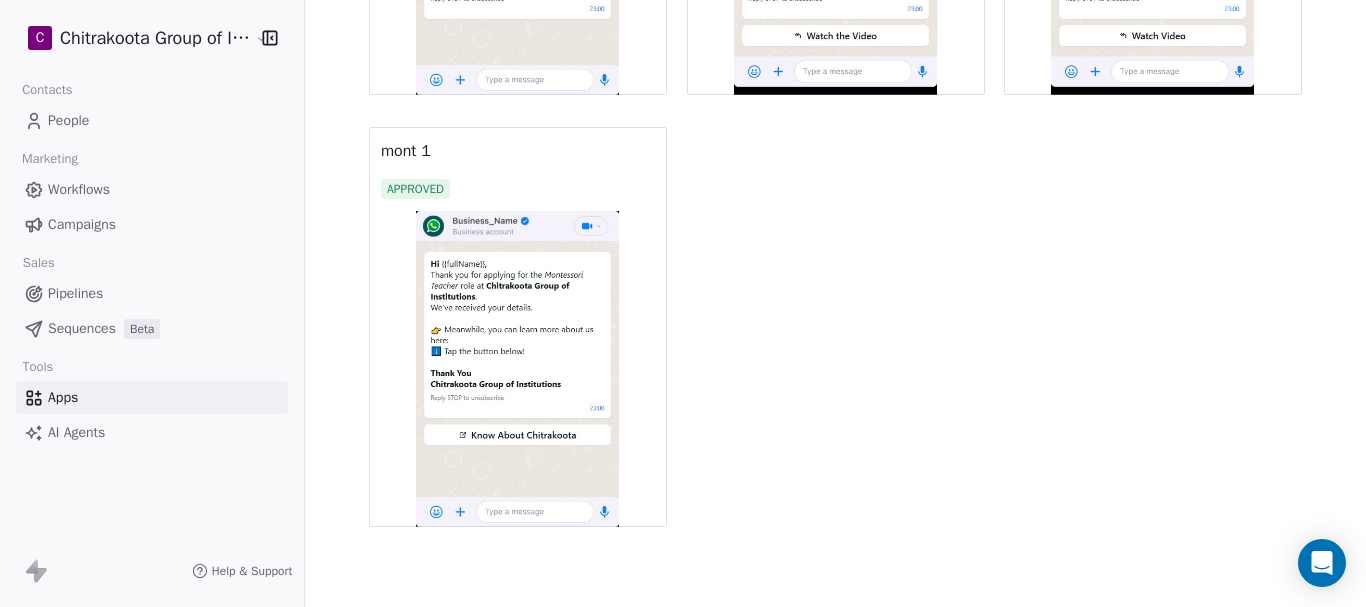 click on "Workflows" at bounding box center [79, 189] 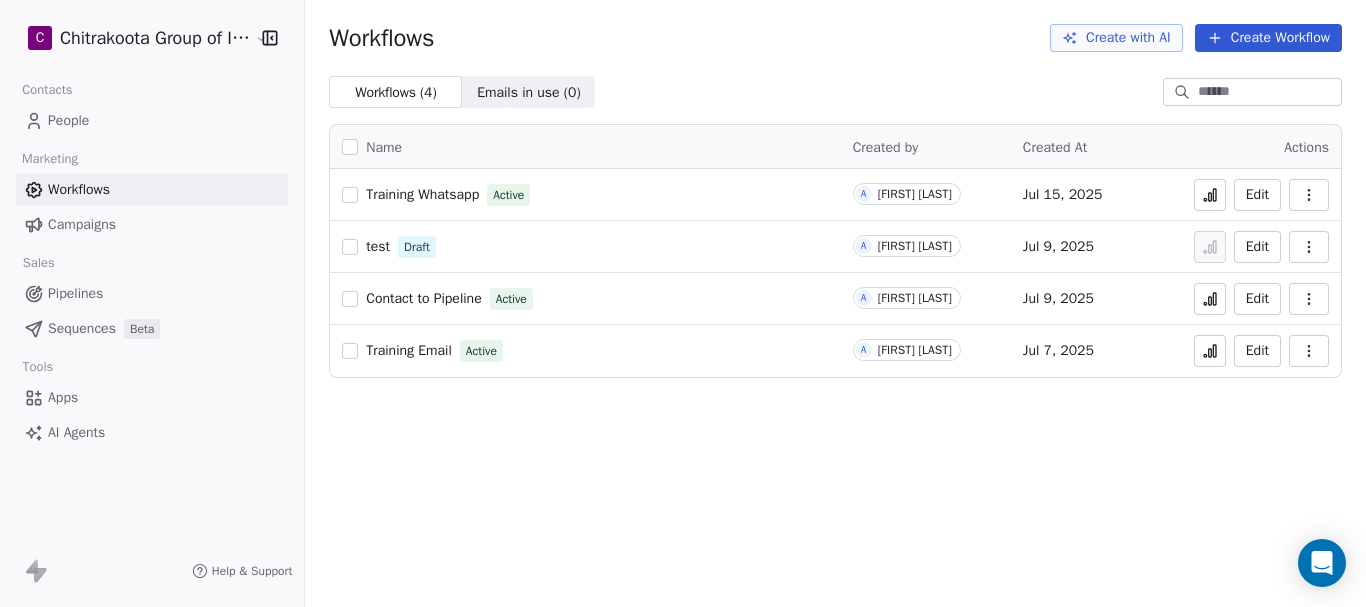 scroll, scrollTop: 0, scrollLeft: 0, axis: both 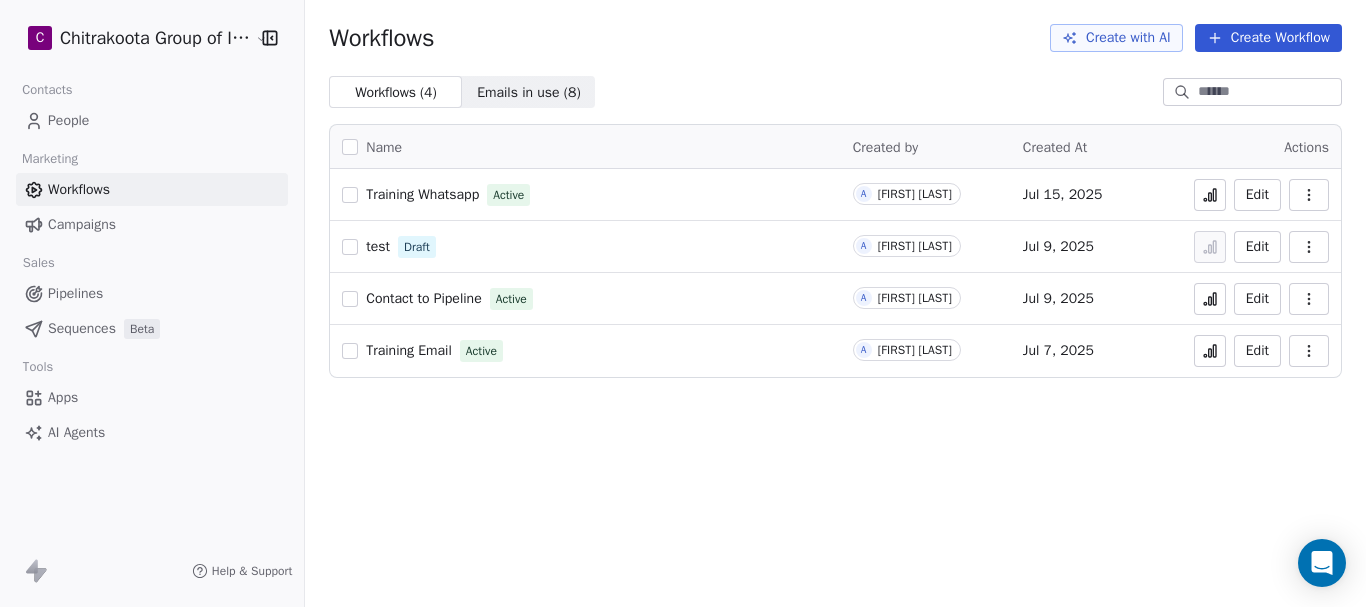 click on "Training Whatsapp" at bounding box center [422, 194] 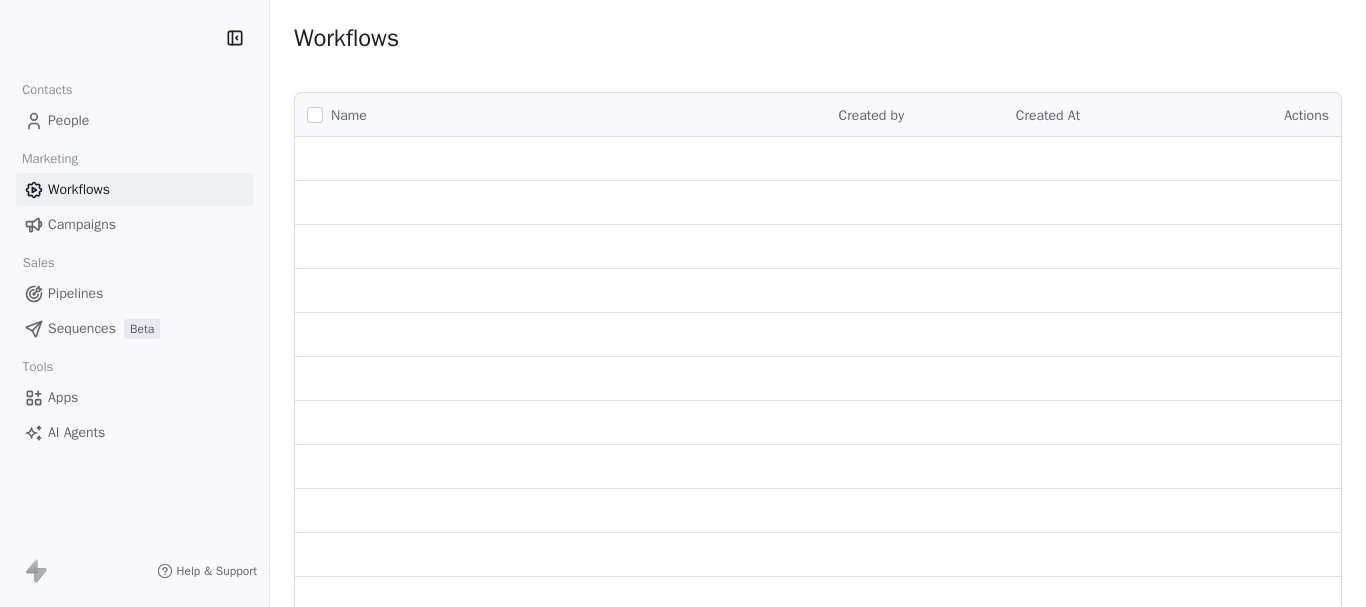 scroll, scrollTop: 0, scrollLeft: 0, axis: both 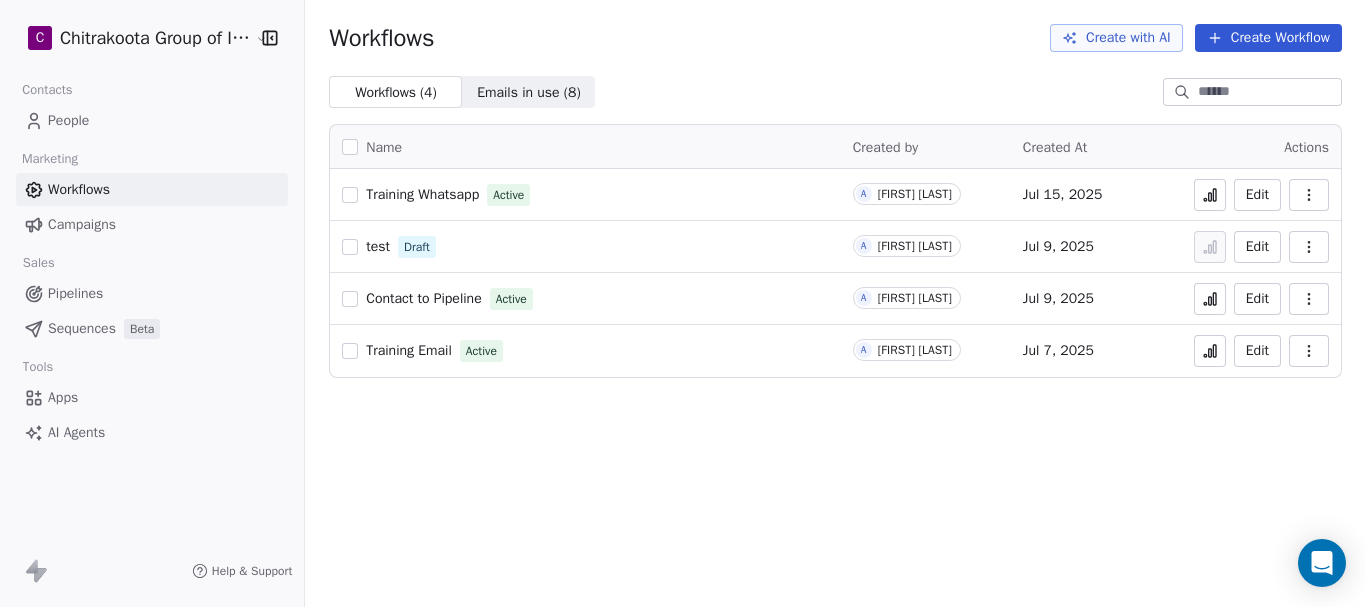 click on "Training Email" at bounding box center (409, 350) 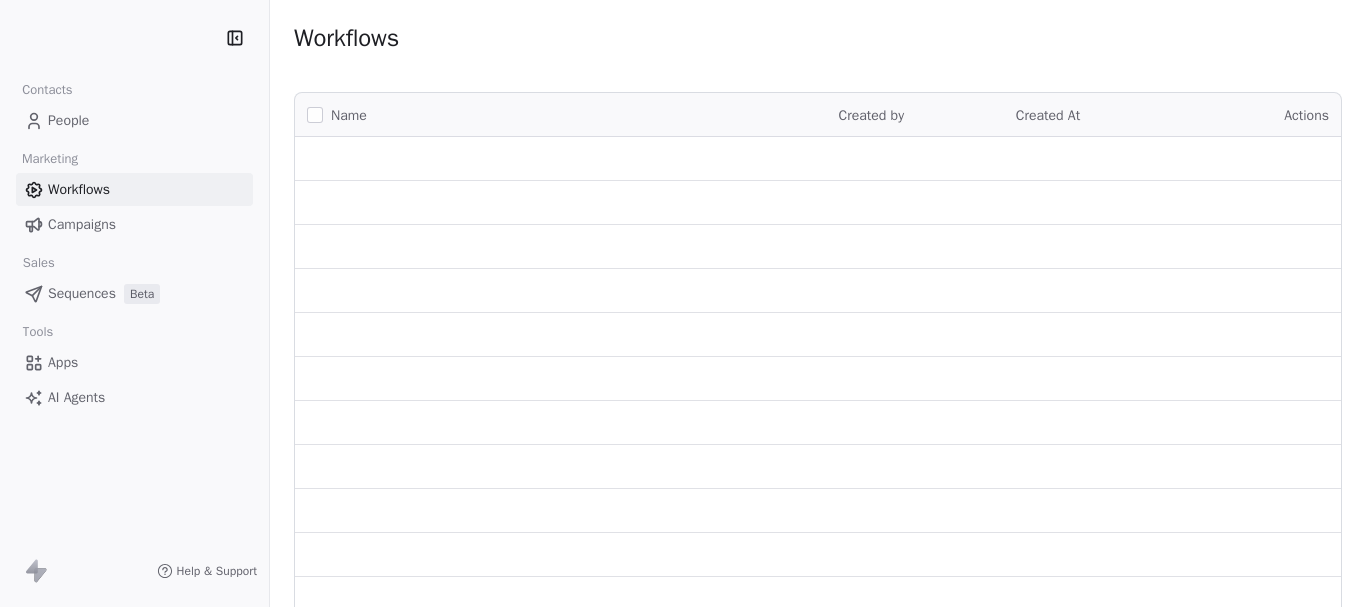 scroll, scrollTop: 0, scrollLeft: 0, axis: both 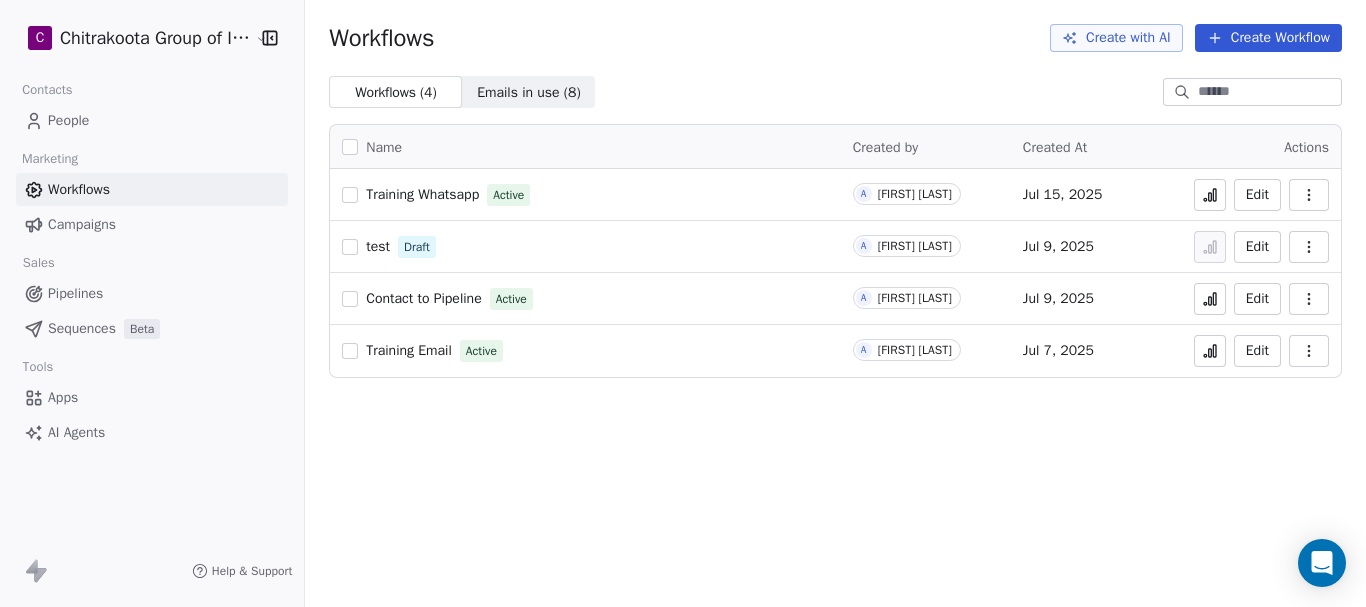 click 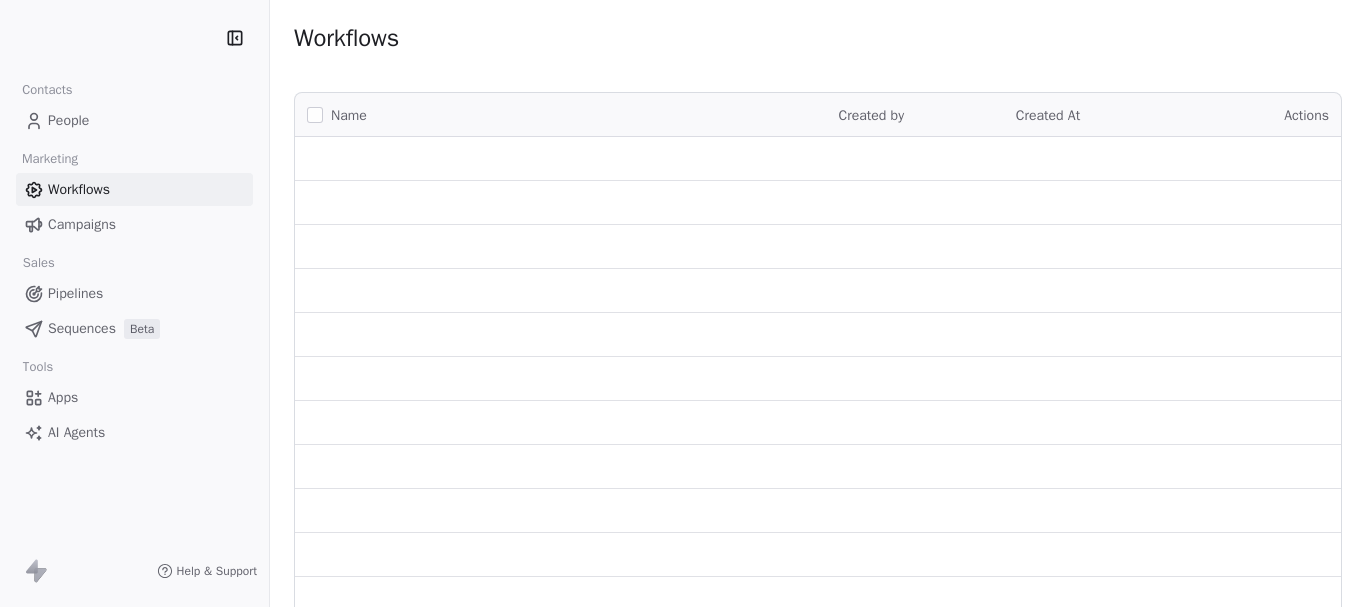 scroll, scrollTop: 0, scrollLeft: 0, axis: both 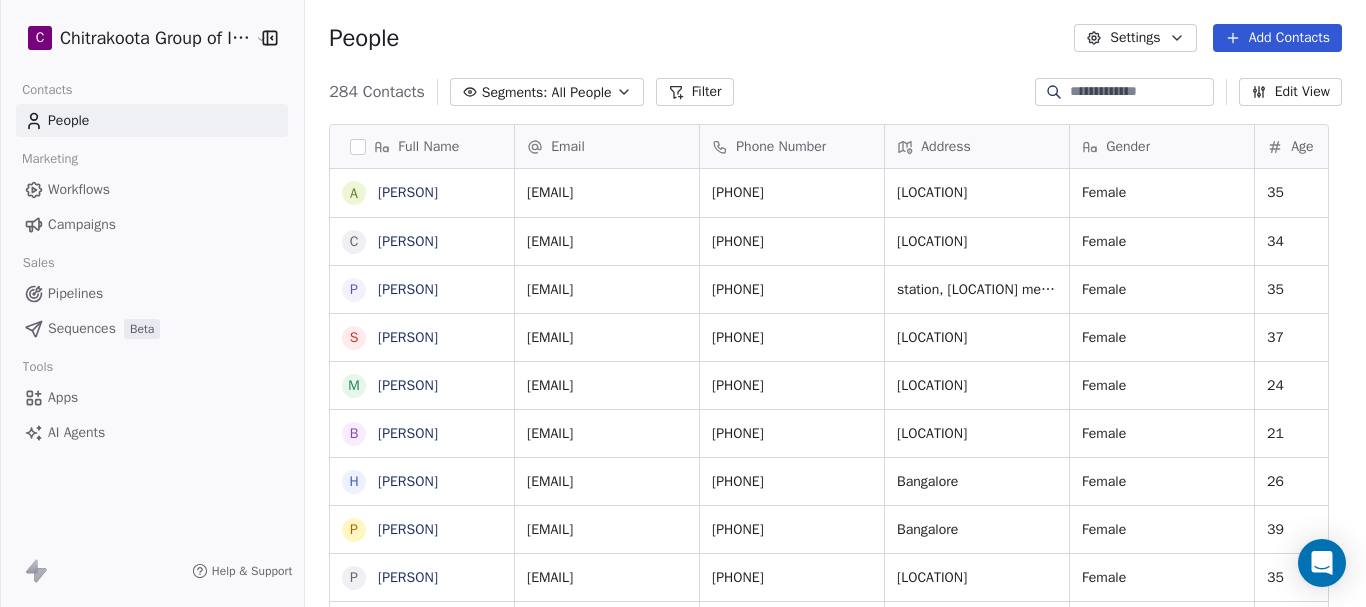 click at bounding box center (1140, 92) 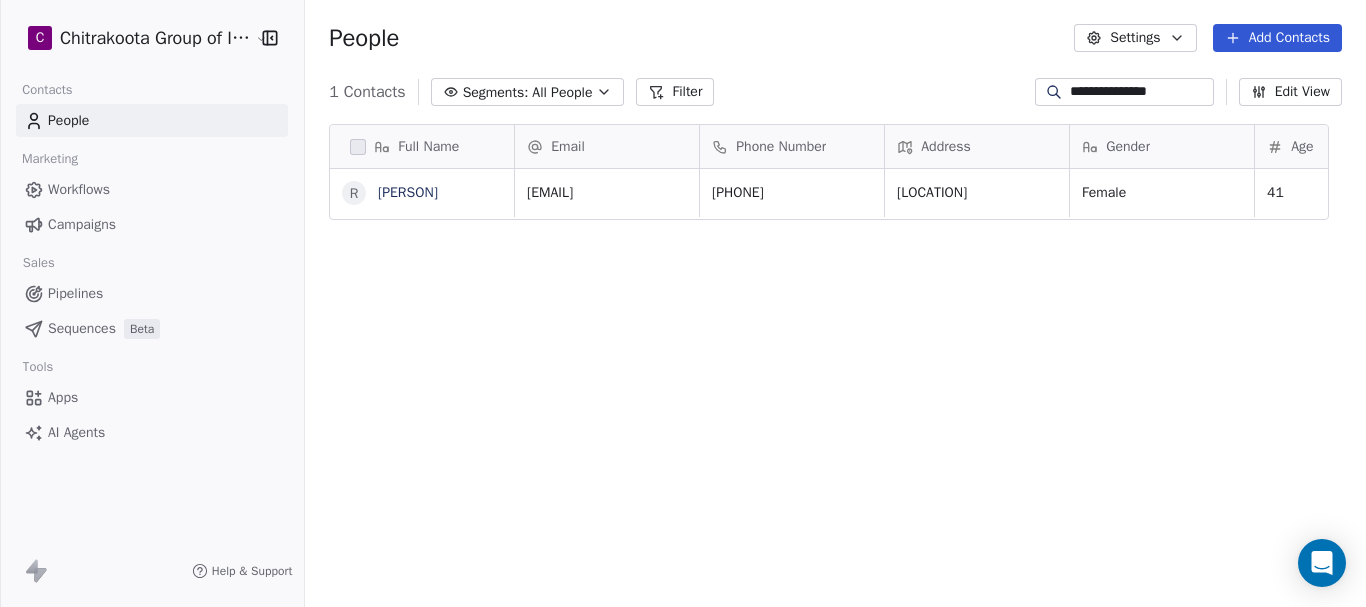 scroll, scrollTop: 16, scrollLeft: 16, axis: both 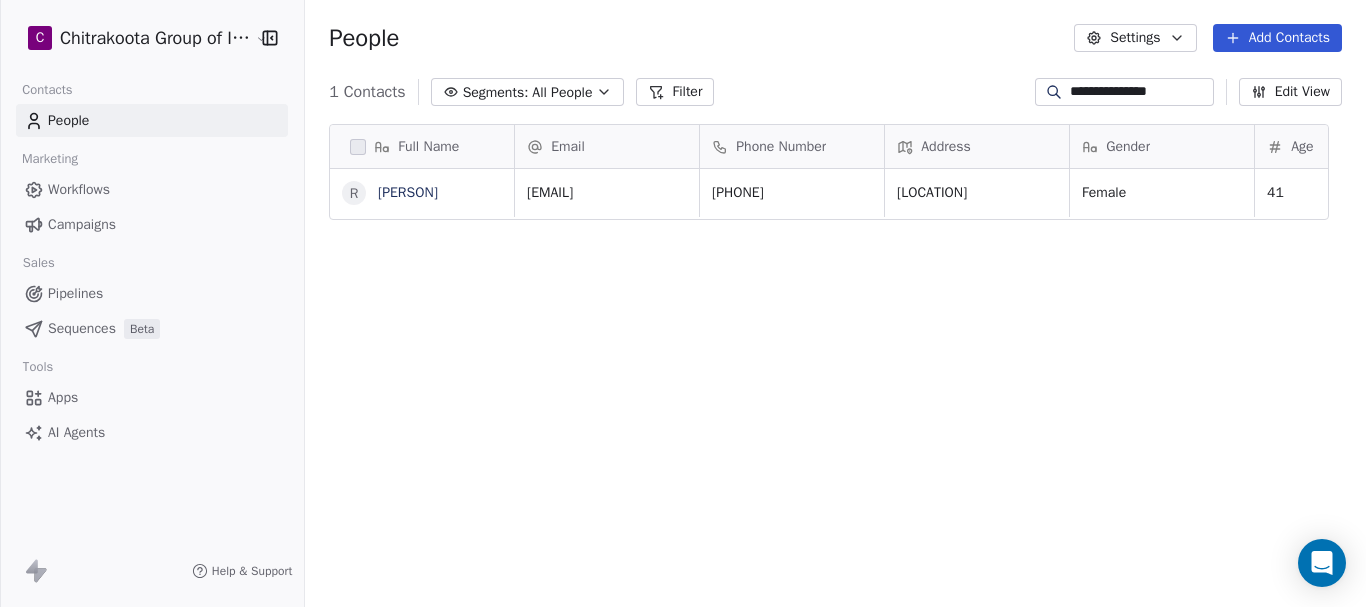 drag, startPoint x: 1160, startPoint y: 91, endPoint x: 1027, endPoint y: 87, distance: 133.06013 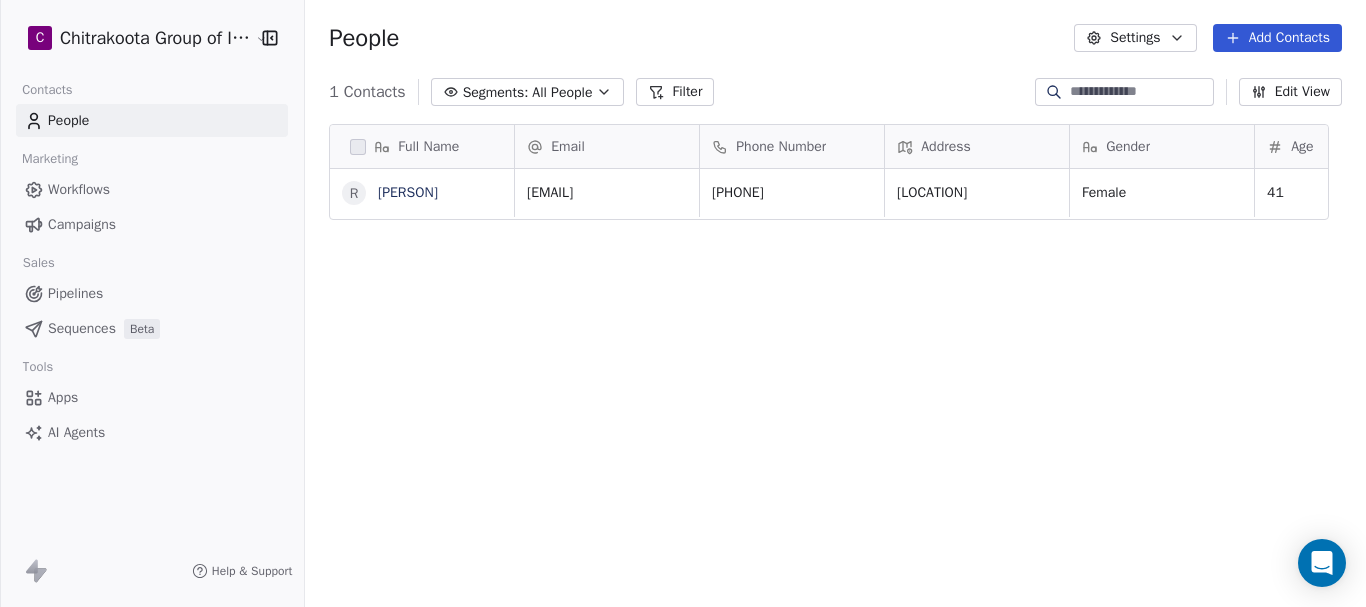 click on "1 Contacts Segments: All People Filter Edit View" at bounding box center (835, 92) 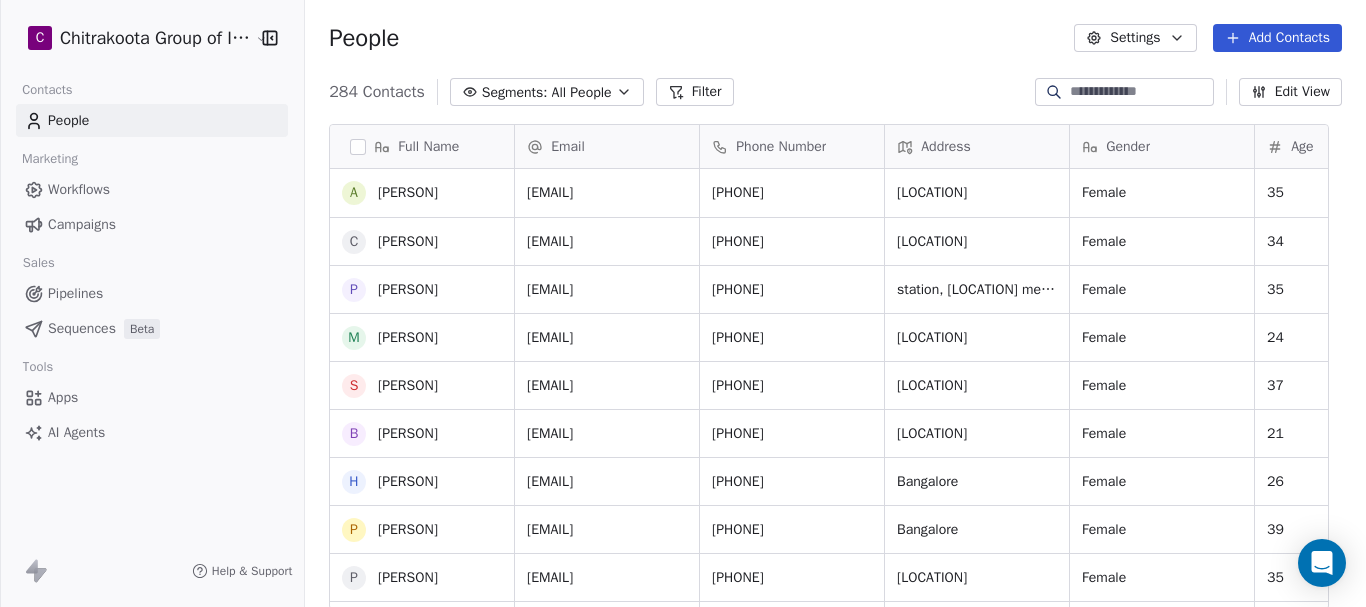 scroll, scrollTop: 1100, scrollLeft: 0, axis: vertical 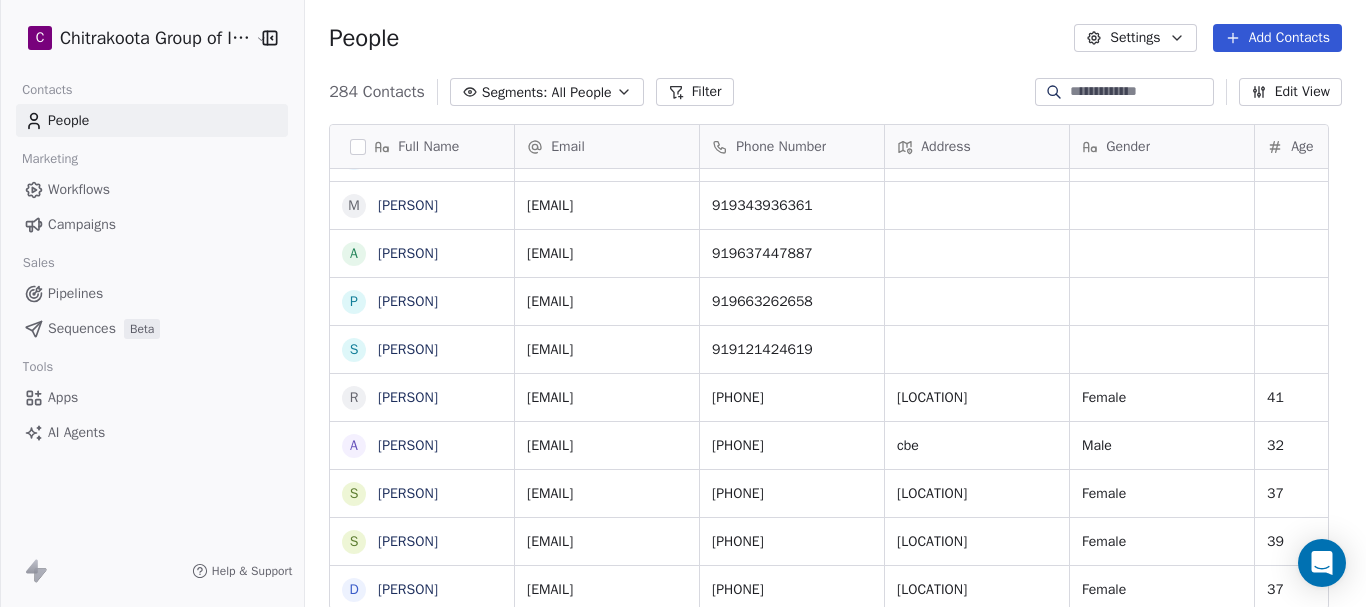 click on "Workflows" at bounding box center [79, 189] 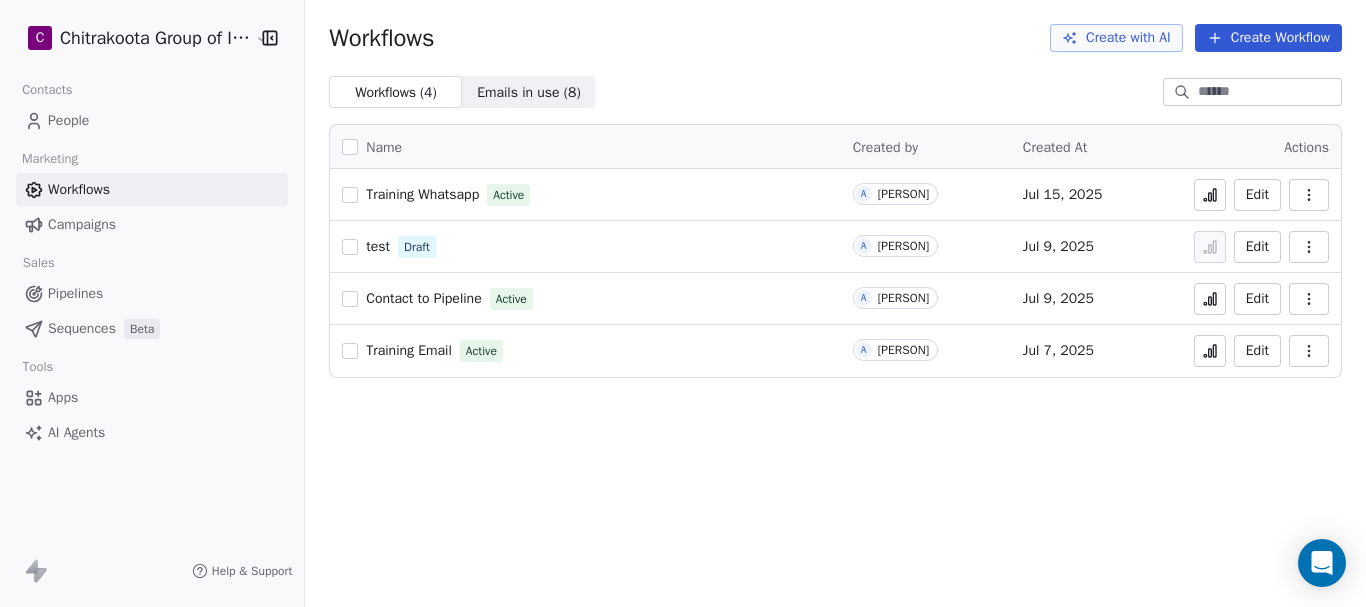 click on "Training Email" at bounding box center [409, 350] 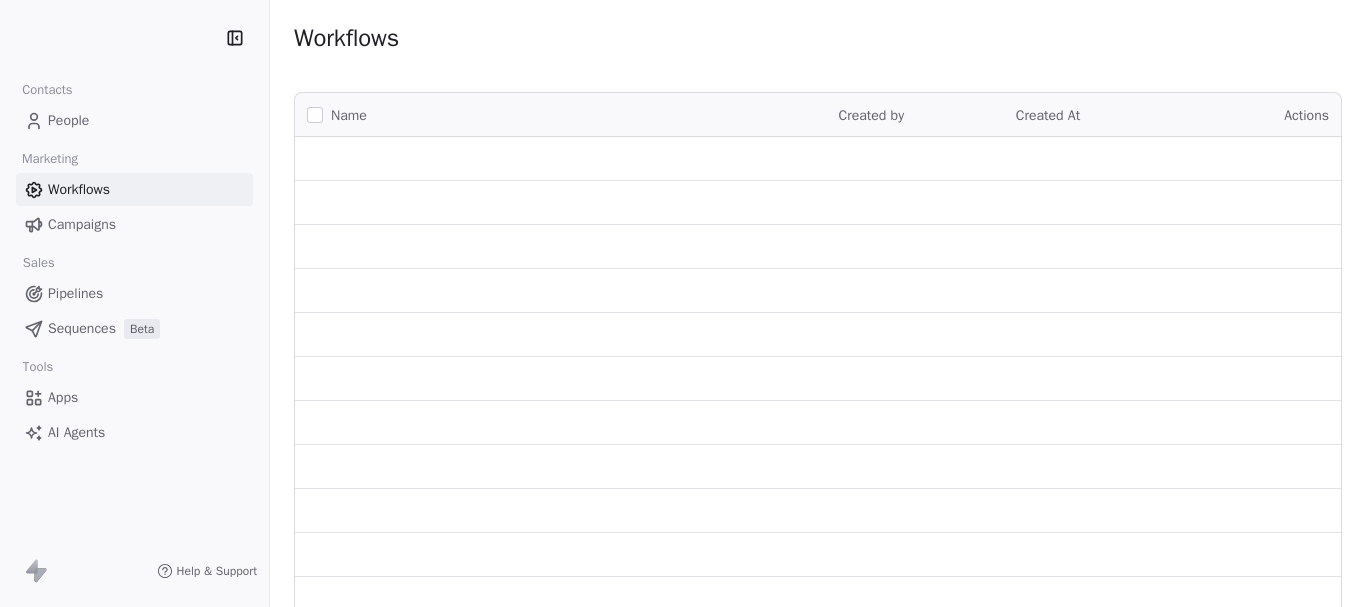 scroll, scrollTop: 0, scrollLeft: 0, axis: both 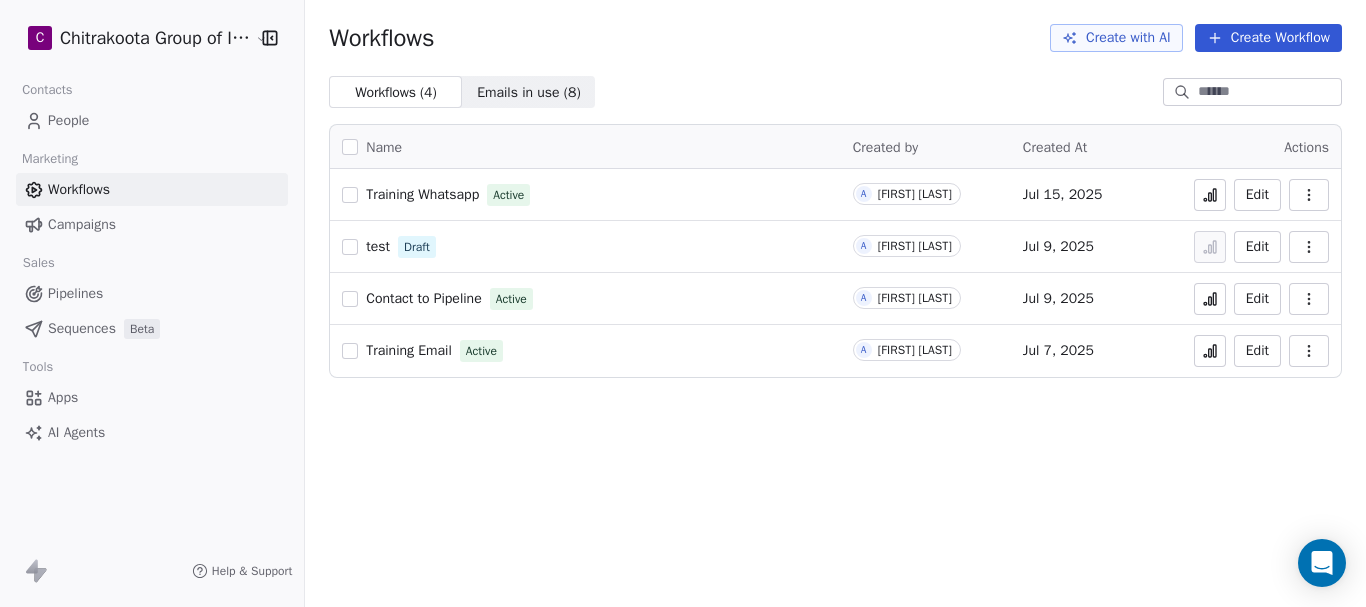 click 